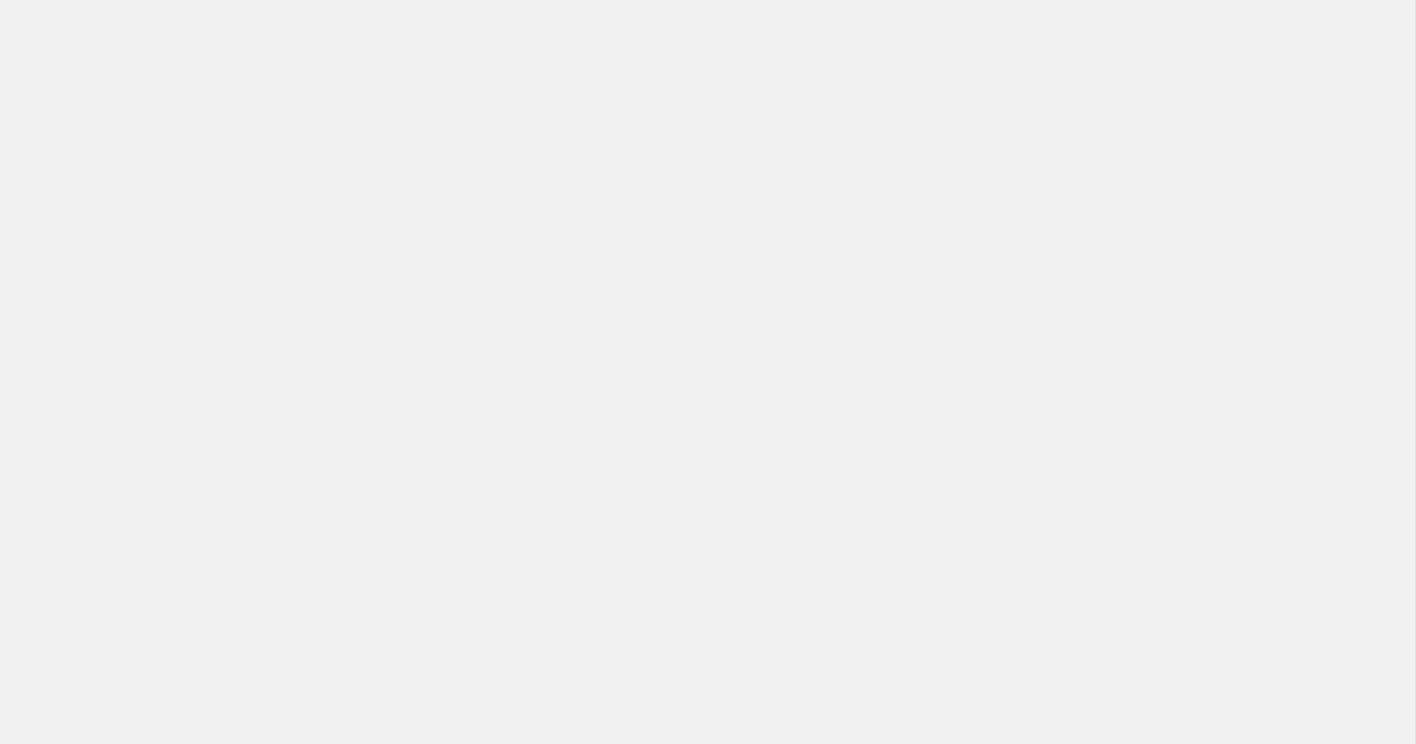 scroll, scrollTop: 0, scrollLeft: 0, axis: both 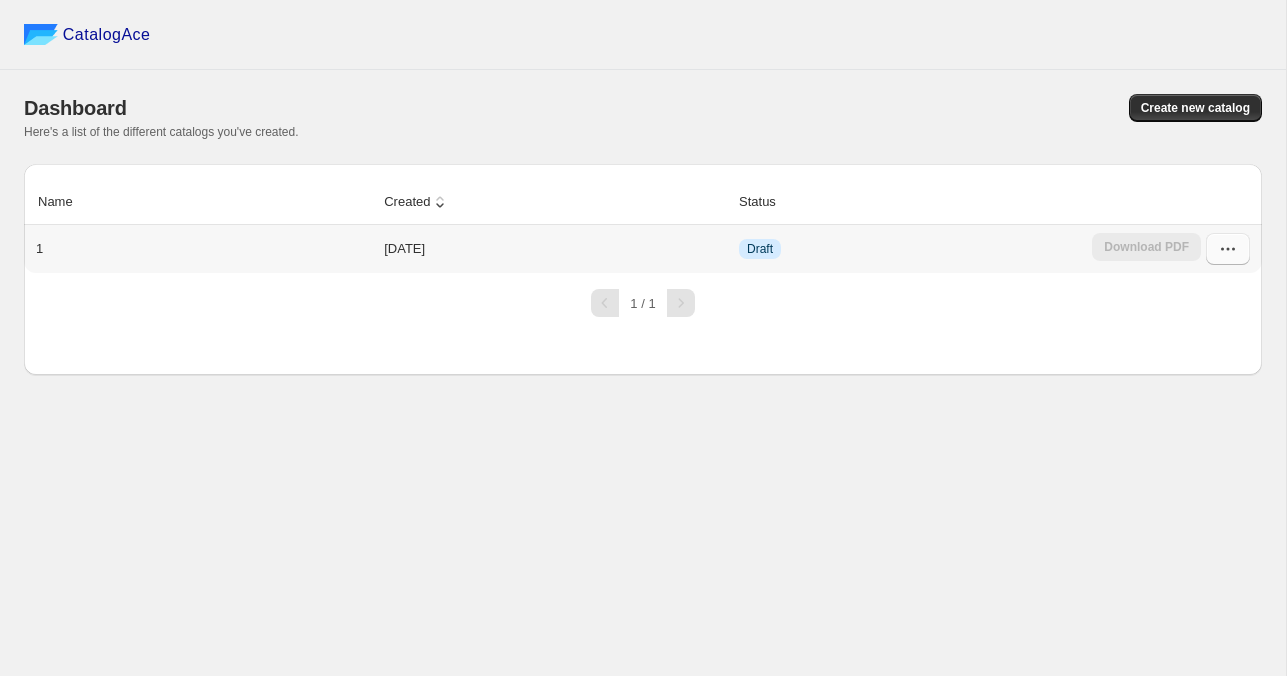 click 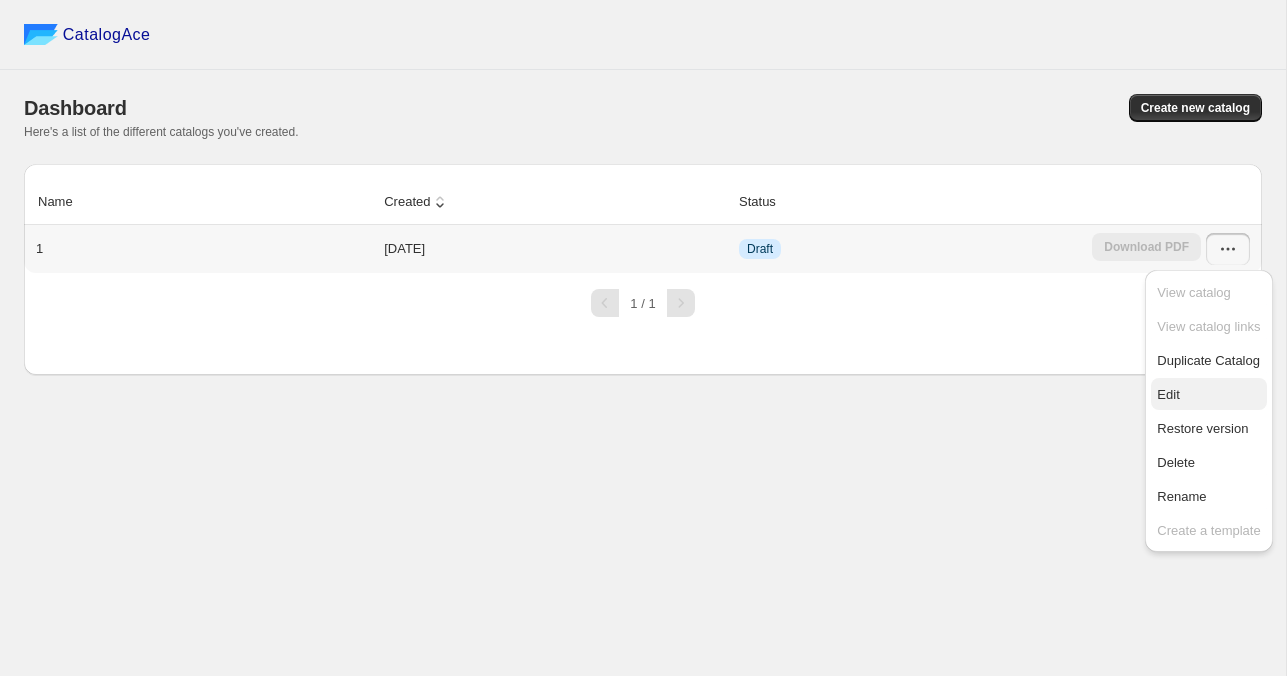 click on "Edit" at bounding box center (1208, 395) 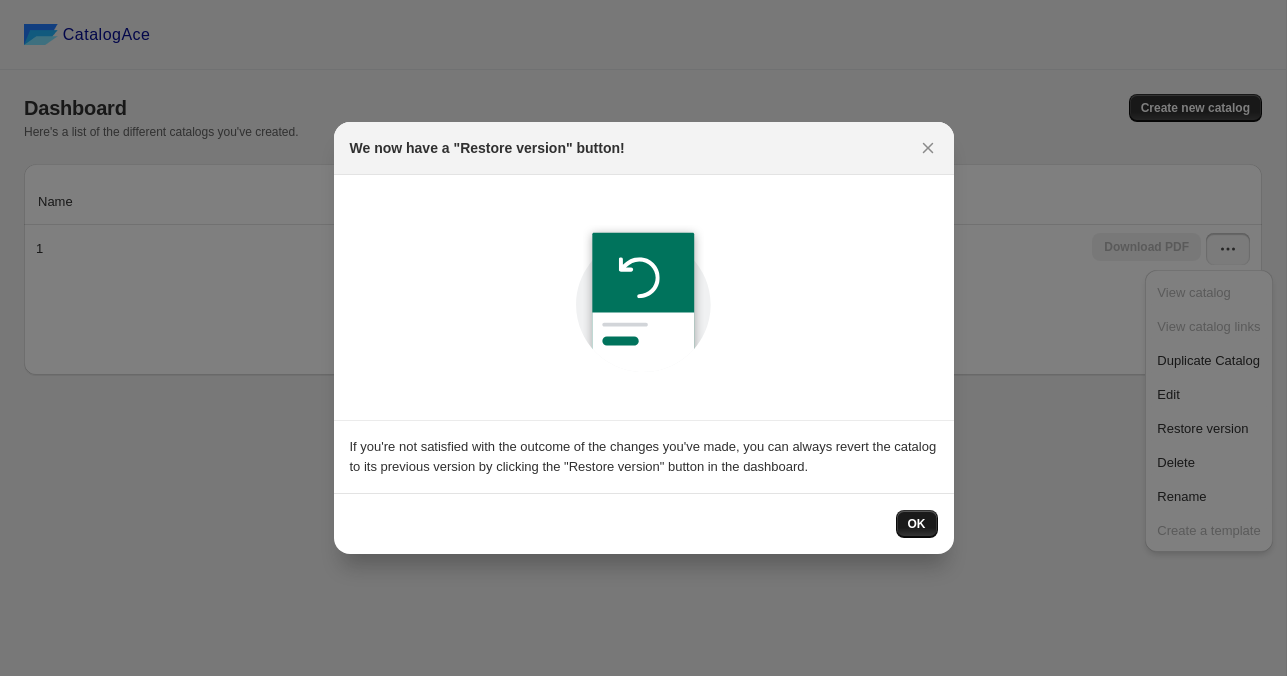 click on "OK" at bounding box center (917, 524) 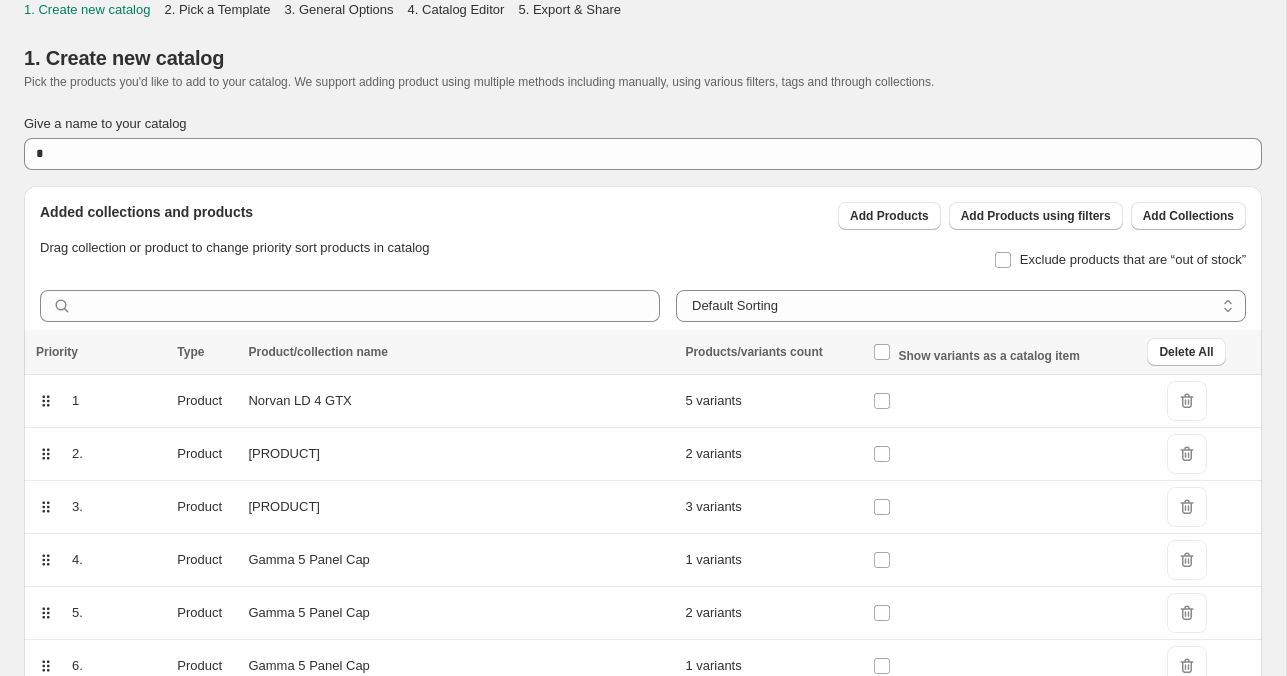 click at bounding box center [1004, 560] 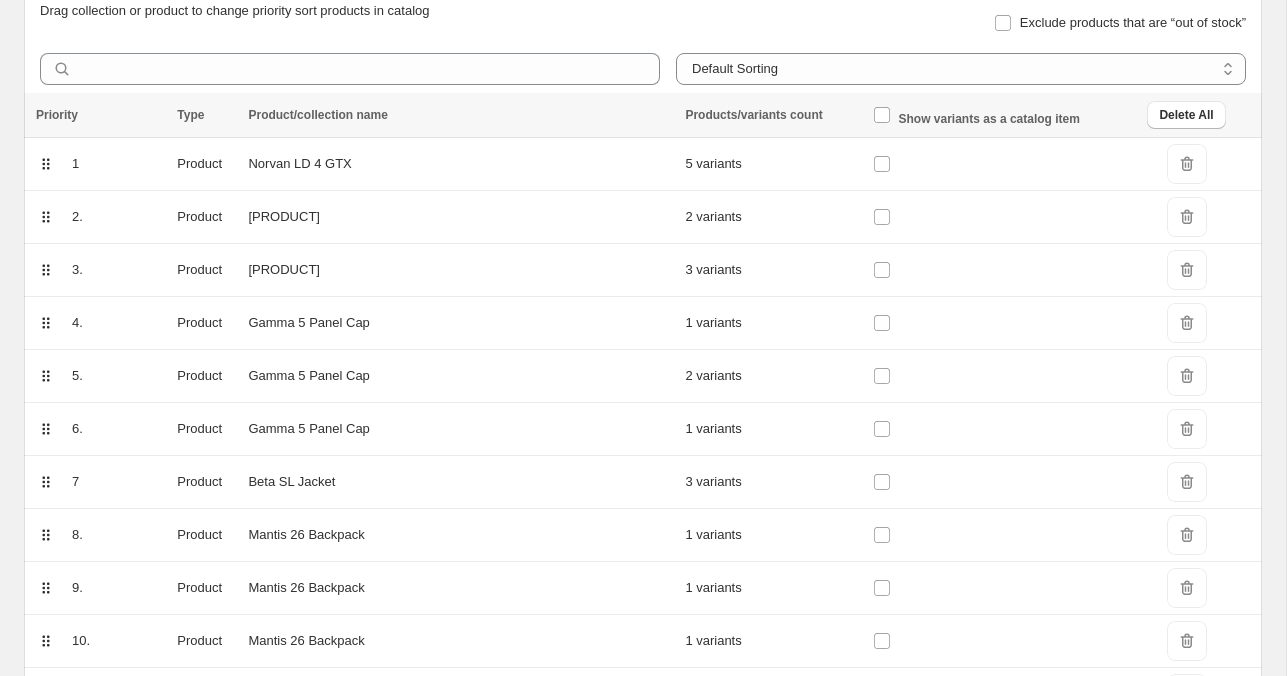 scroll, scrollTop: 247, scrollLeft: 0, axis: vertical 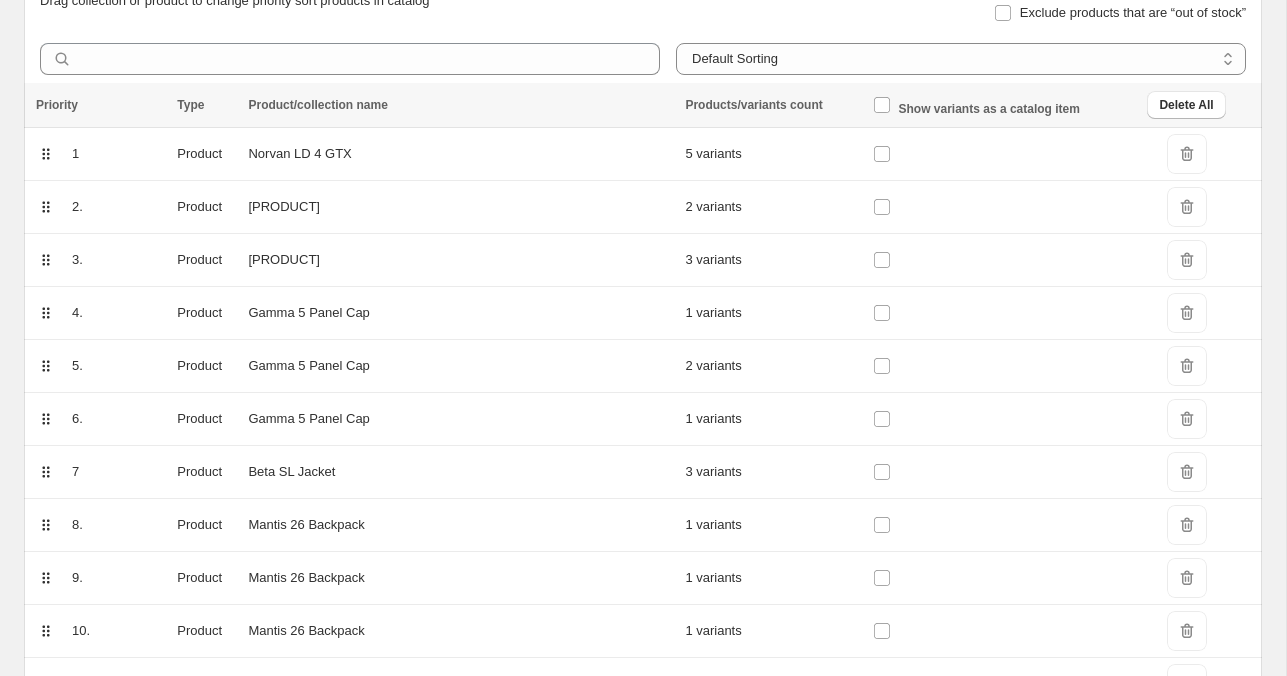 click on "Norvan LD 4 GTX" at bounding box center (460, 154) 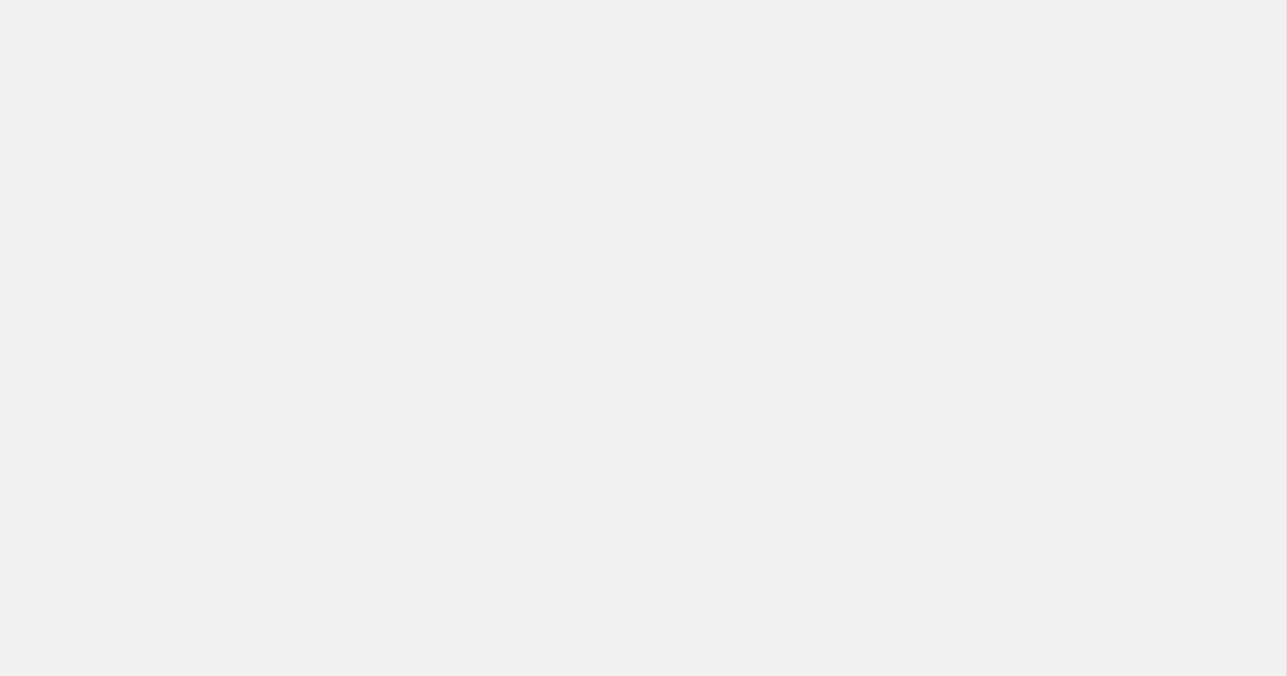 scroll, scrollTop: 0, scrollLeft: 0, axis: both 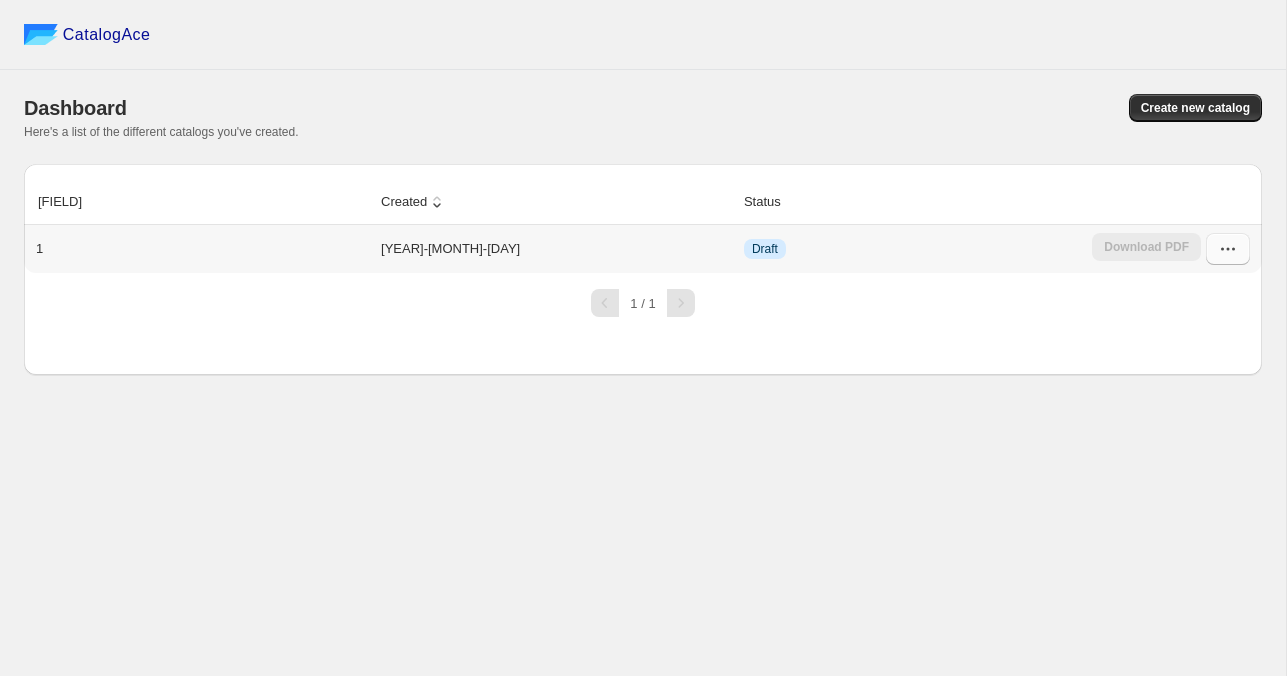 click 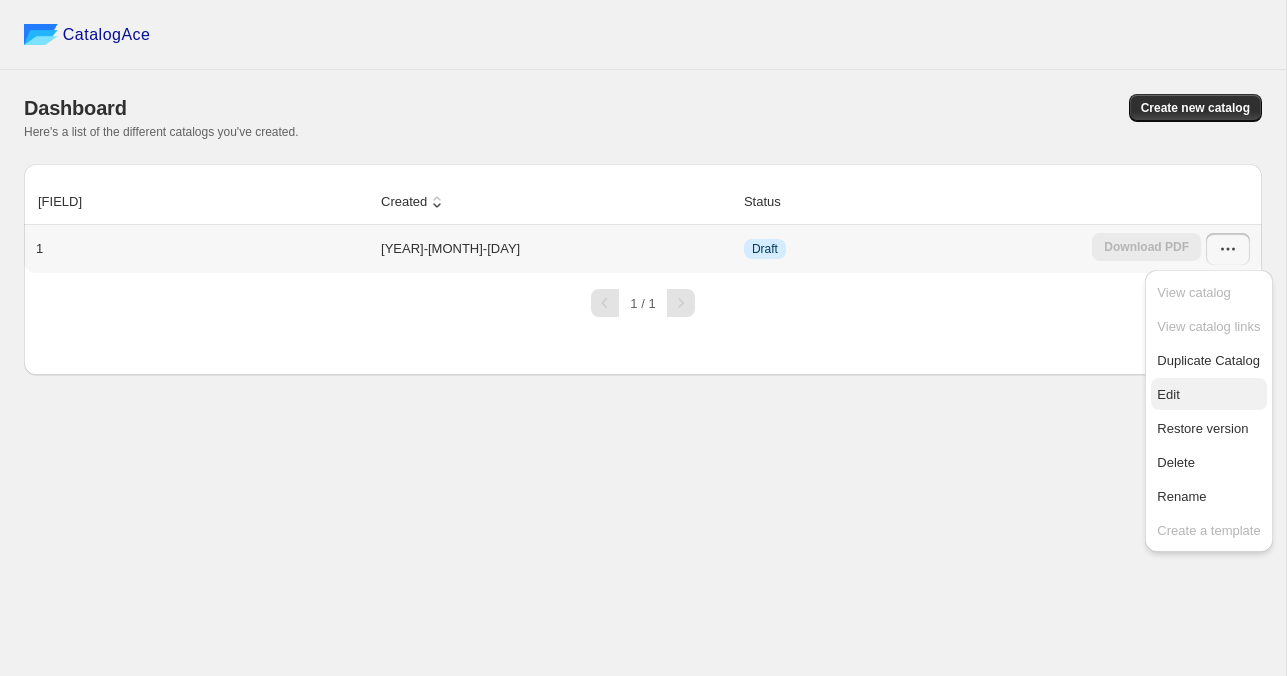 click on "Edit" at bounding box center [1208, 395] 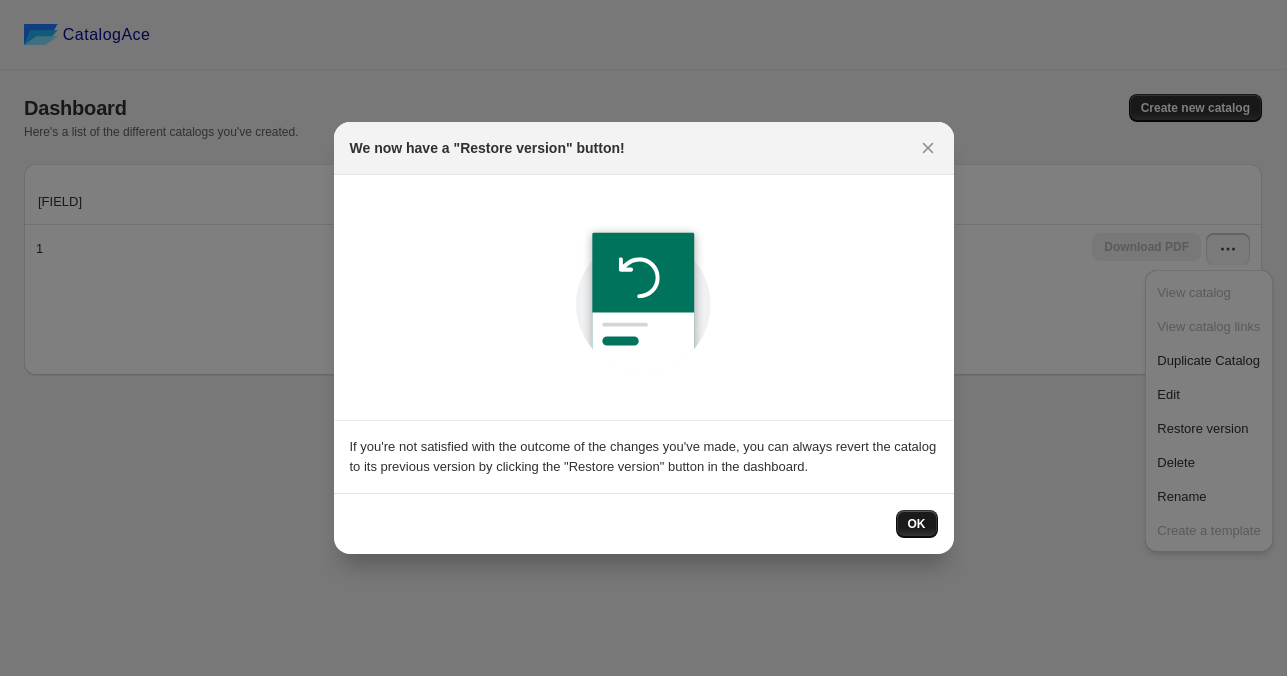 click on "OK" at bounding box center [917, 524] 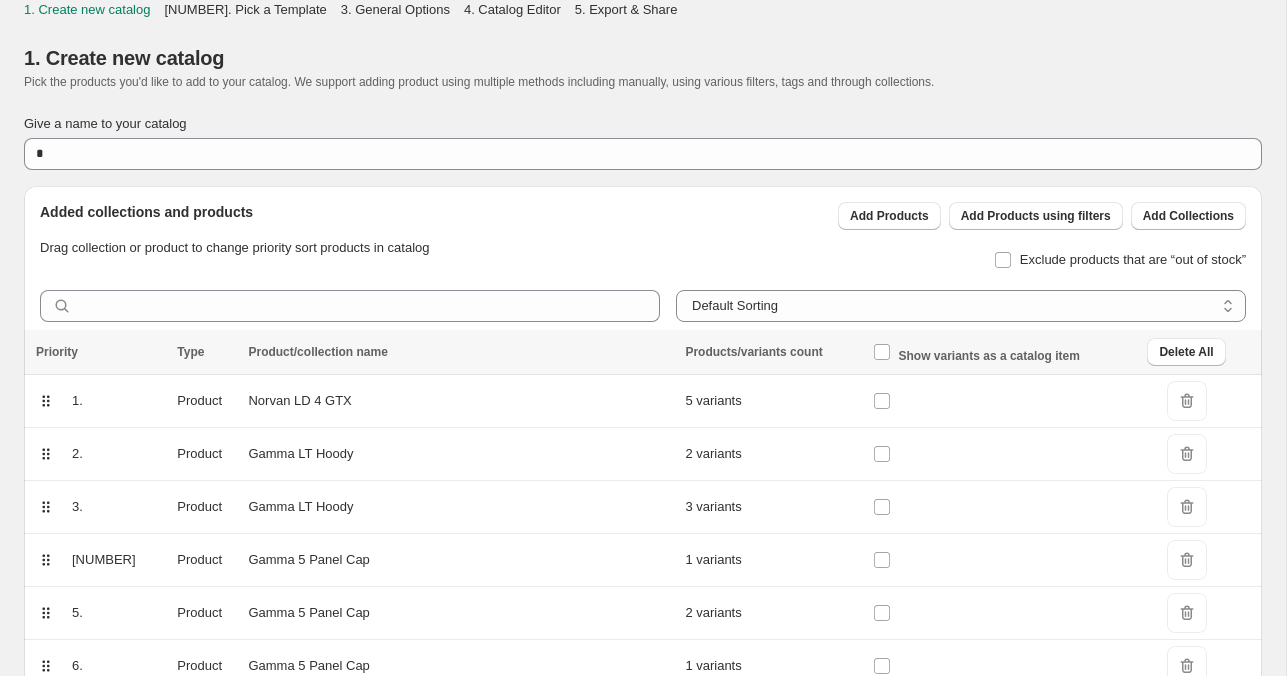 click on "4. Catalog Editor" at bounding box center [512, 9] 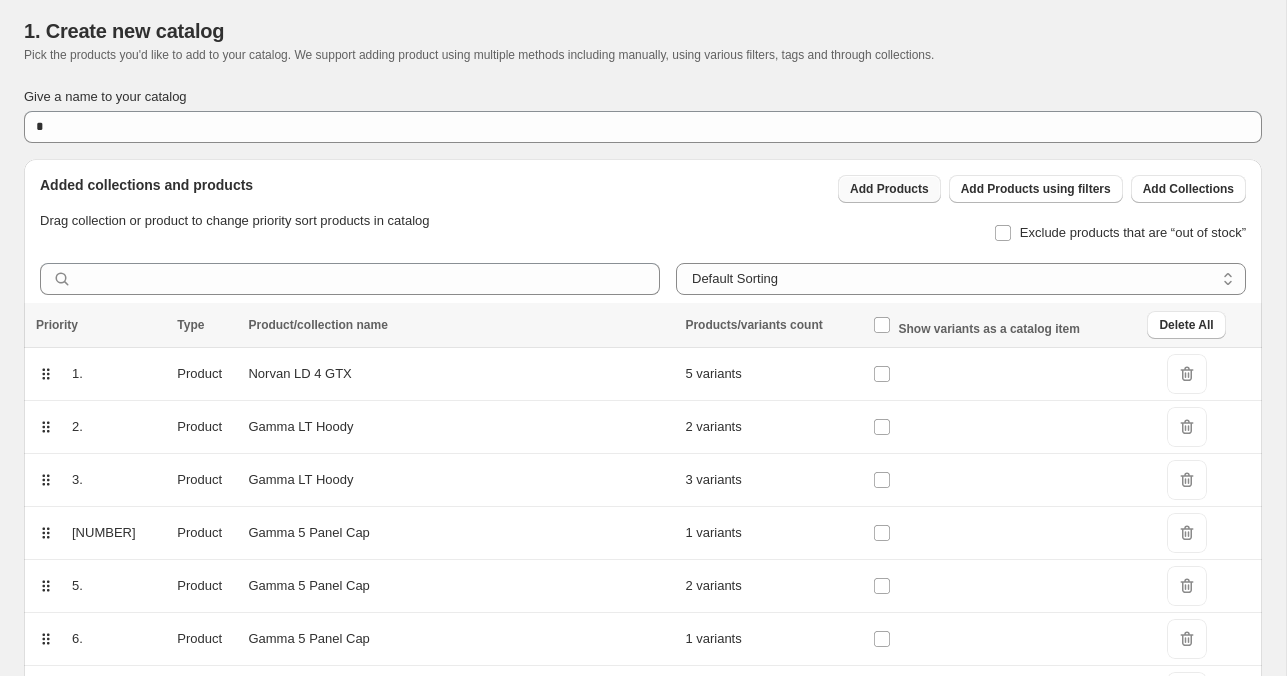 scroll, scrollTop: 10, scrollLeft: 0, axis: vertical 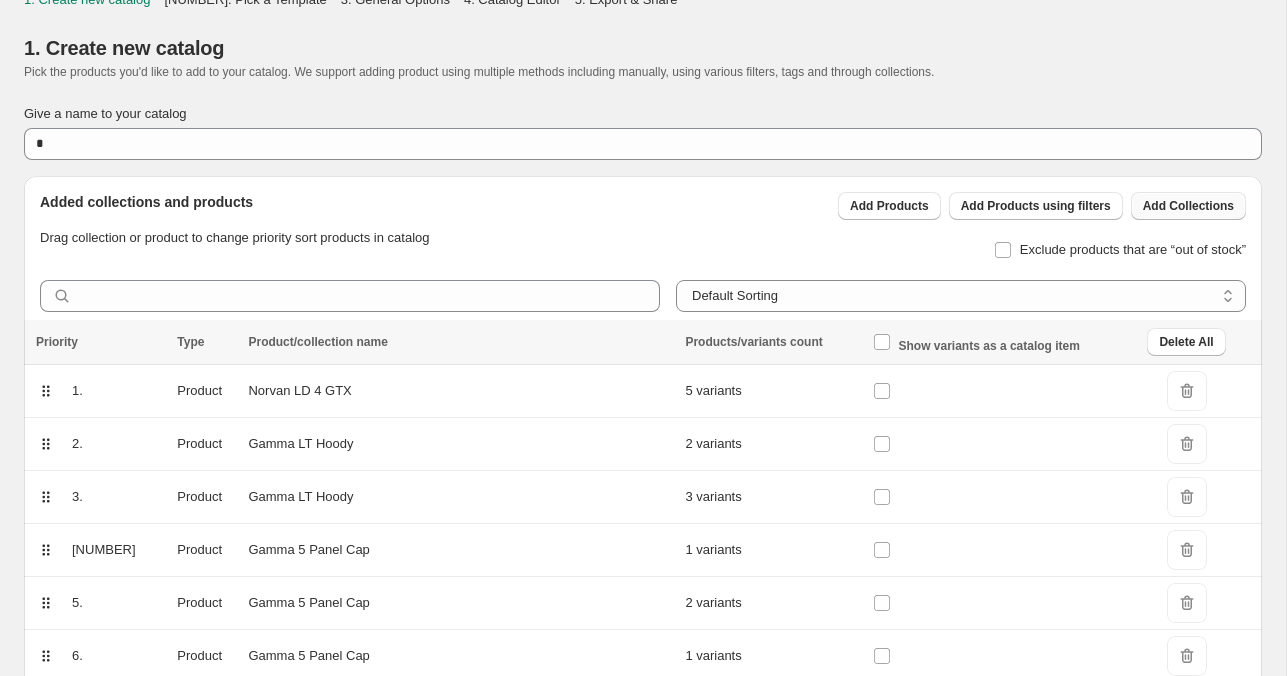 click on "Add Collections" at bounding box center [1188, 206] 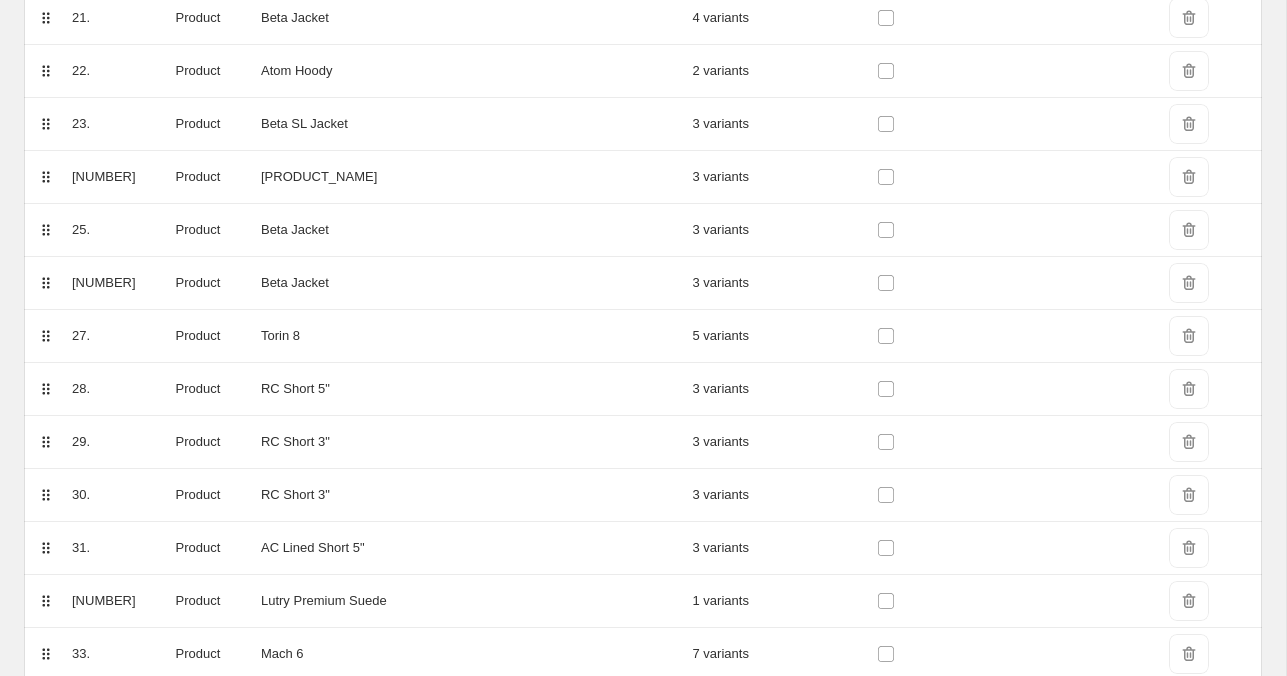 scroll, scrollTop: 0, scrollLeft: 0, axis: both 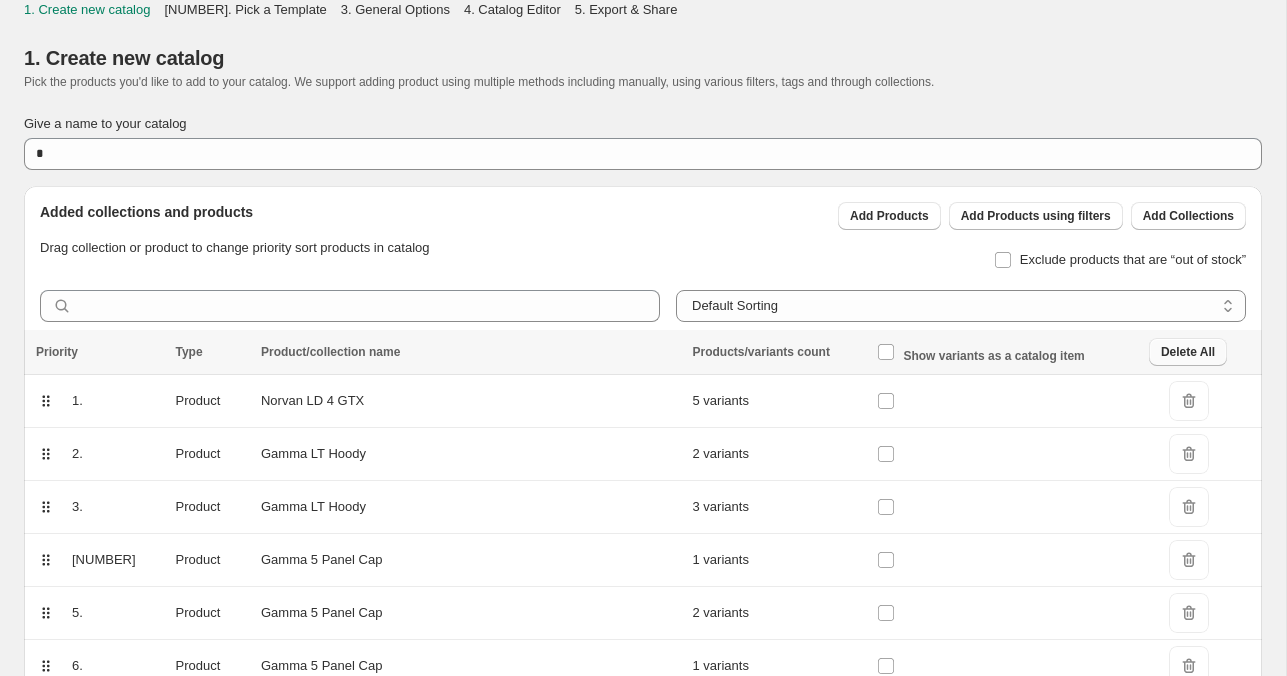 click on "Delete All" at bounding box center (1188, 352) 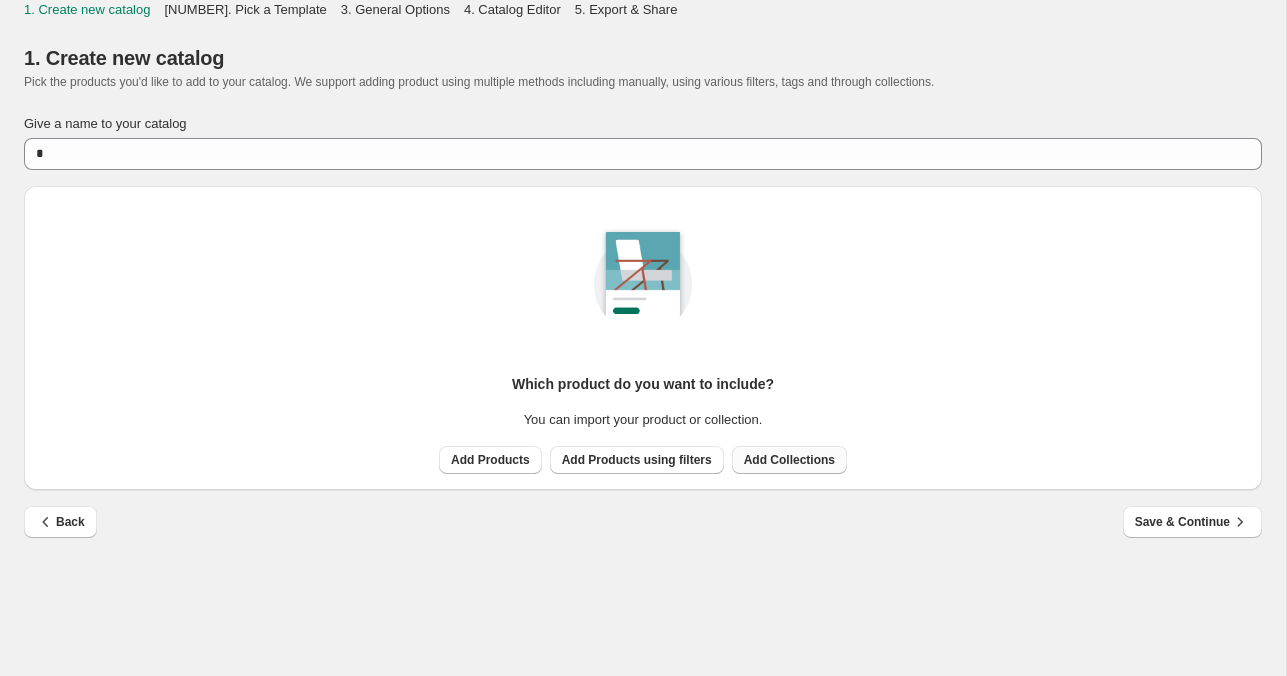 click on "Add Collections" at bounding box center [789, 460] 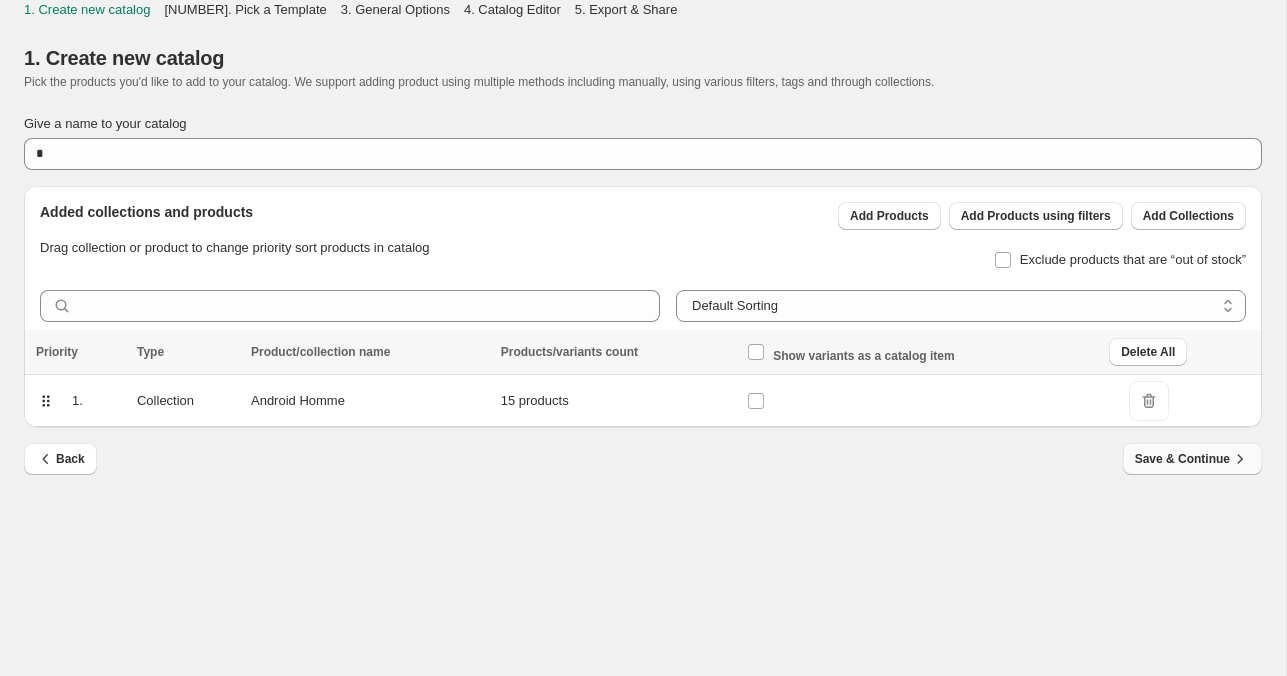 click on "Save & Continue" at bounding box center (1192, 459) 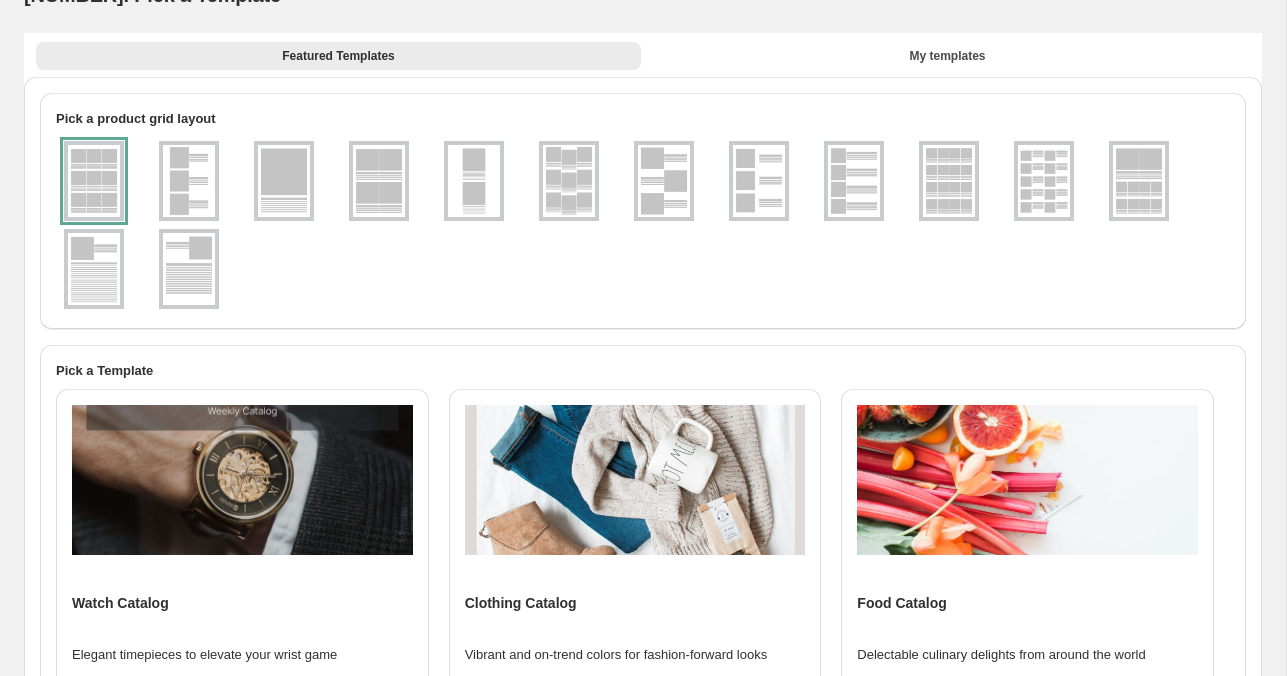 scroll, scrollTop: 58, scrollLeft: 0, axis: vertical 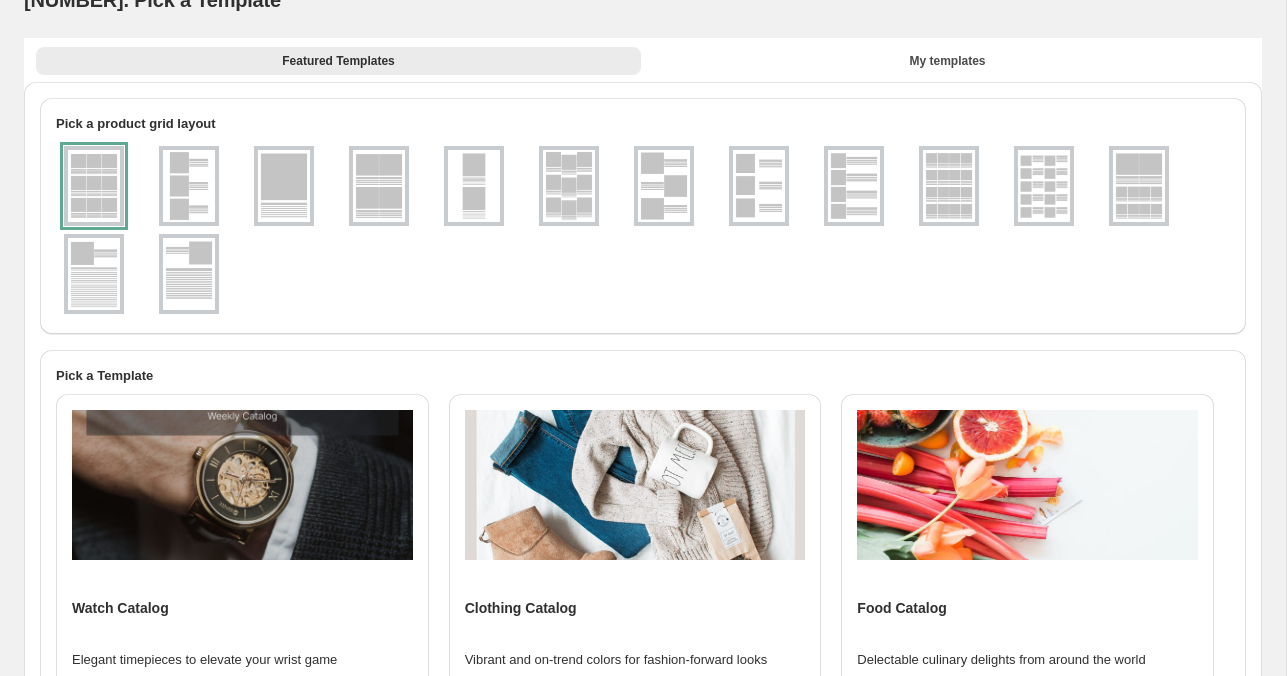 click at bounding box center (94, 274) 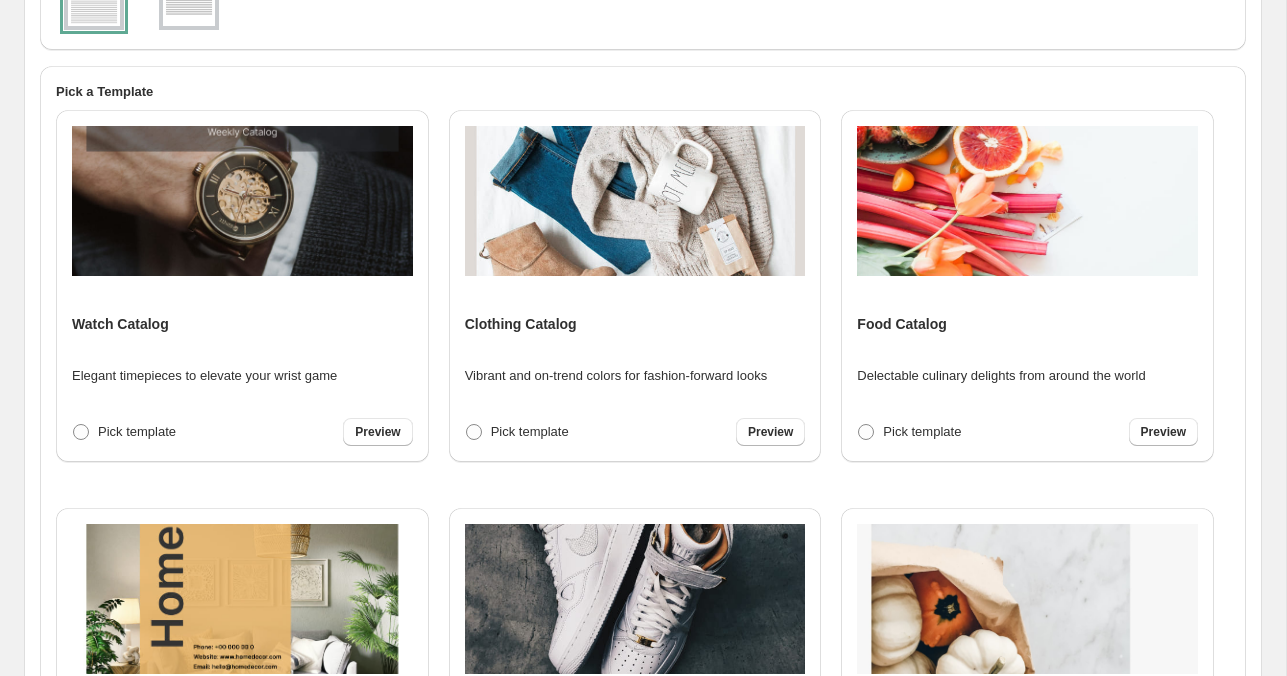scroll, scrollTop: 347, scrollLeft: 0, axis: vertical 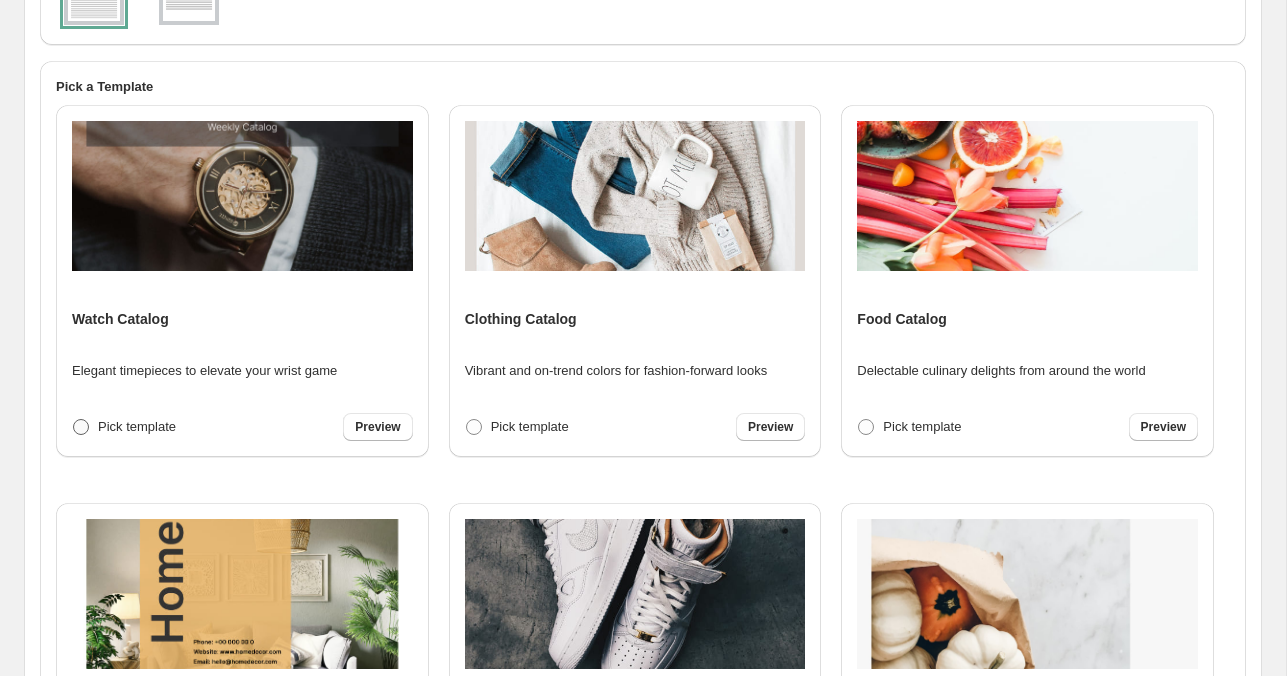 click on "Pick template" at bounding box center [137, 426] 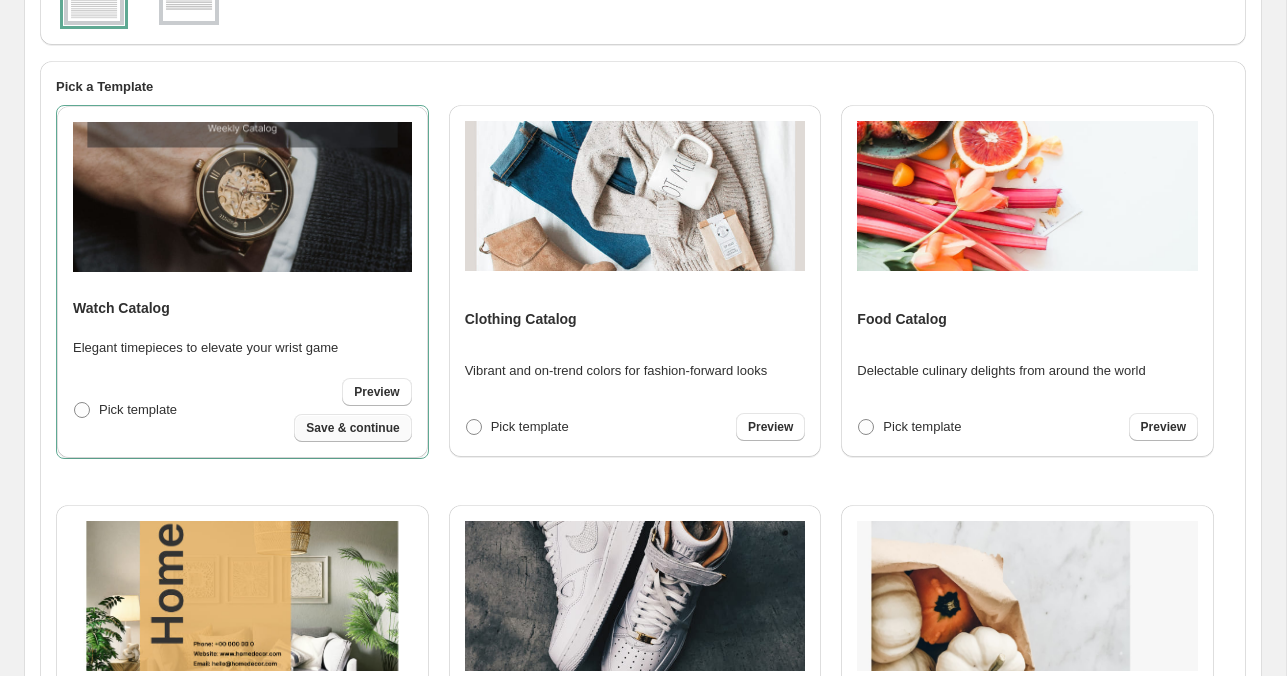 click on "Save & continue" at bounding box center [352, 428] 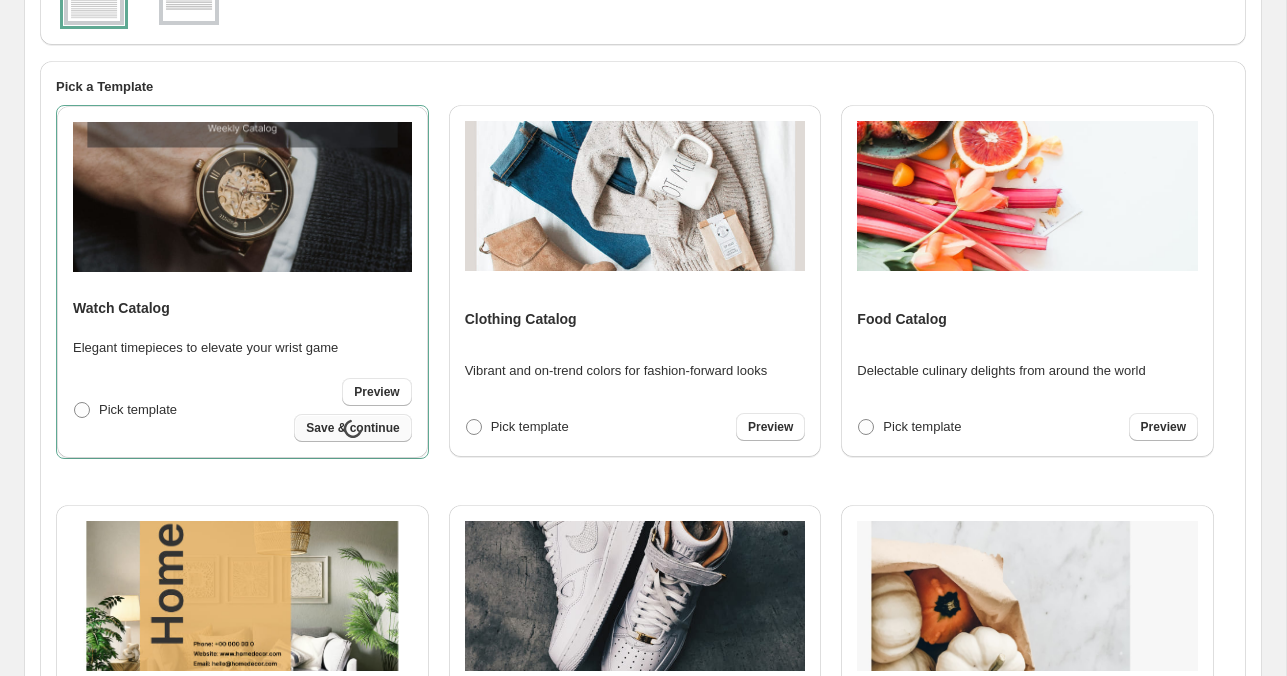 select on "**********" 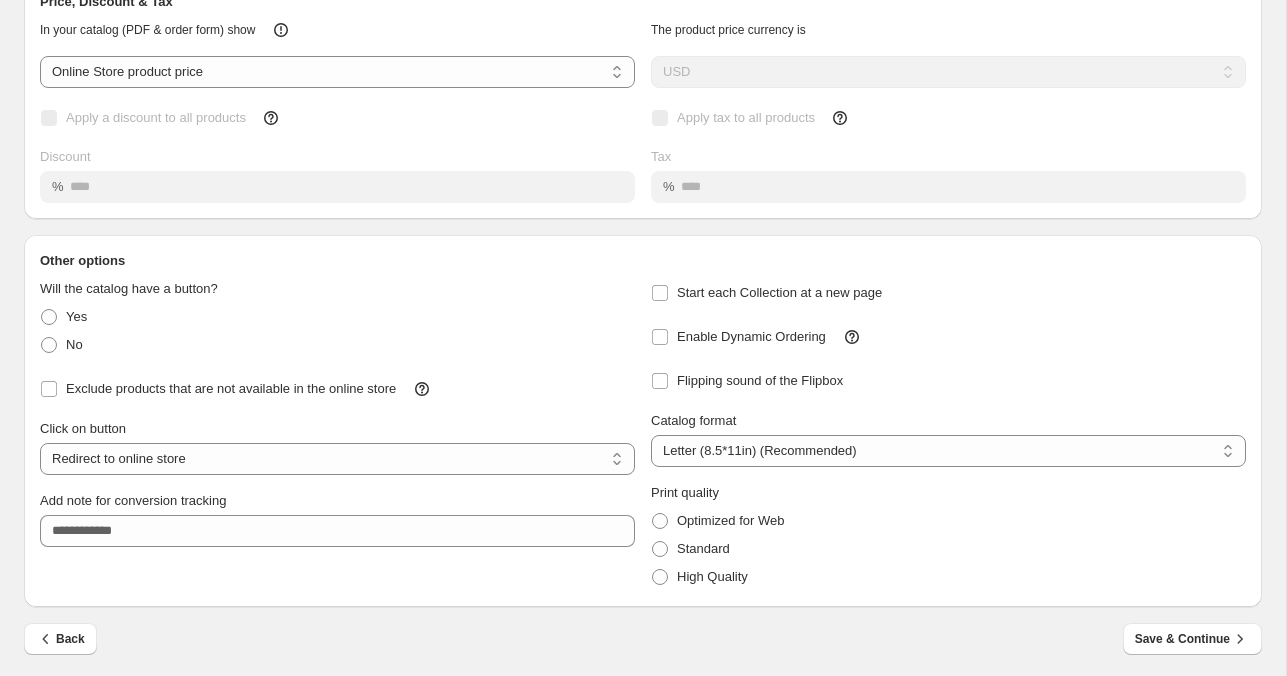 scroll, scrollTop: 124, scrollLeft: 0, axis: vertical 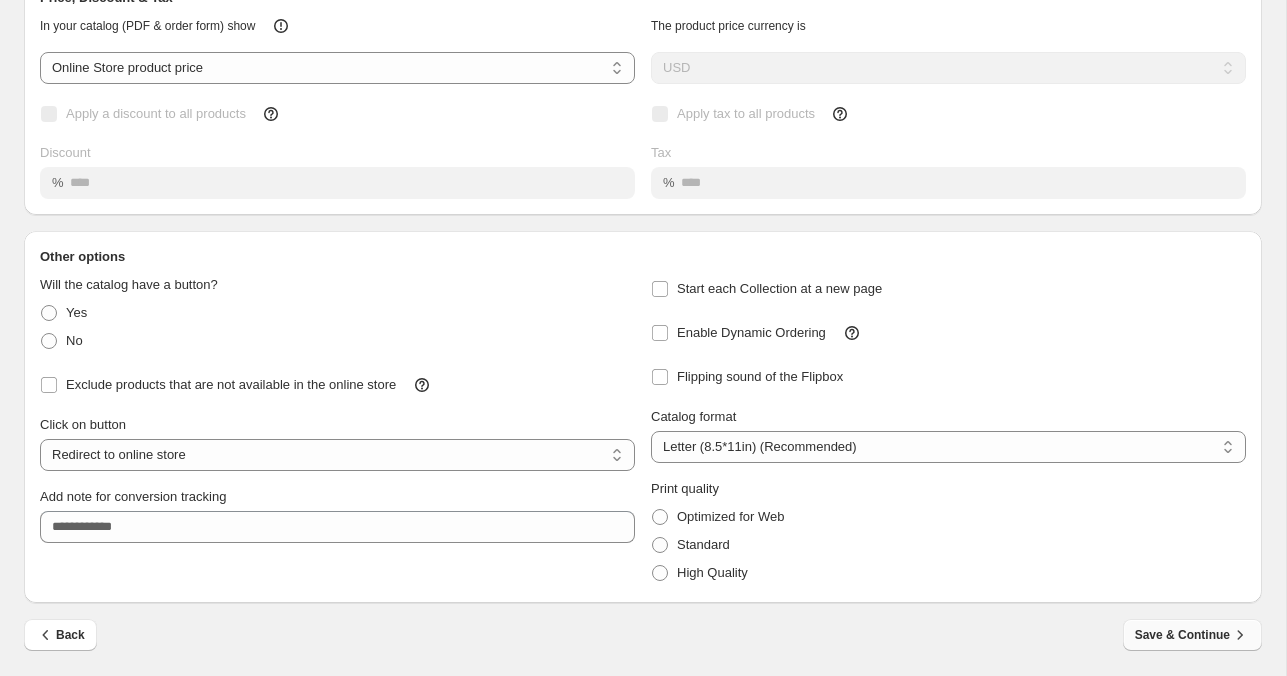 click on "Save & Continue" at bounding box center (1192, 635) 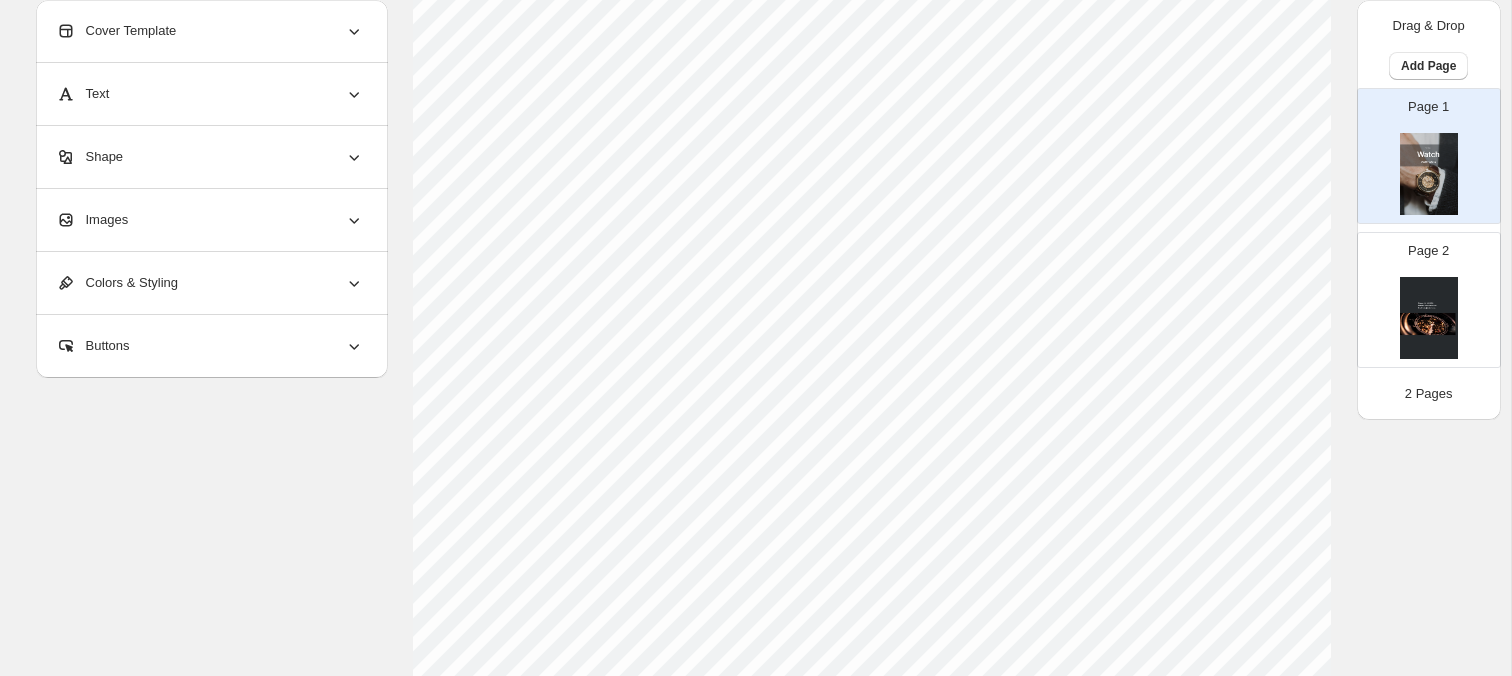 scroll, scrollTop: 290, scrollLeft: 0, axis: vertical 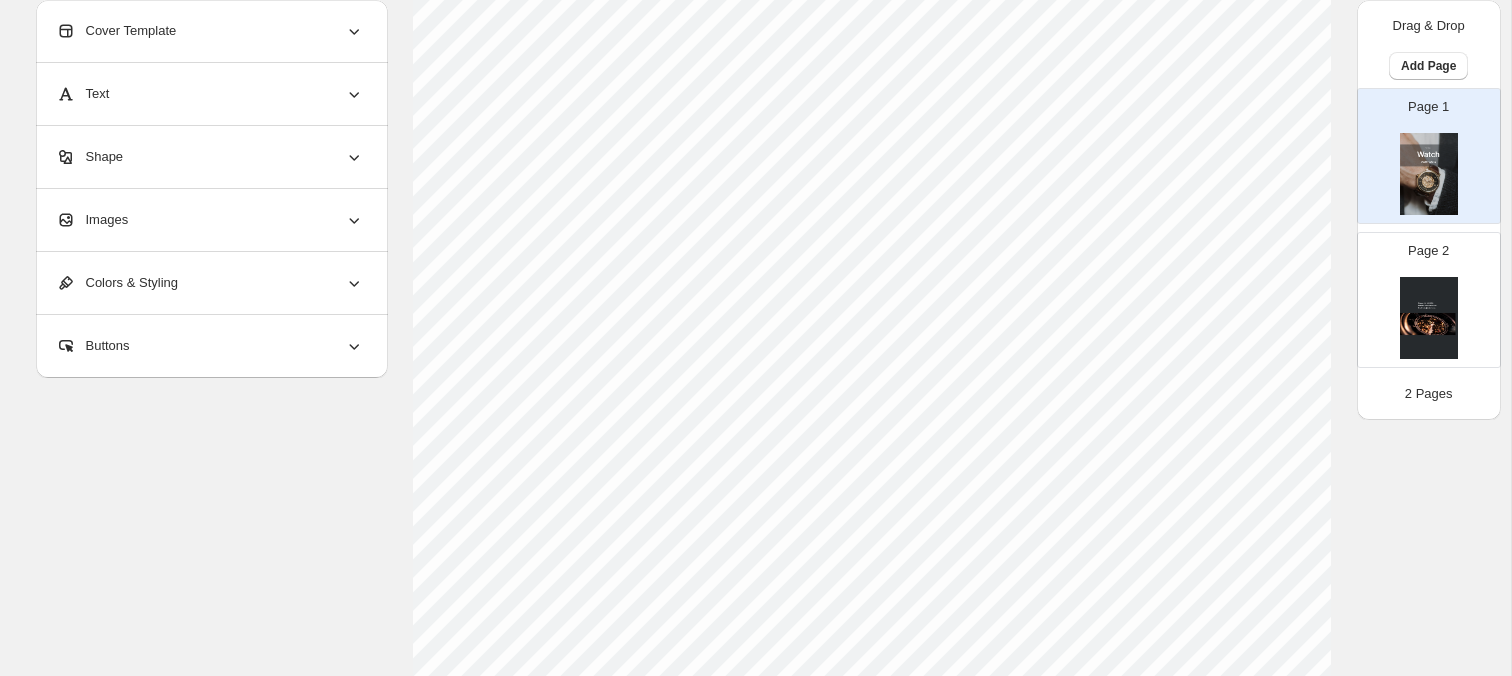 click at bounding box center [1429, 318] 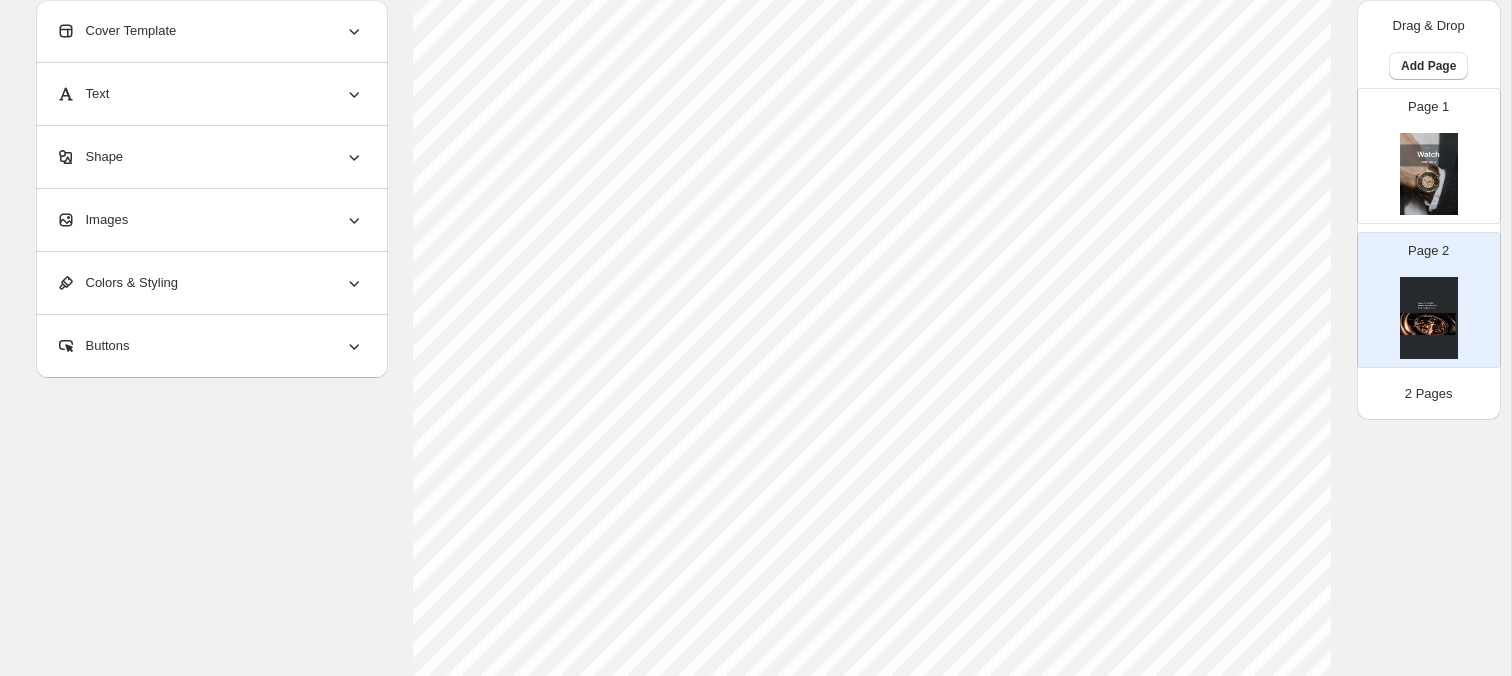 click at bounding box center [1429, 174] 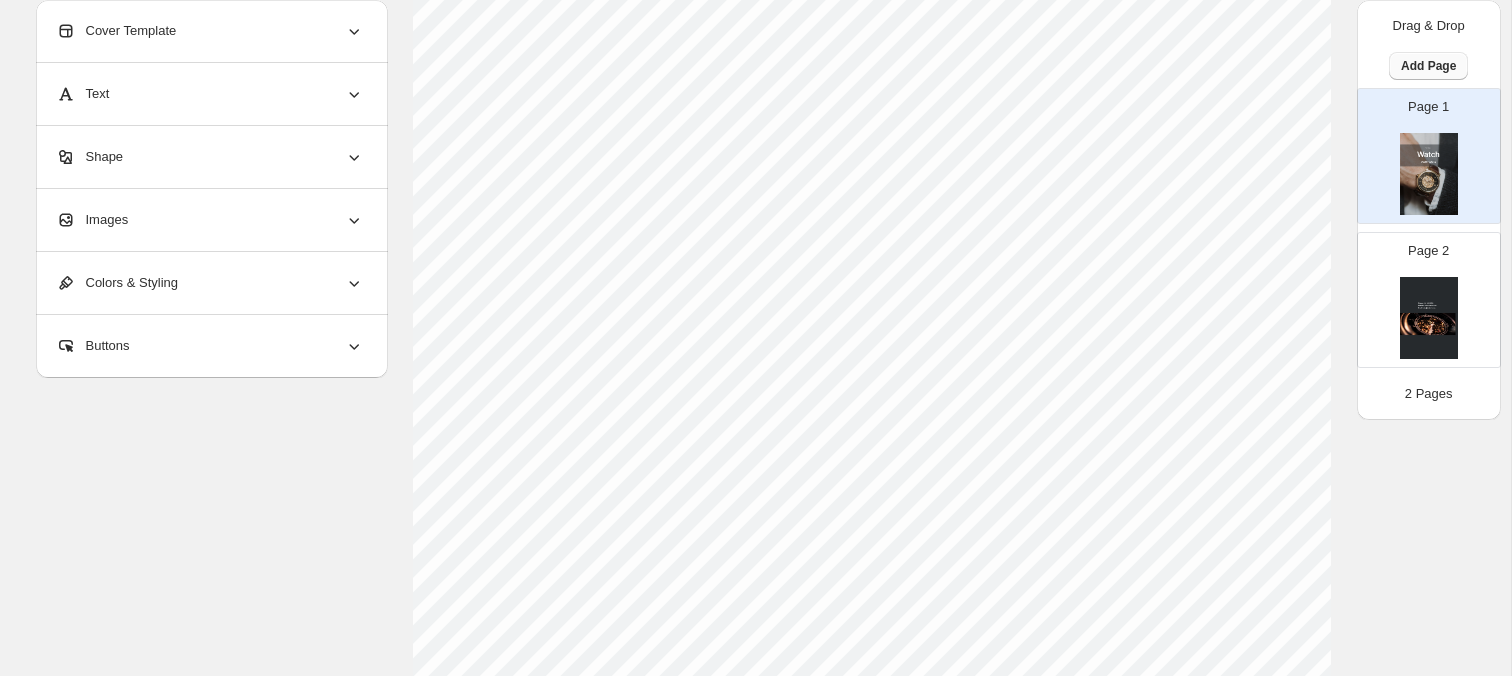 click on "Add Page" at bounding box center [1428, 66] 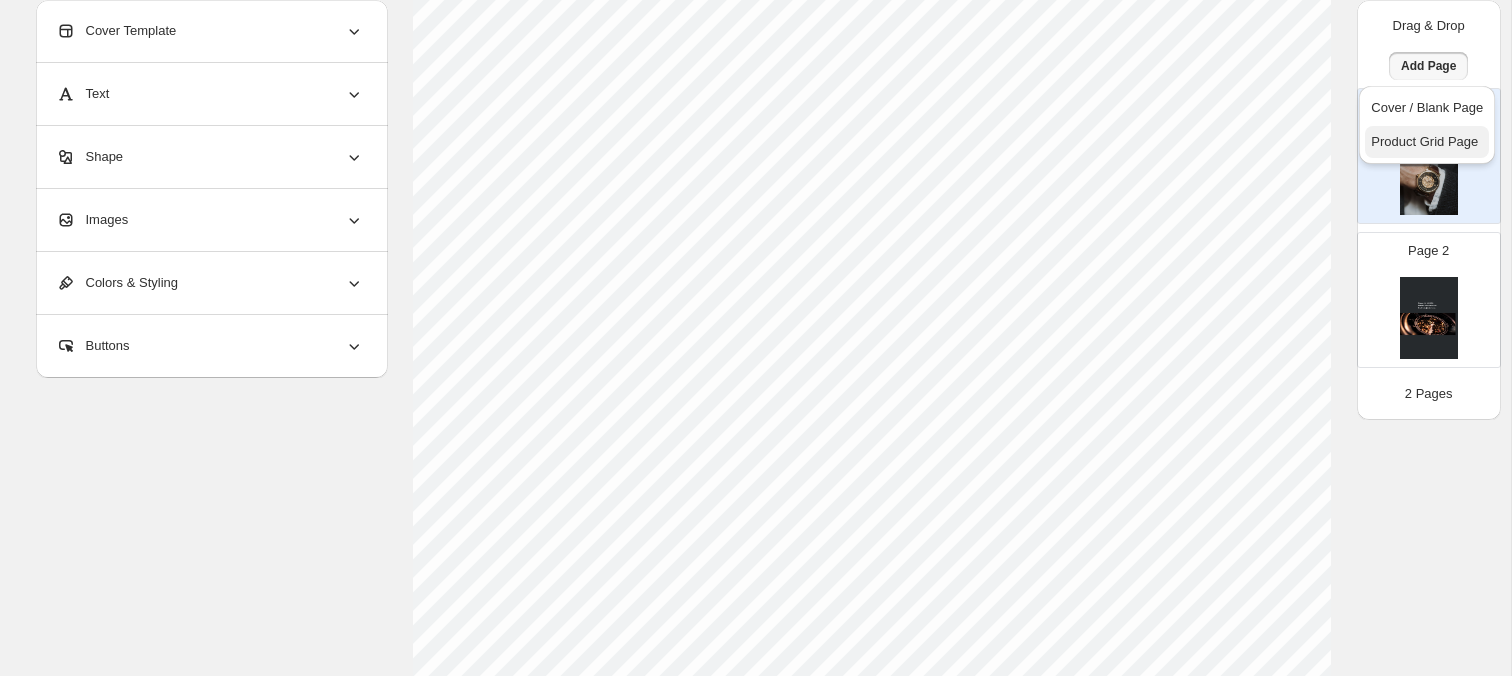 click on "Product Grid Page" at bounding box center [1427, 142] 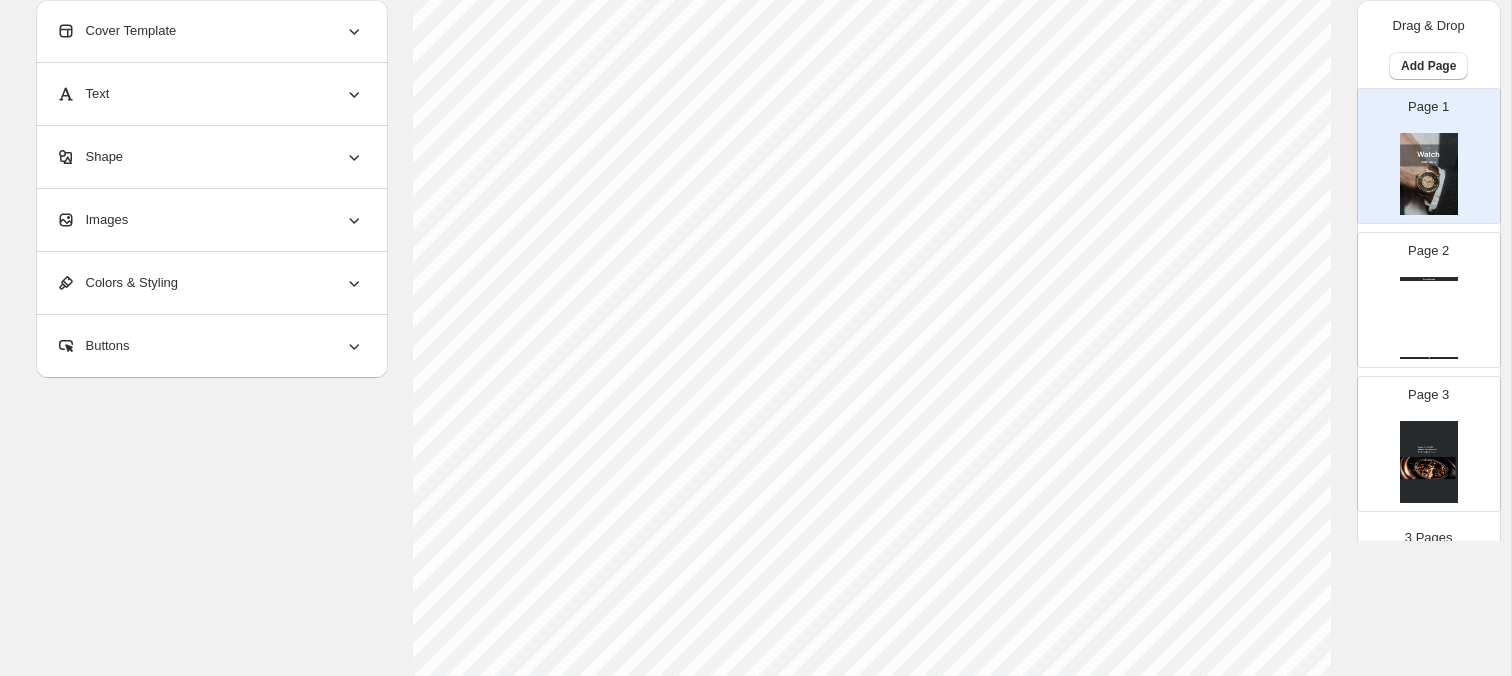 click on "Page 2" at bounding box center [1428, 251] 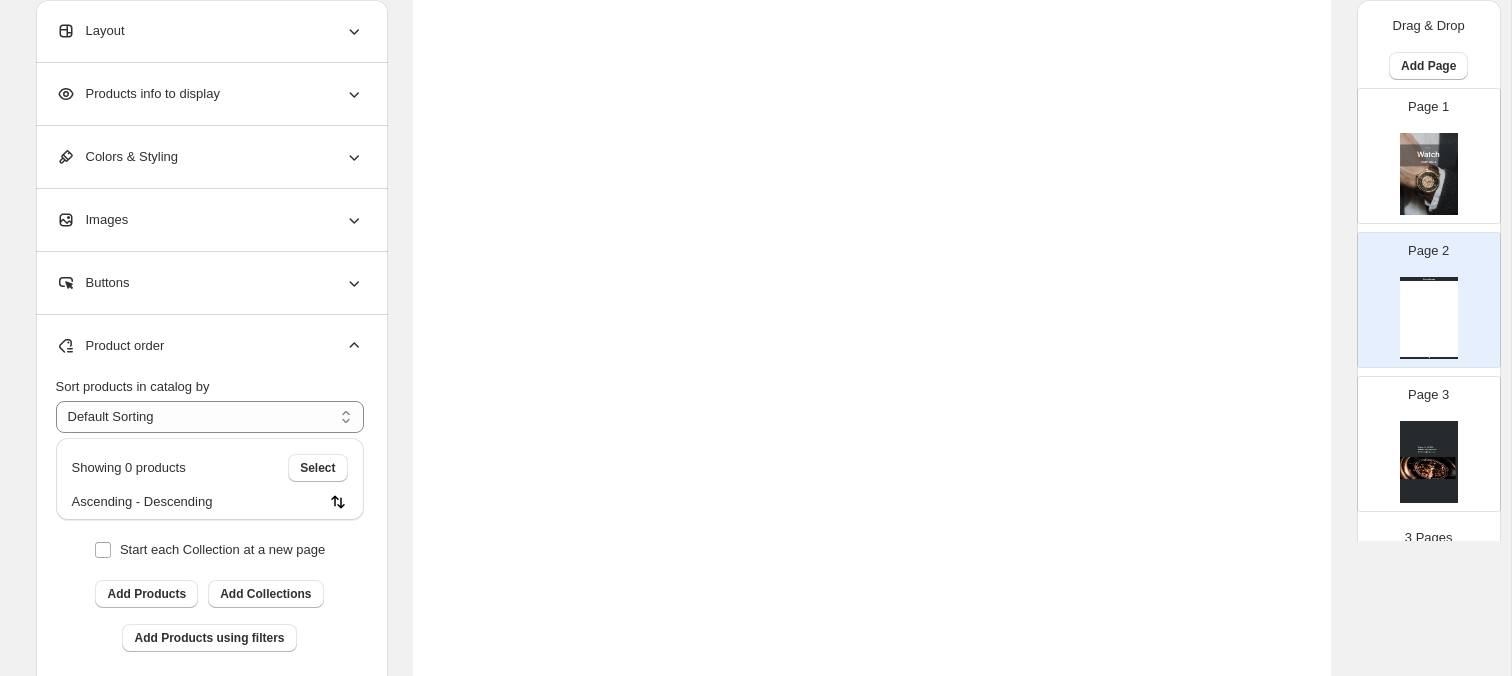 scroll, scrollTop: 567, scrollLeft: 0, axis: vertical 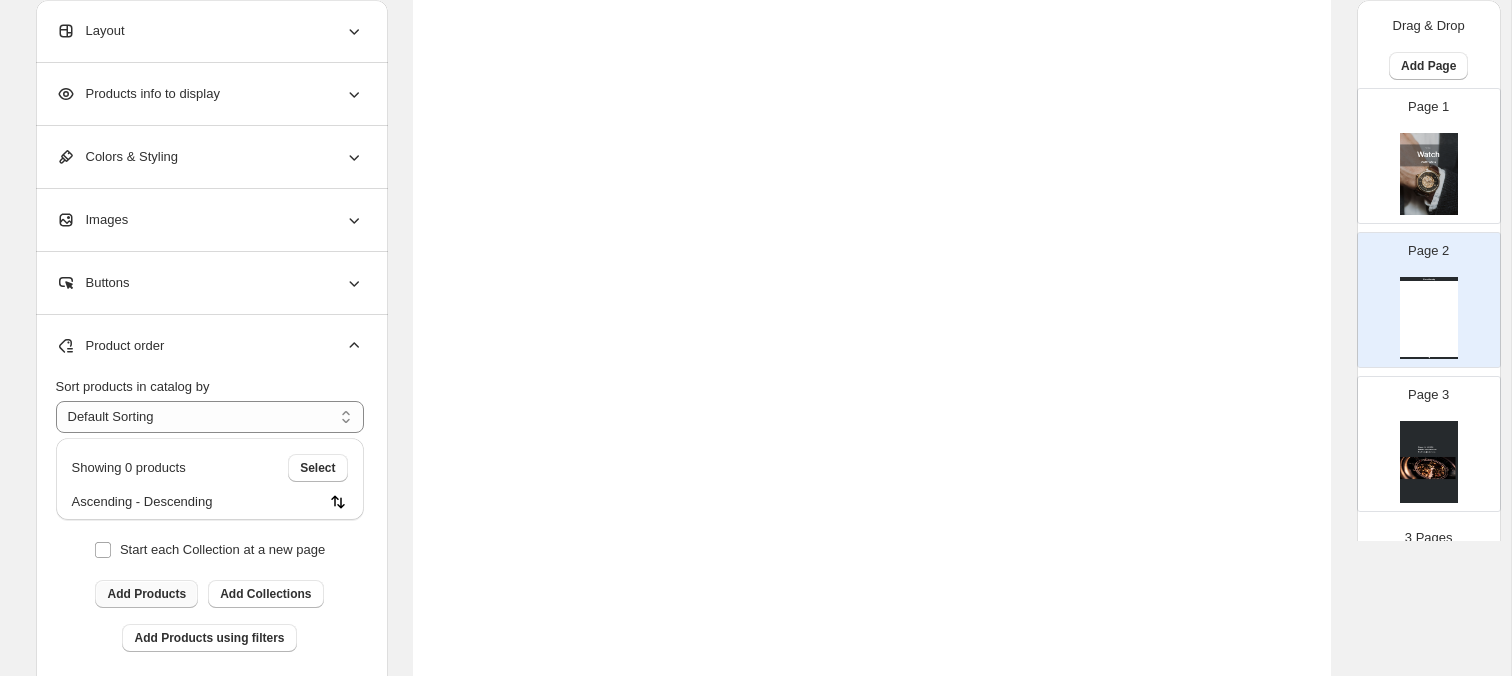 click on "Add Products" at bounding box center (146, 594) 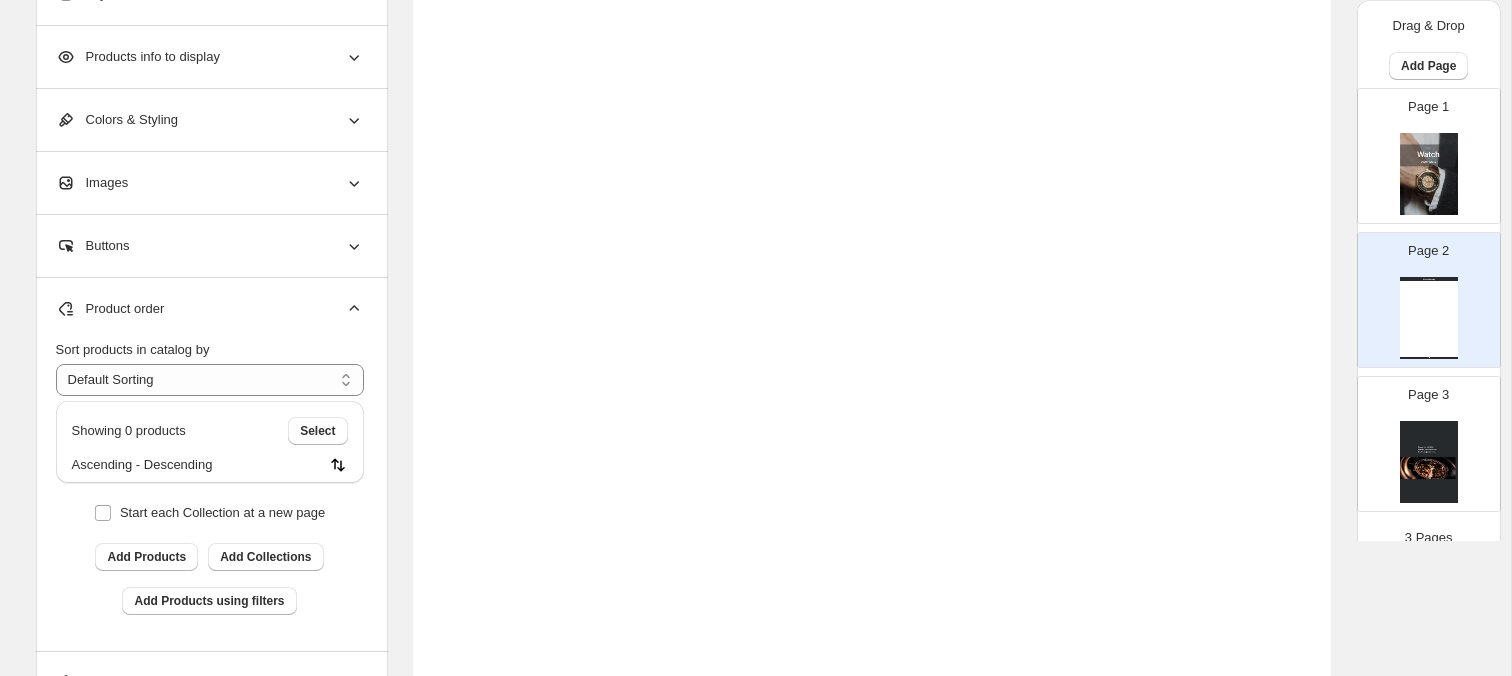 scroll, scrollTop: 577, scrollLeft: 0, axis: vertical 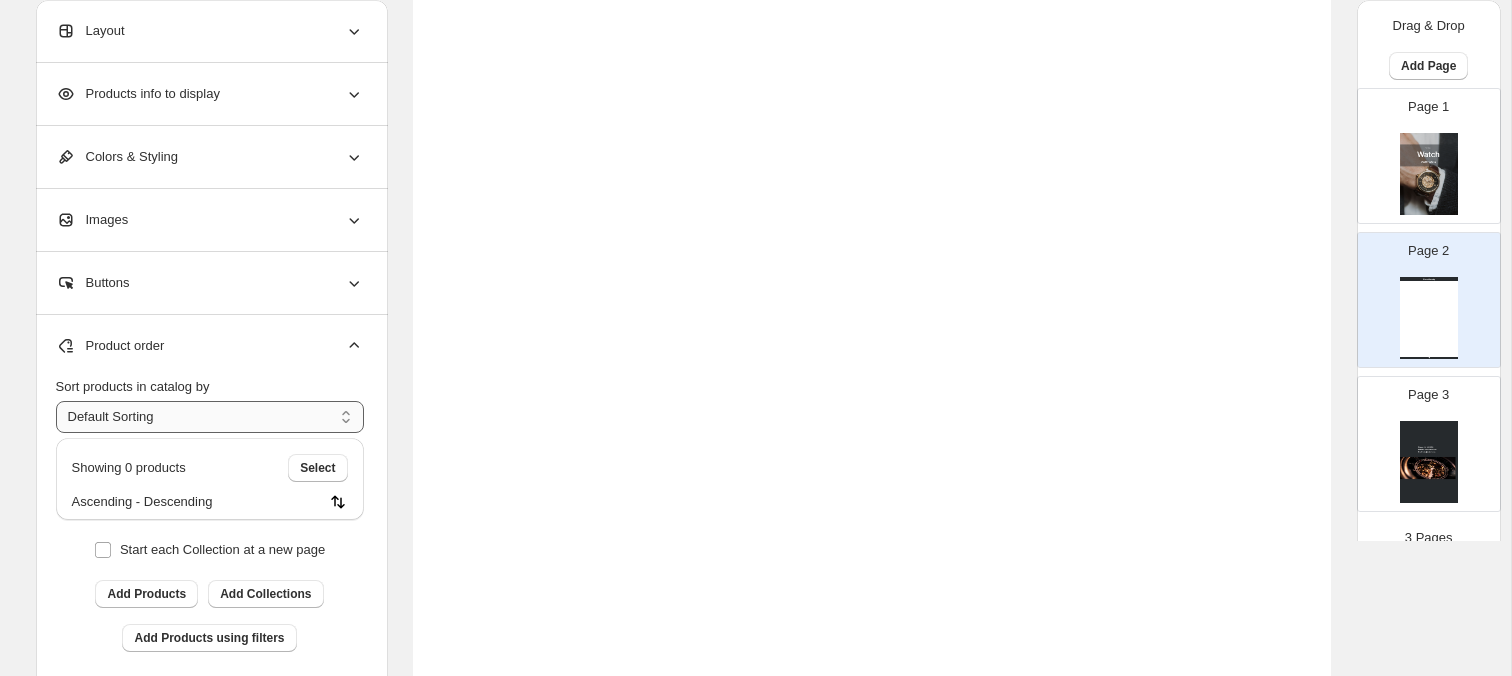 click on "**********" at bounding box center (210, 417) 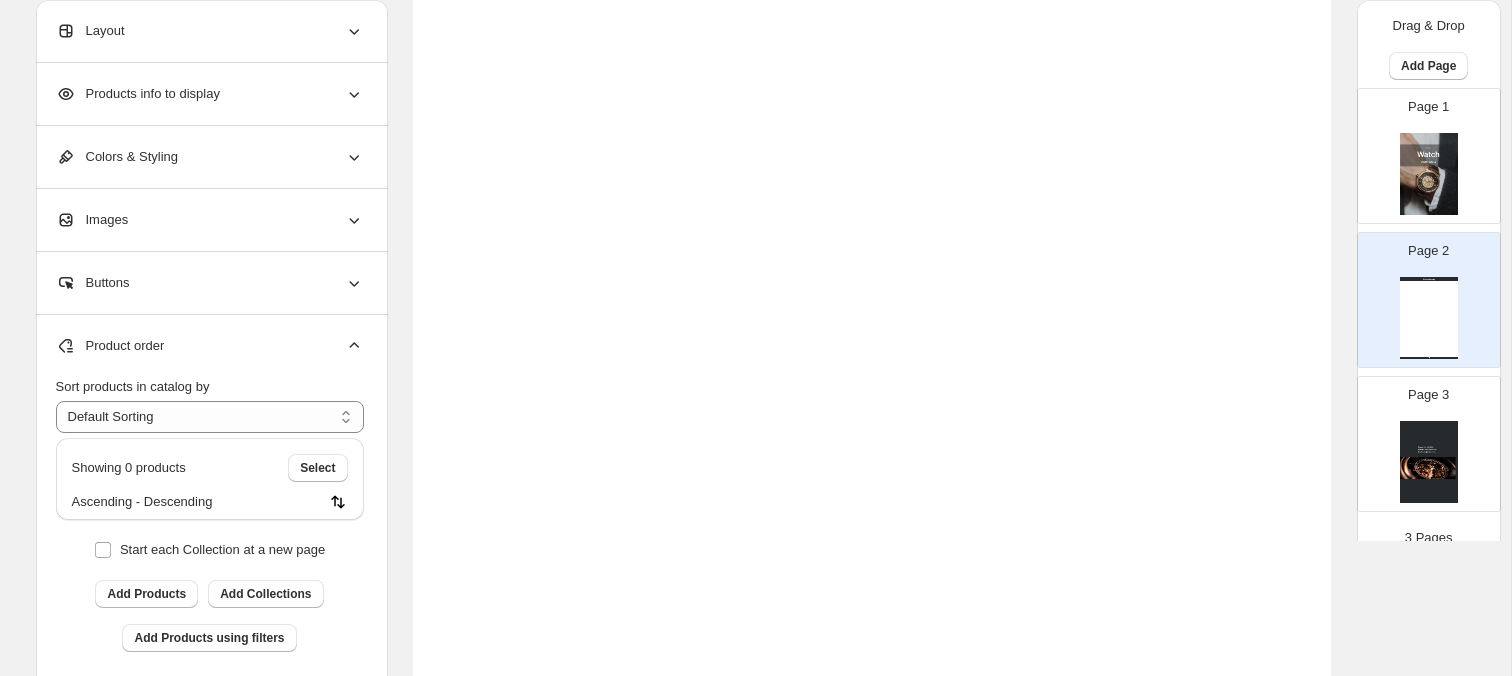 click on "Product order" at bounding box center [210, 346] 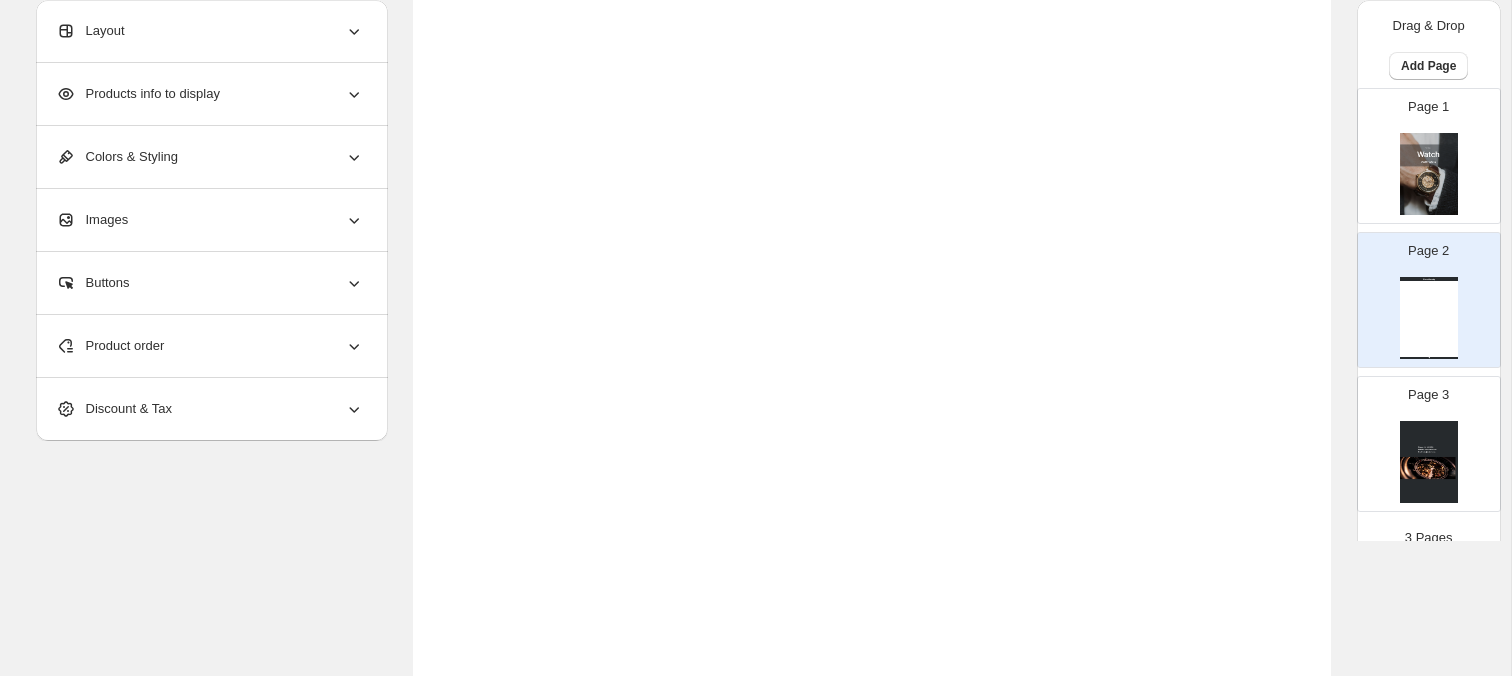 click on "Images" at bounding box center (210, 220) 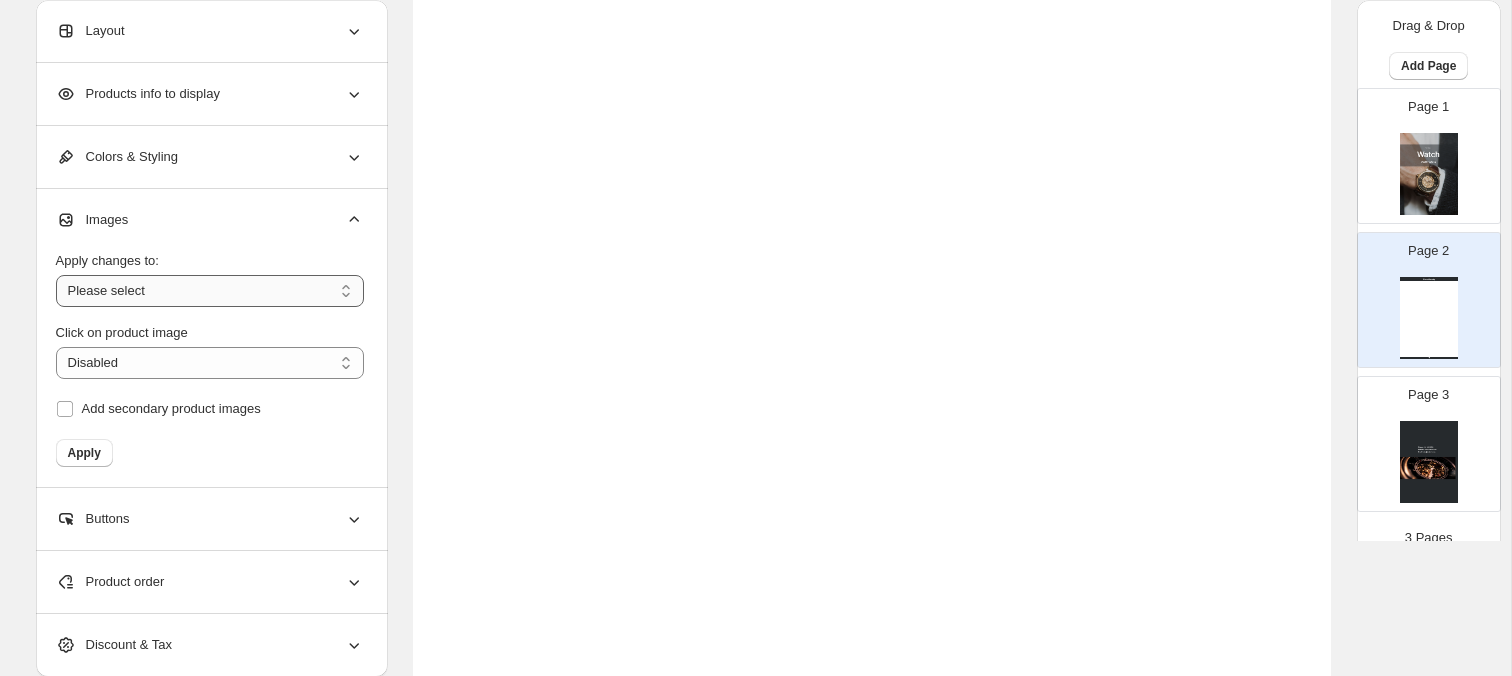 click on "**********" at bounding box center [210, 291] 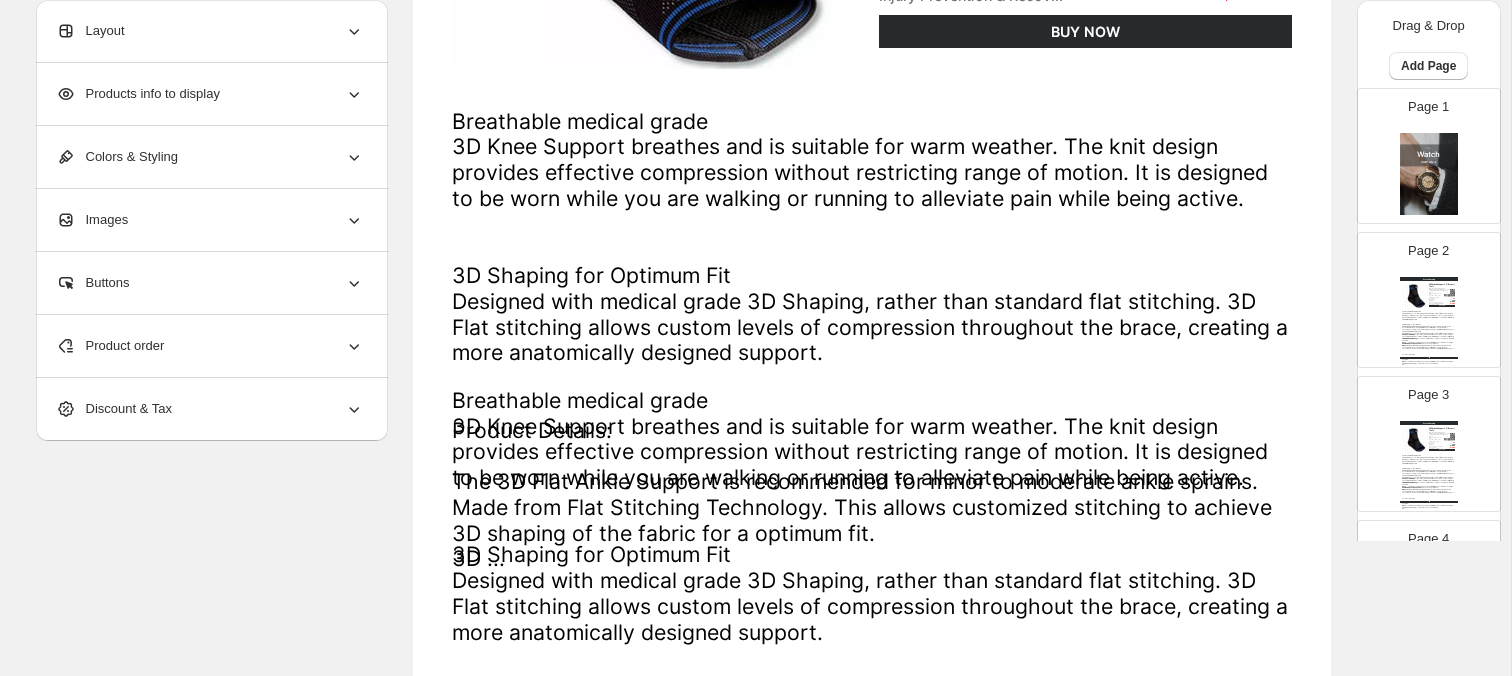 scroll, scrollTop: 678, scrollLeft: 0, axis: vertical 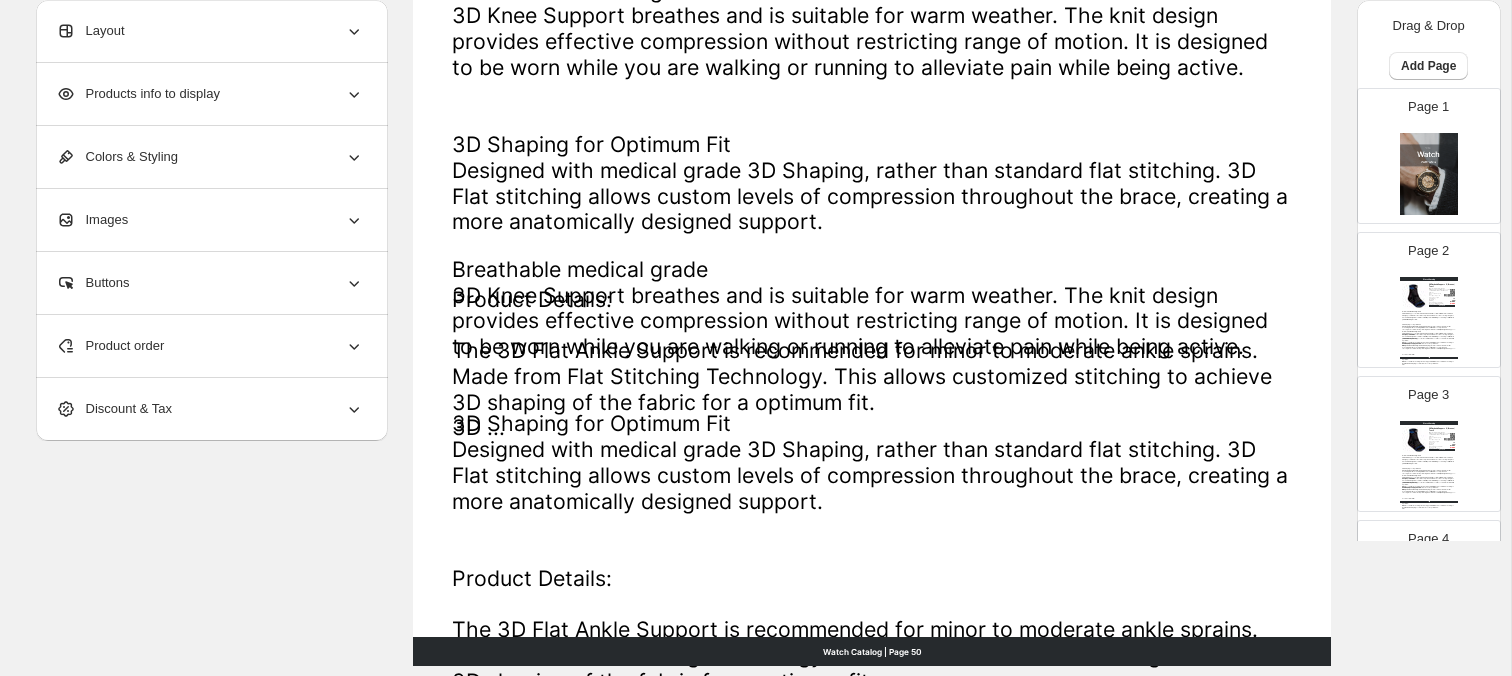 click on "Breathable medical grade
3D Knee Support breathes and is suitable for warm weather. The knit design provides effective compression without restricting range of motion. It is designed to be worn while you are walking or running to alleviate pain while being active.
3D Shaping for Optimum Fit
Designed with medical grade 3D Shaping, rather than standard flat stitching. 3D Flat stitching allows custom levels of compression throughout the brace, creating a more anatomically designed support.
Product Details:
The 3D Flat Ankle Support is recommended for minor to moderate ankle sprains.
Made from Flat Stitching Technology. This allows customized stitching to achieve 3D shaping of the fabric for a optimum fit.
3D ..." at bounding box center (872, 489) 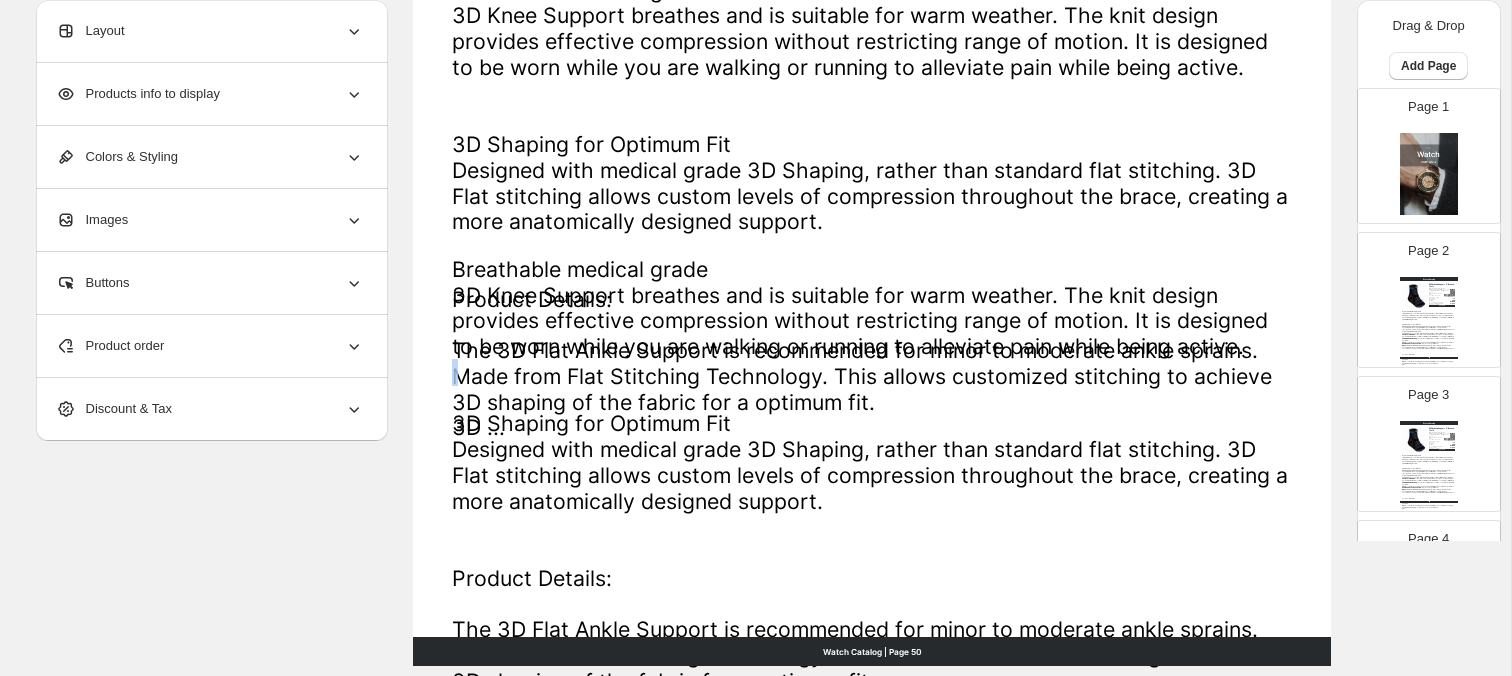 click on "Breathable medical grade
3D Knee Support breathes and is suitable for warm weather. The knit design provides effective compression without restricting range of motion. It is designed to be worn while you are walking or running to alleviate pain while being active.
3D Shaping for Optimum Fit
Designed with medical grade 3D Shaping, rather than standard flat stitching. 3D Flat stitching allows custom levels of compression throughout the brace, creating a more anatomically designed support.
Product Details:
The 3D Flat Ankle Support is recommended for minor to moderate ankle sprains.
Made from Flat Stitching Technology. This allows customized stitching to achieve 3D shaping of the fabric for a optimum fit.
3D ..." at bounding box center (872, 489) 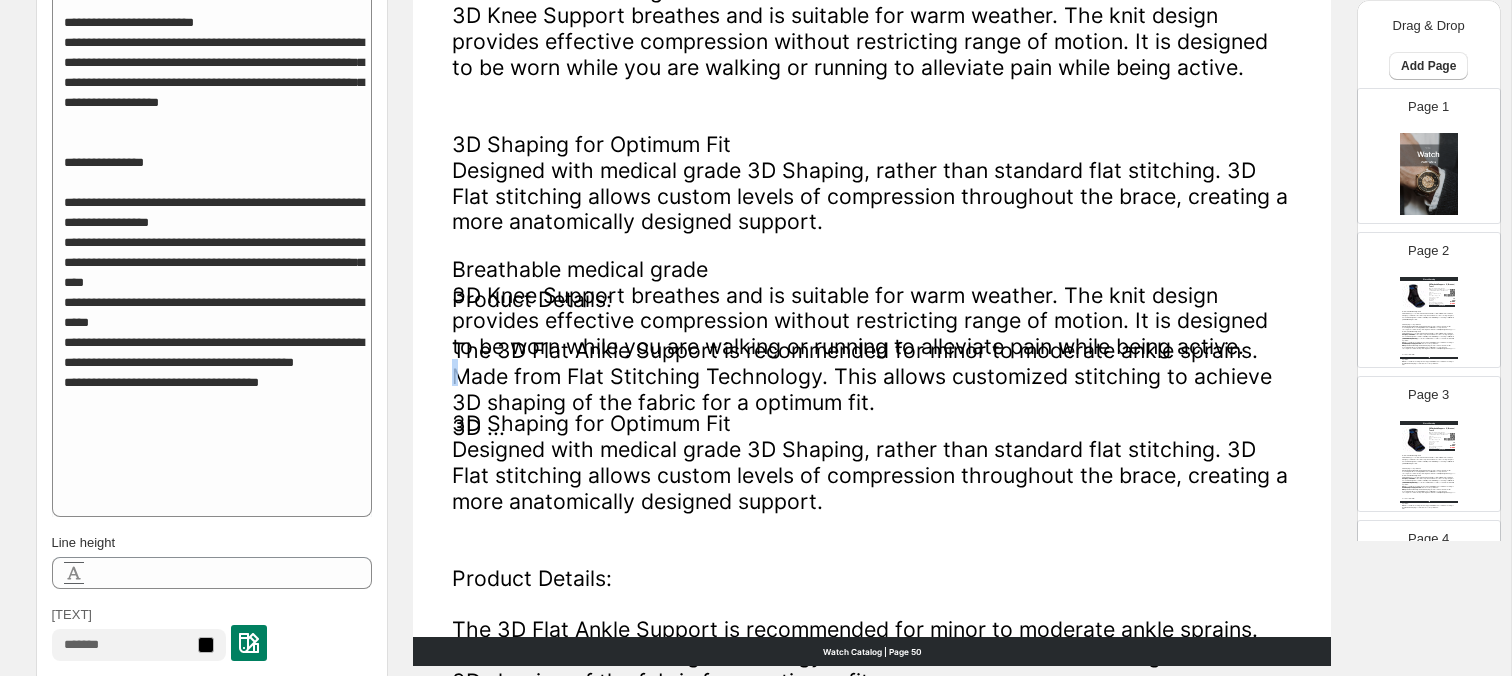 click on "Breathable medical grade
3D Knee Support breathes and is suitable for warm weather. The knit design provides effective compression without restricting range of motion. It is designed to be worn while you are walking or running to alleviate pain while being active.
3D Shaping for Optimum Fit
Designed with medical grade 3D Shaping, rather than standard flat stitching. 3D Flat stitching allows custom levels of compression throughout the brace, creating a more anatomically designed support.
Product Details:
The 3D Flat Ankle Support is recommended for minor to moderate ankle sprains.
Made from Flat Stitching Technology. This allows customized stitching to achieve 3D shaping of the fabric for a optimum fit.
3D ..." at bounding box center [872, 489] 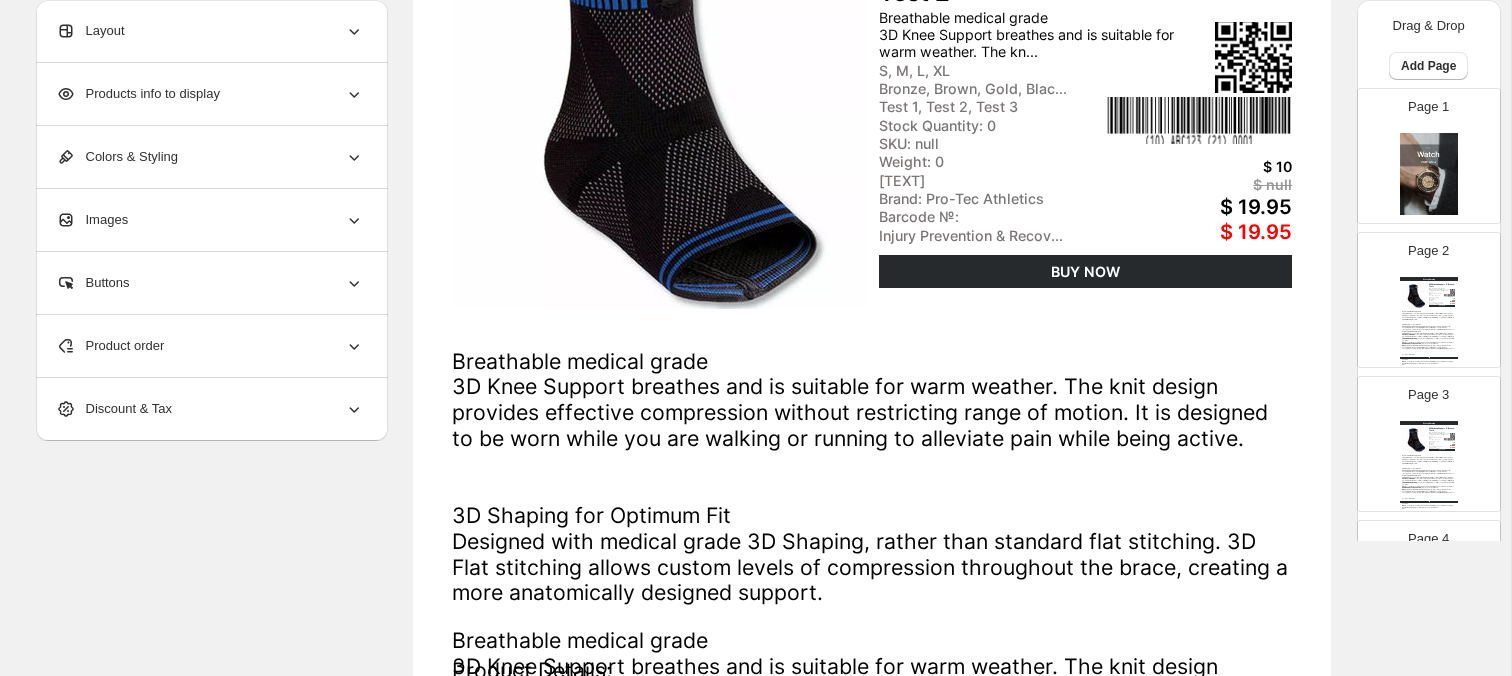 scroll, scrollTop: 0, scrollLeft: 0, axis: both 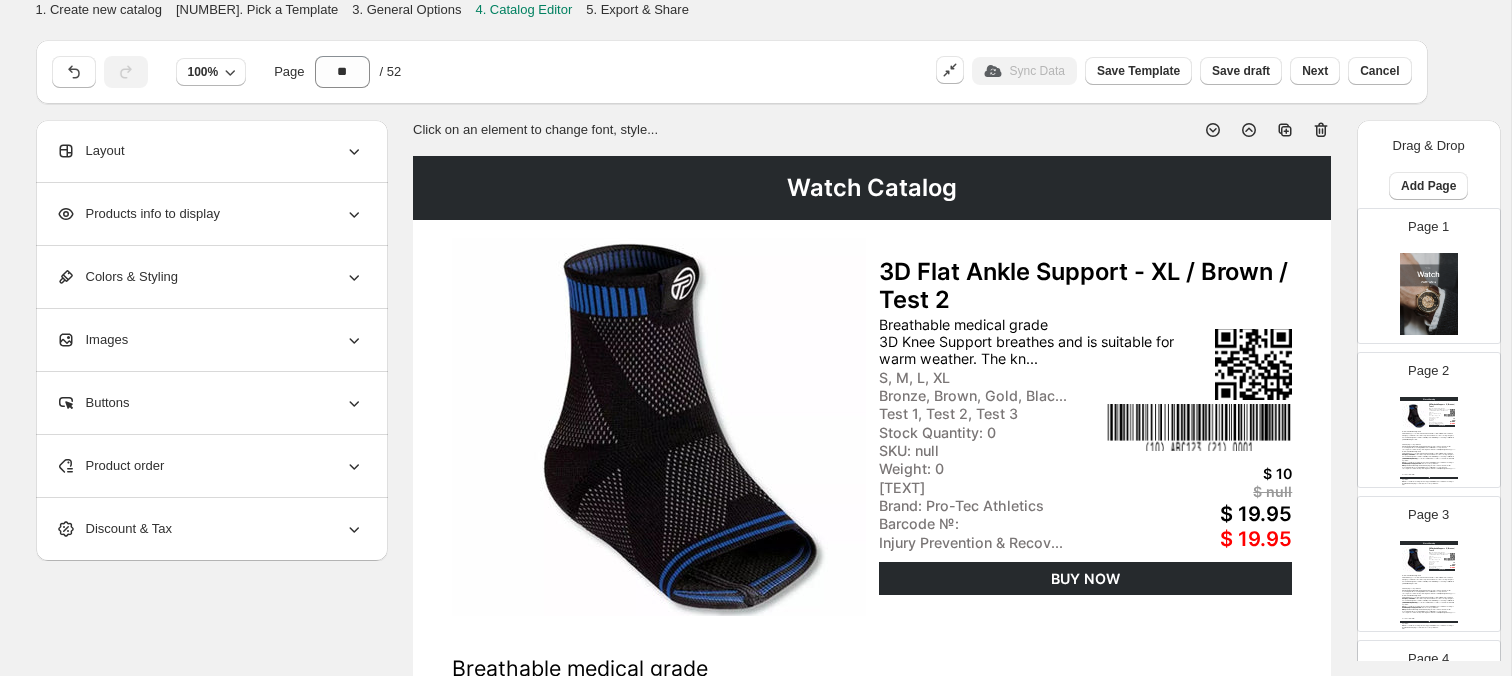click on "Products info to display" at bounding box center (210, 214) 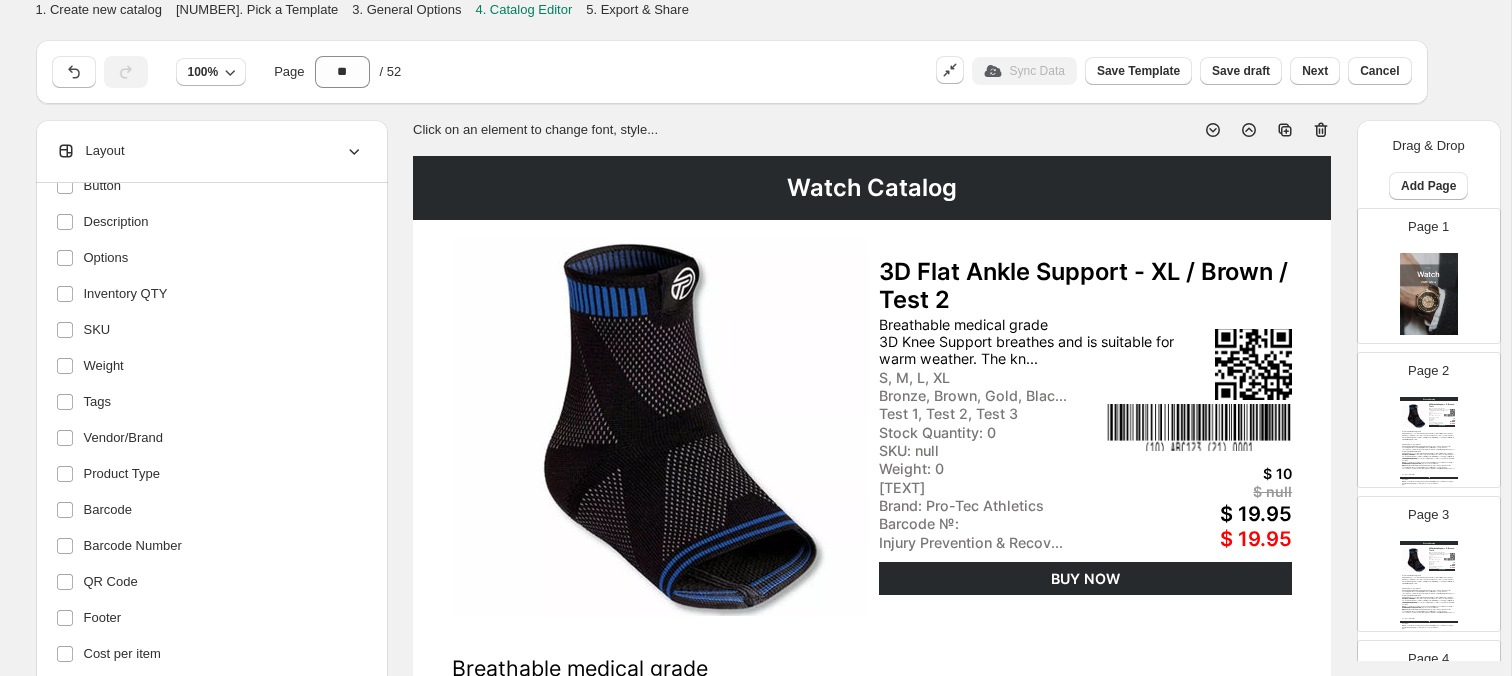 scroll, scrollTop: 0, scrollLeft: 0, axis: both 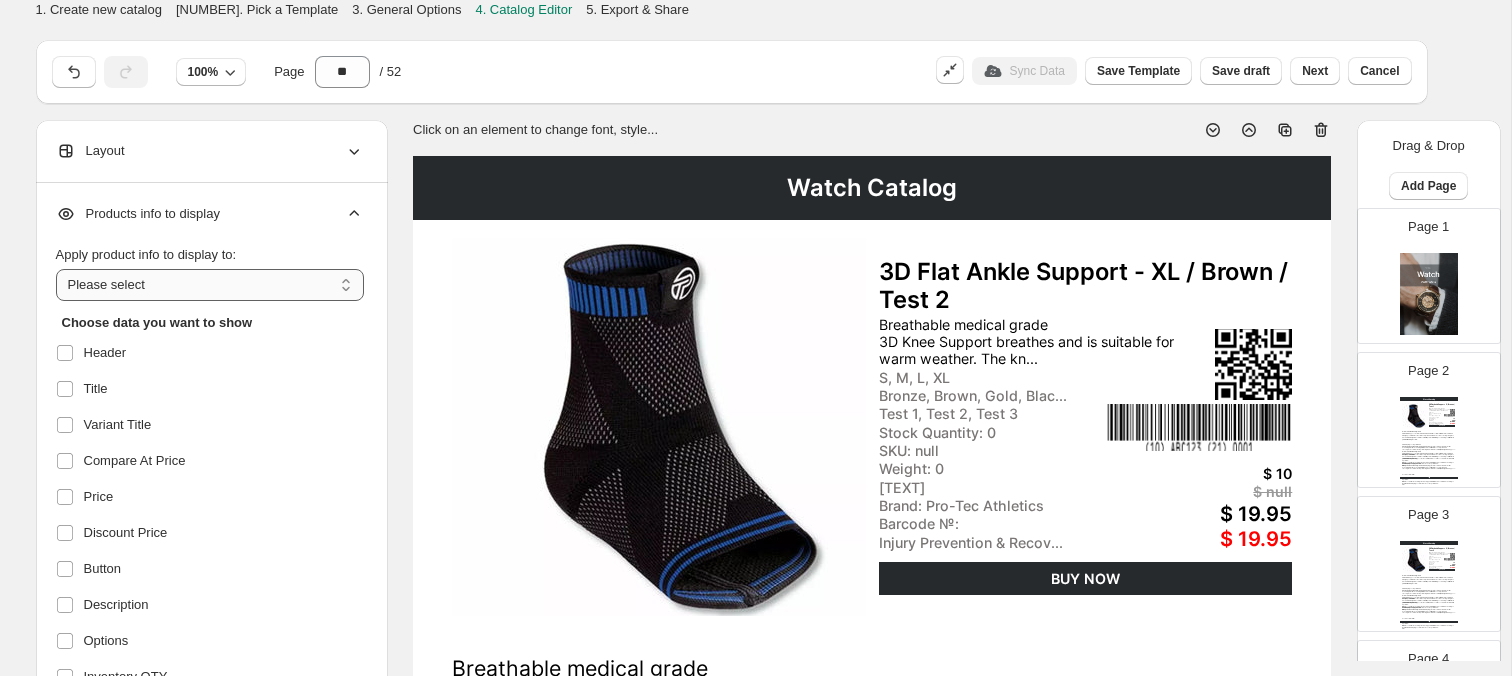 click on "**********" at bounding box center (210, 285) 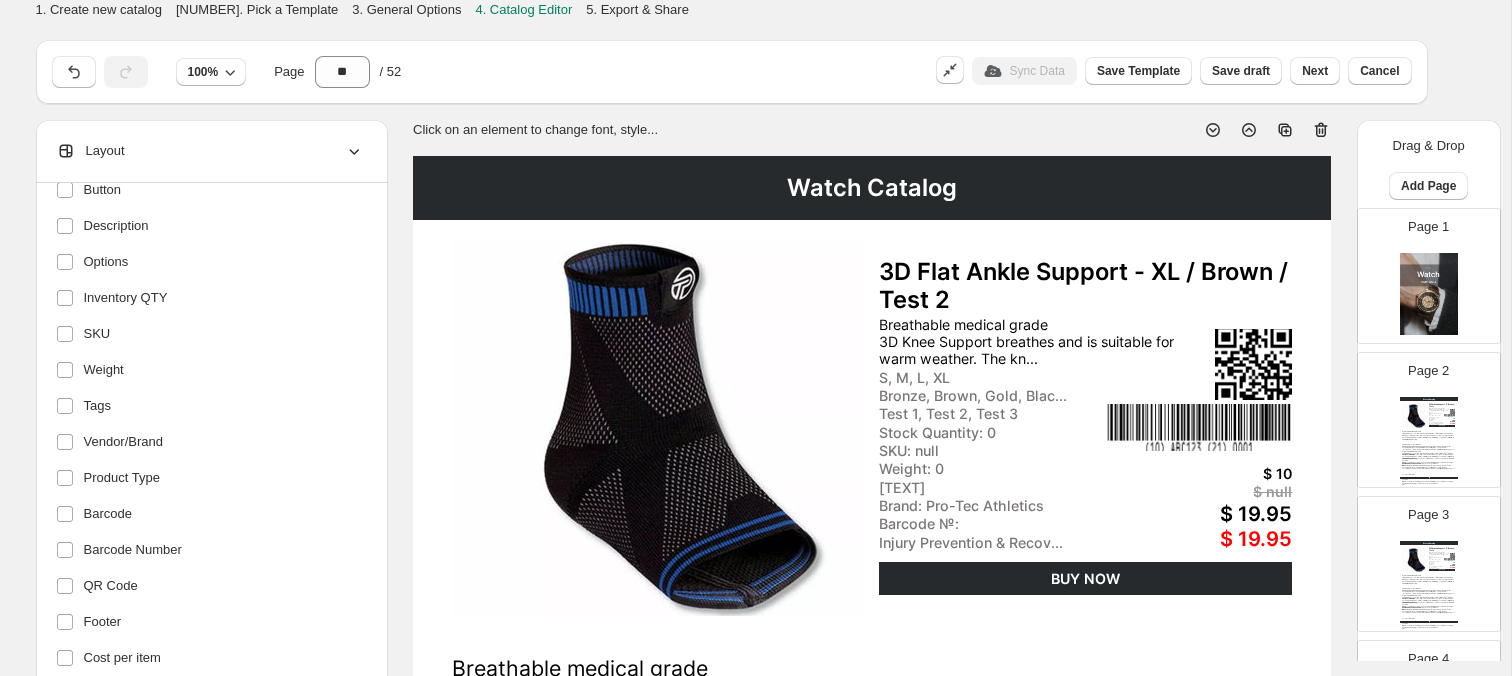 scroll, scrollTop: 383, scrollLeft: 0, axis: vertical 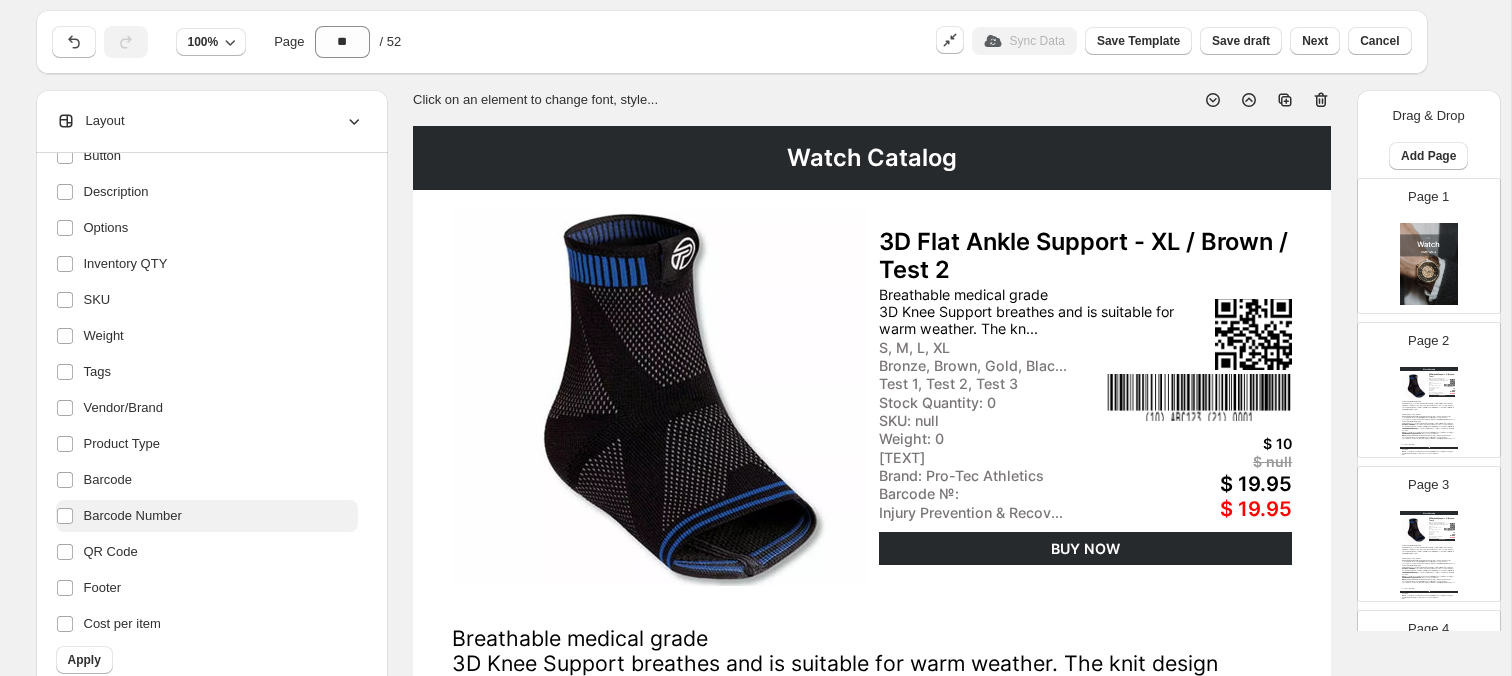 click on "Barcode Number" at bounding box center [133, 516] 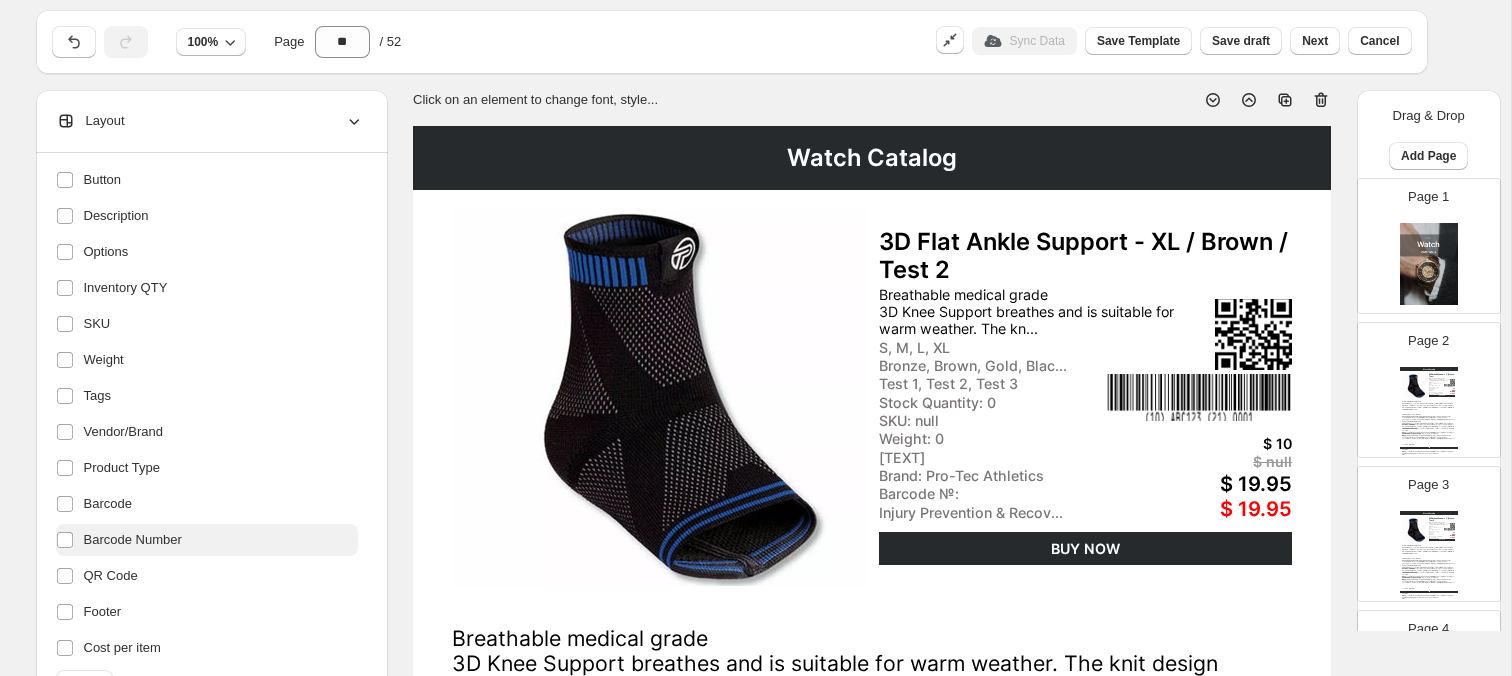 scroll, scrollTop: 407, scrollLeft: 0, axis: vertical 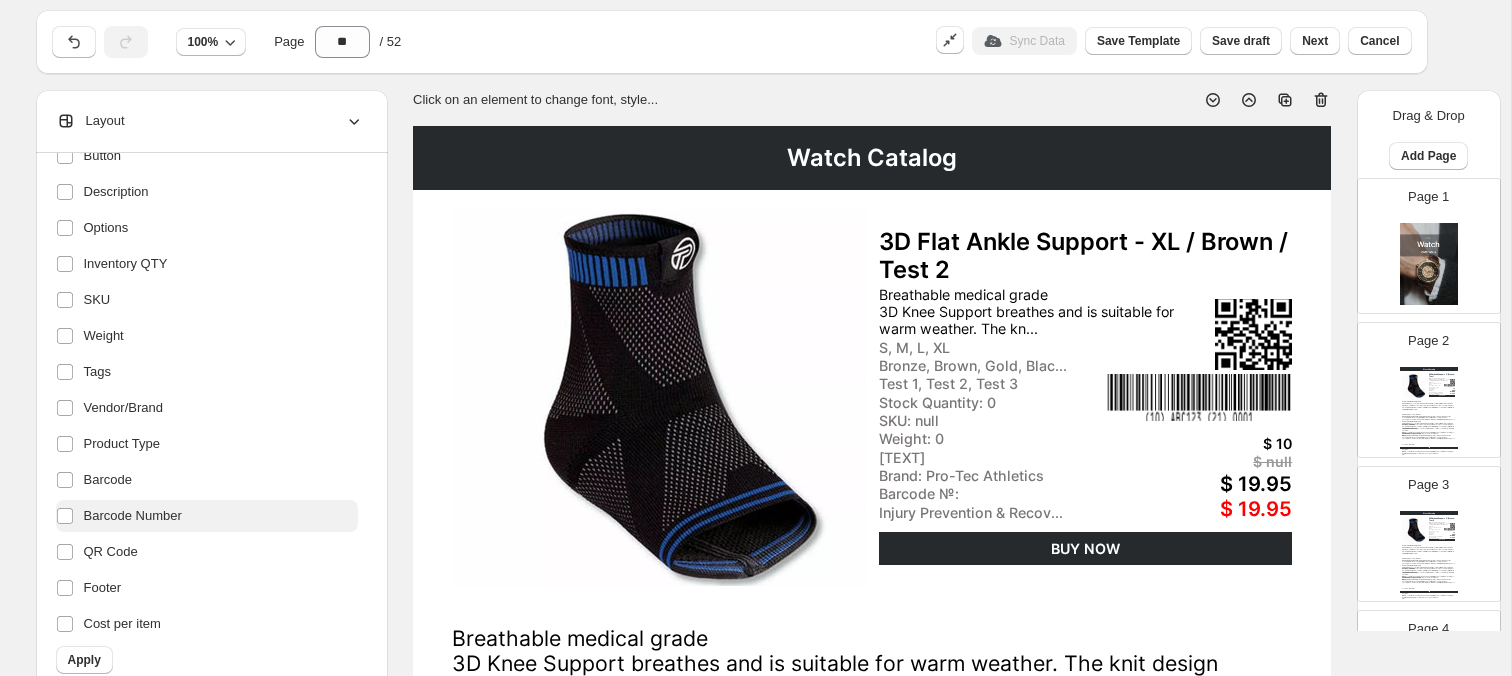 click on "Barcode Number" at bounding box center (133, 516) 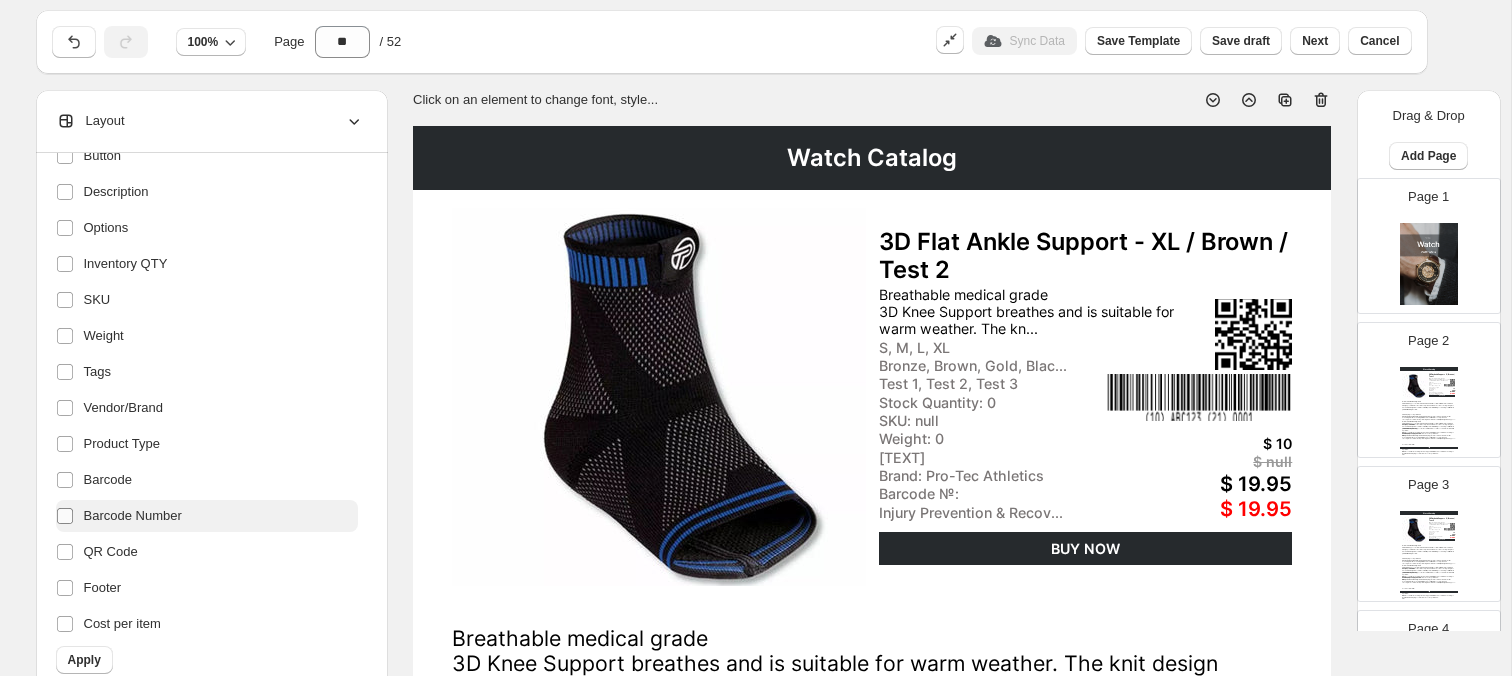 click at bounding box center [69, 516] 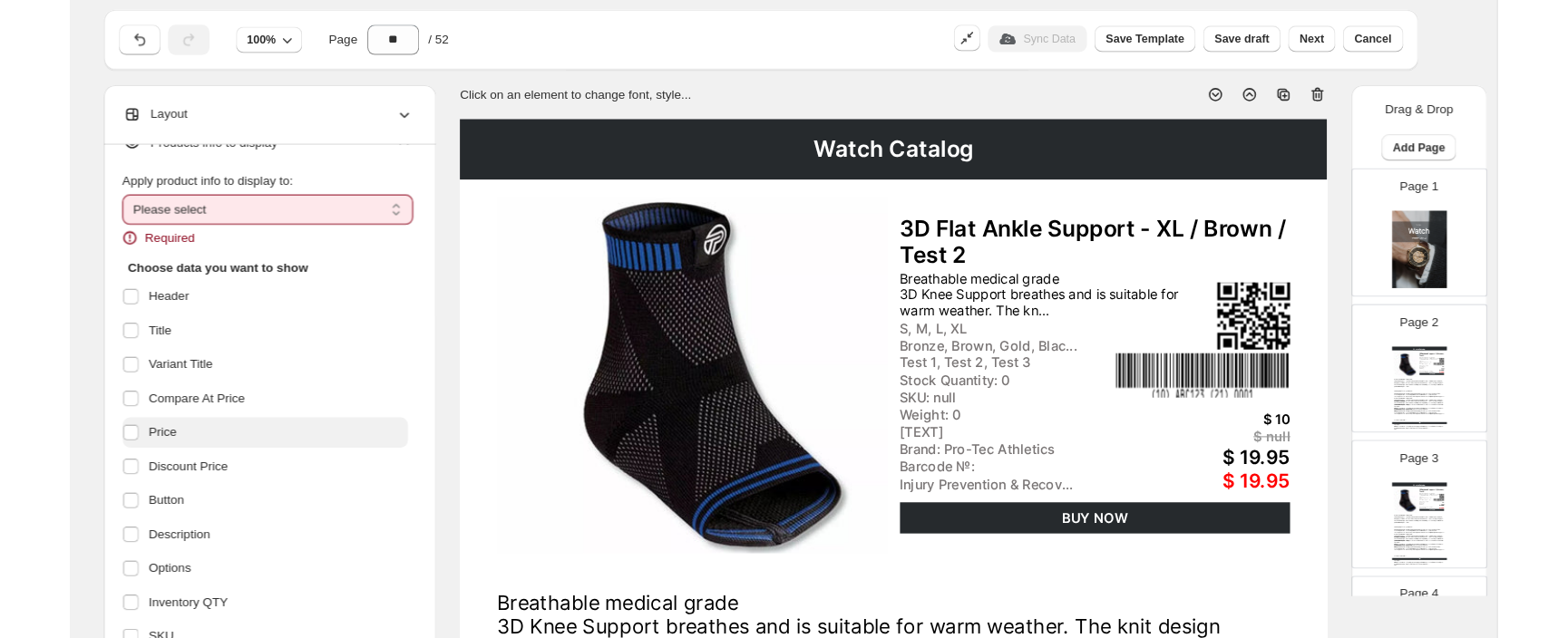 scroll, scrollTop: 2, scrollLeft: 0, axis: vertical 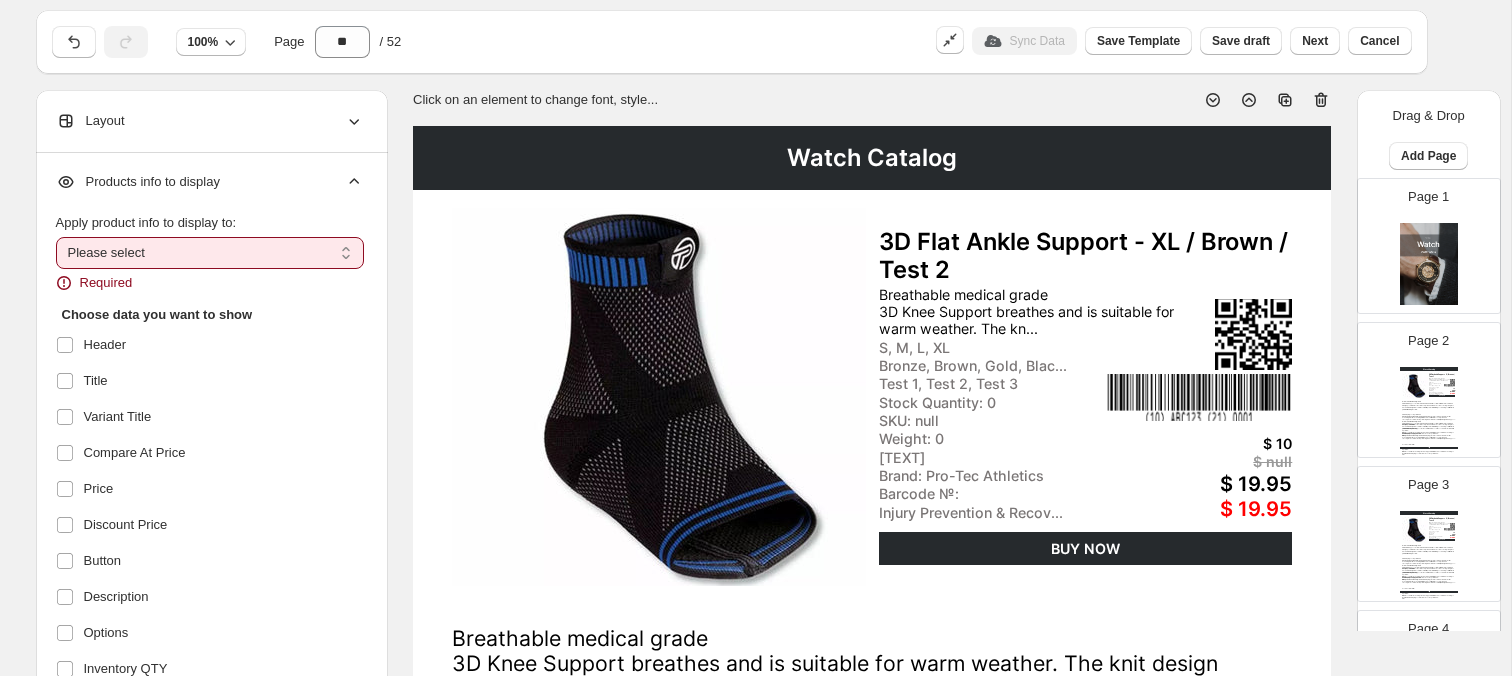 click on "**********" at bounding box center (210, 253) 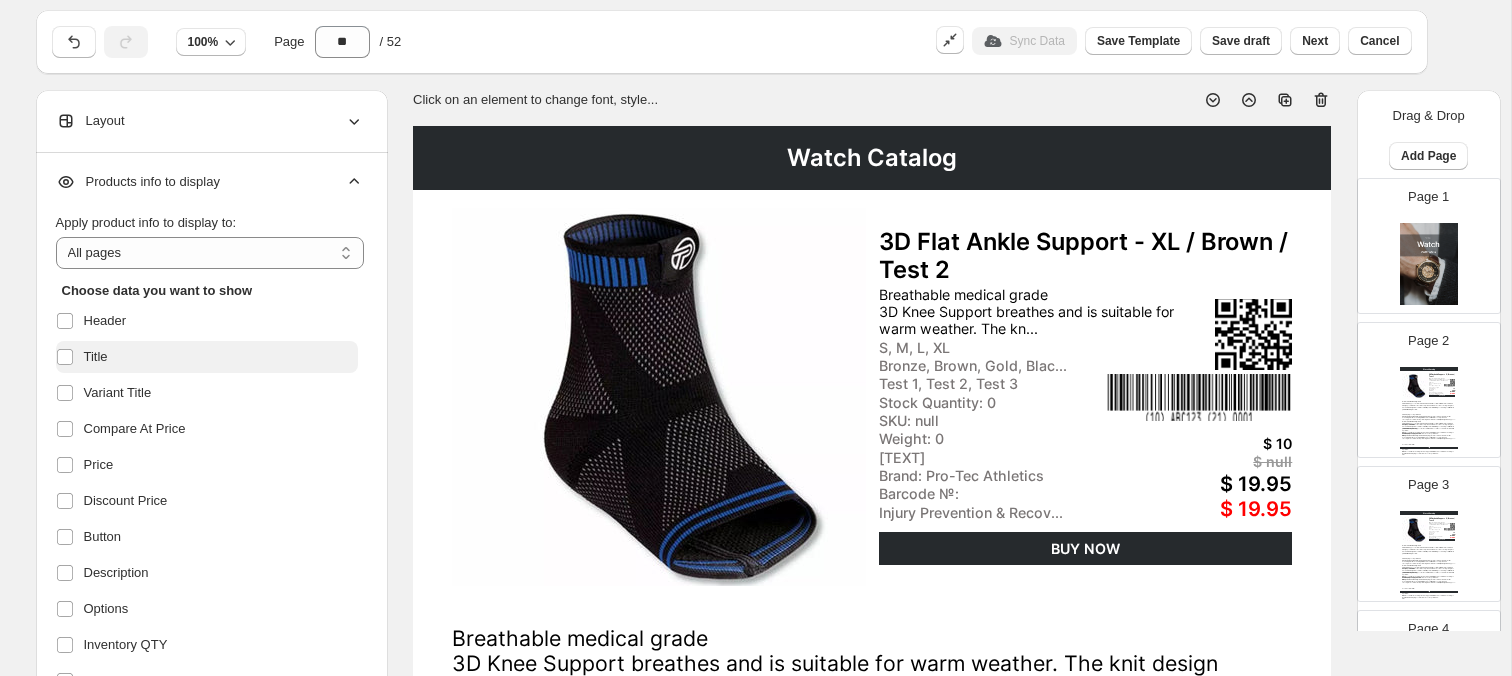 click on "Title" at bounding box center [207, 357] 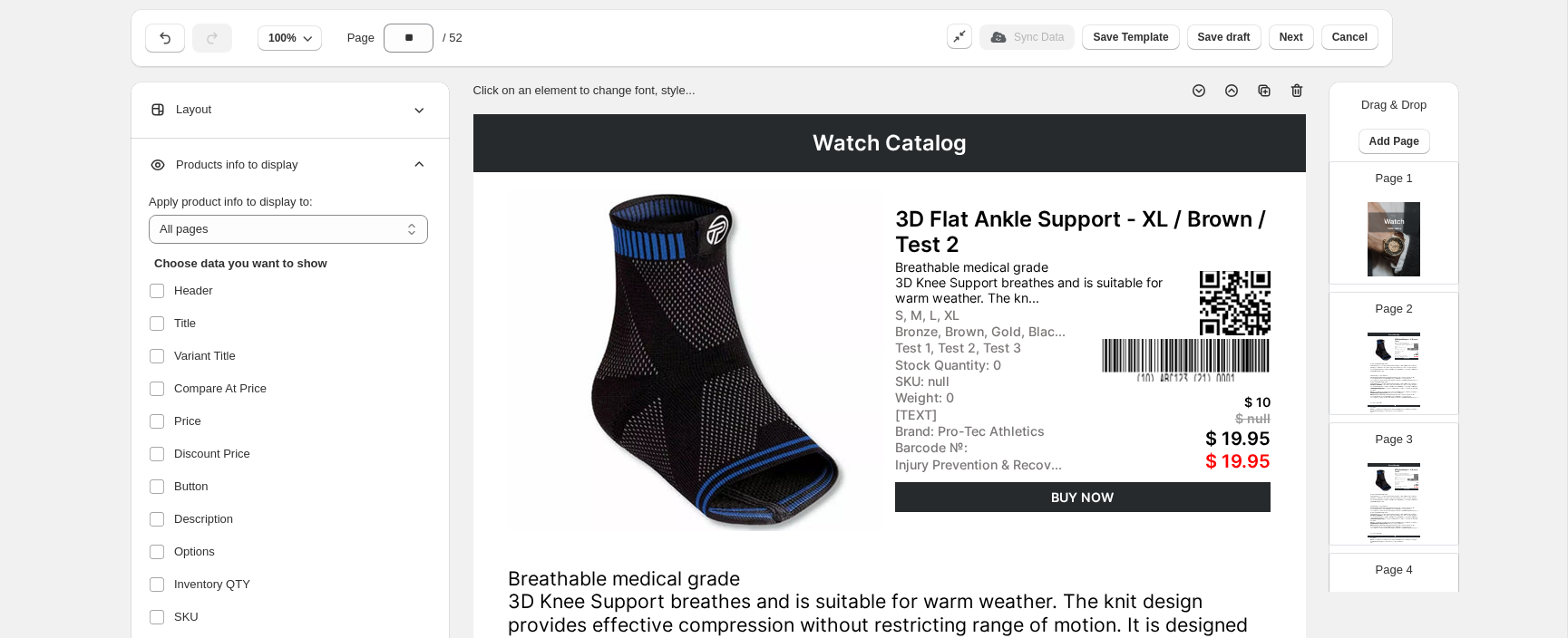 scroll, scrollTop: 2, scrollLeft: 0, axis: vertical 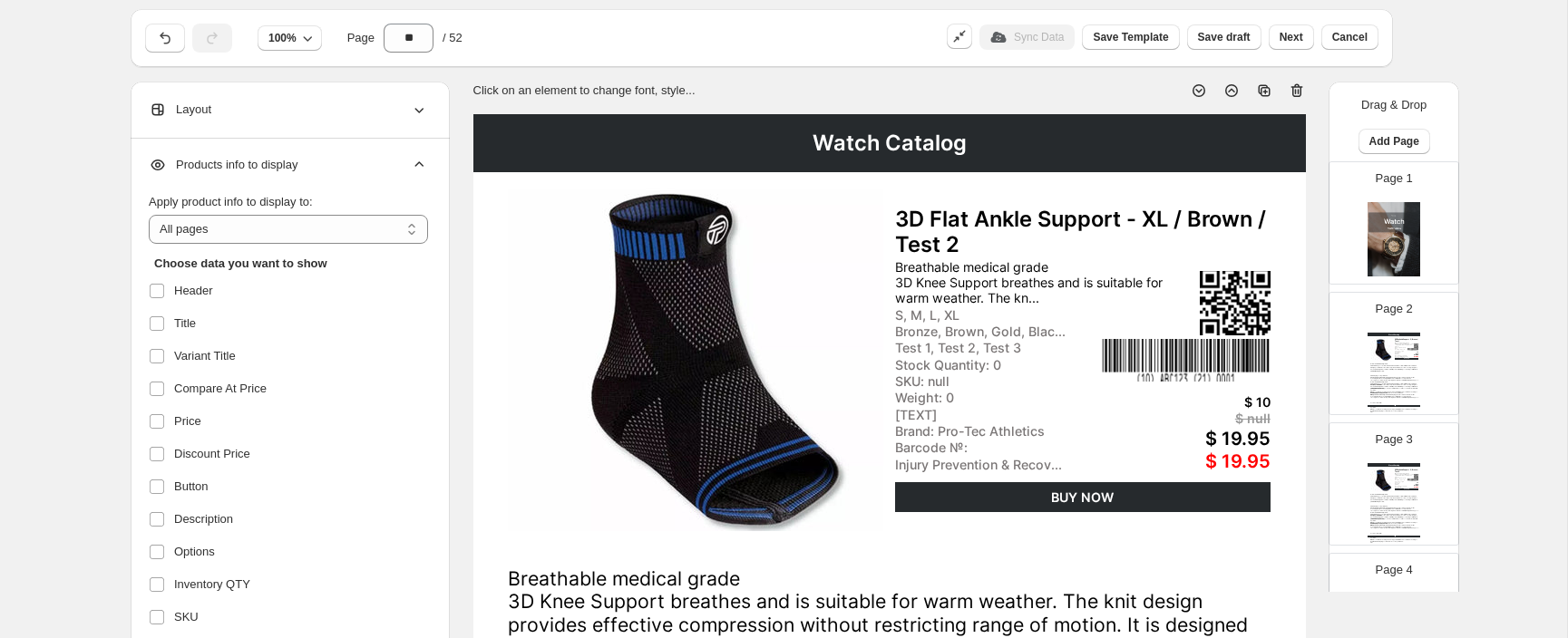 click at bounding box center (696, 360) 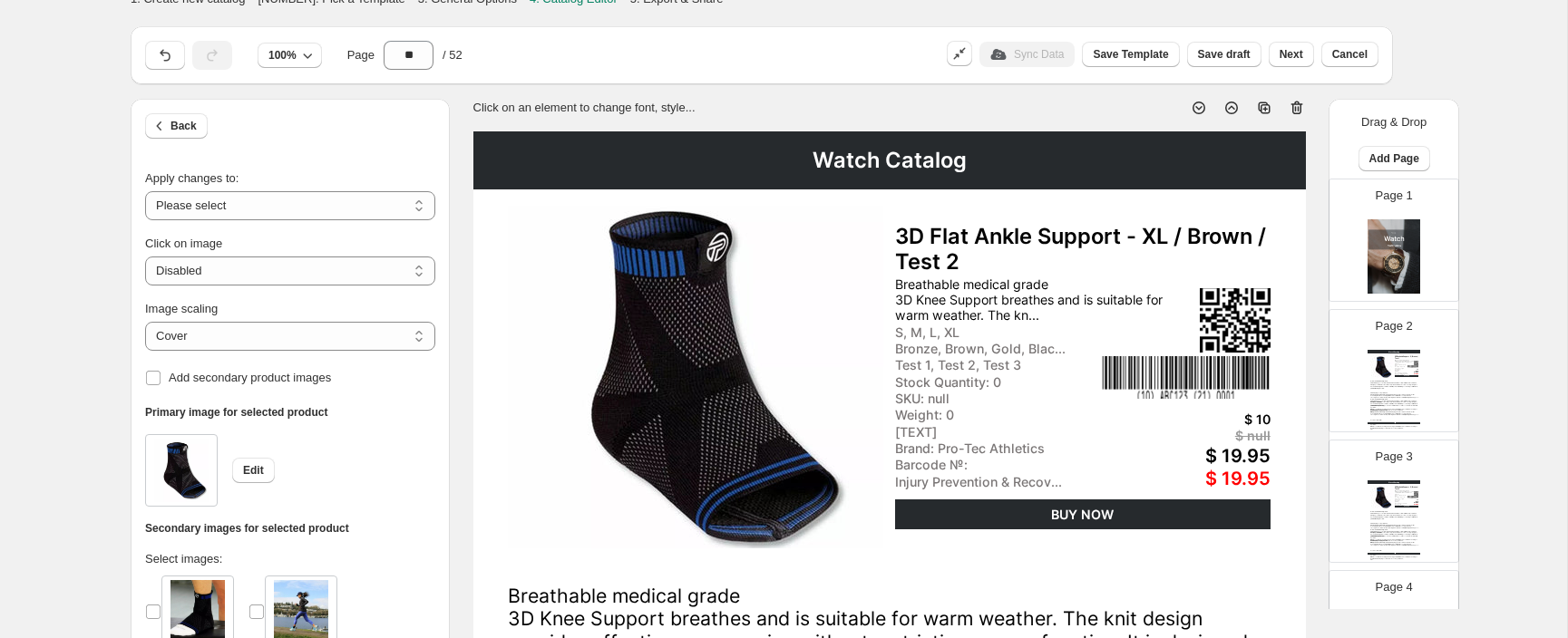 scroll, scrollTop: 0, scrollLeft: 0, axis: both 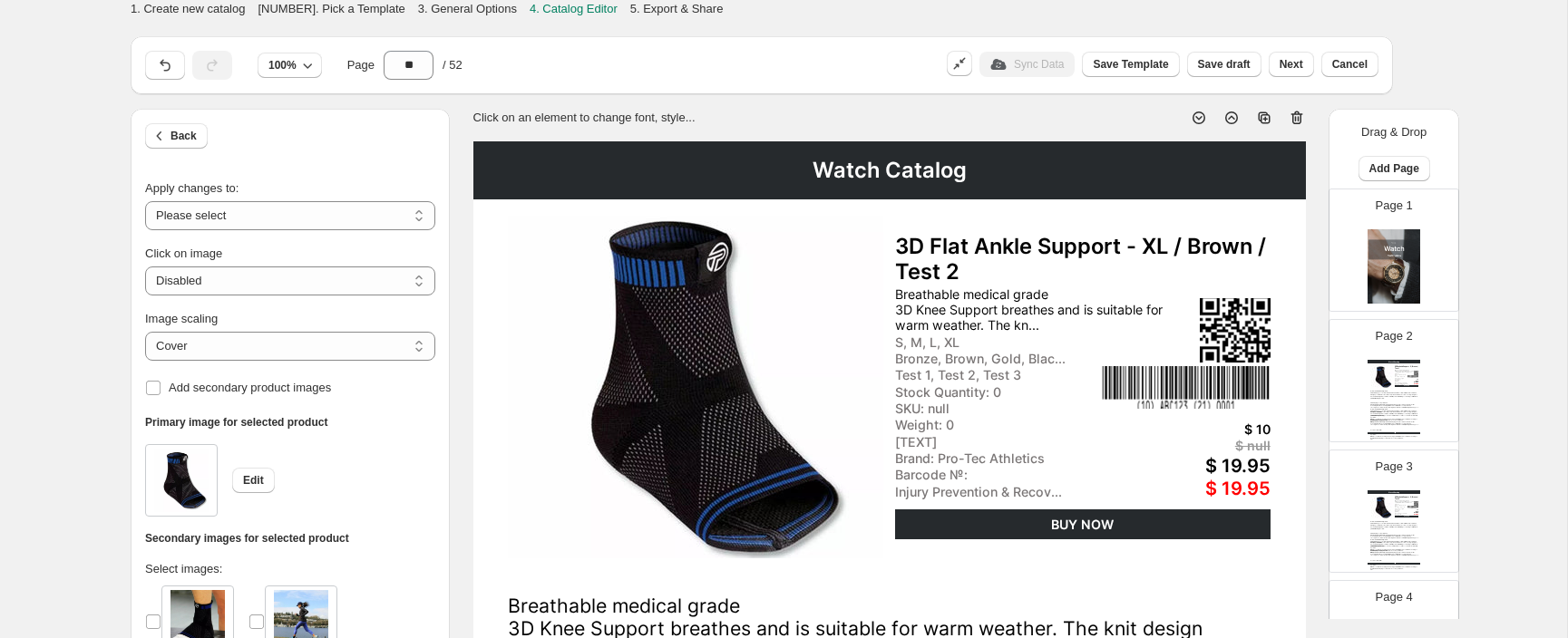 click on "Page 2 Watch Catalog 3D Flat Ankle Support - S / Bronze / Test 1 Breathable medical grade
3D Knee Support breathes and is suitable for warm weather. The kn... S, M, L, XL Bronze, Brown, Gold, Blac... Test 1, Test 2, Test 3 Stock Quantity: 7 SKU: [SKU] Weight: 0 Tags: Brand: Pro-Tec Athletics Barcode №: 785702024003 Injury Prevention & Recov... $ 10 $ null $ 19.95 $ 19.95 BUY NOW Watch Catalog | Page undefined" at bounding box center (1394, 381) 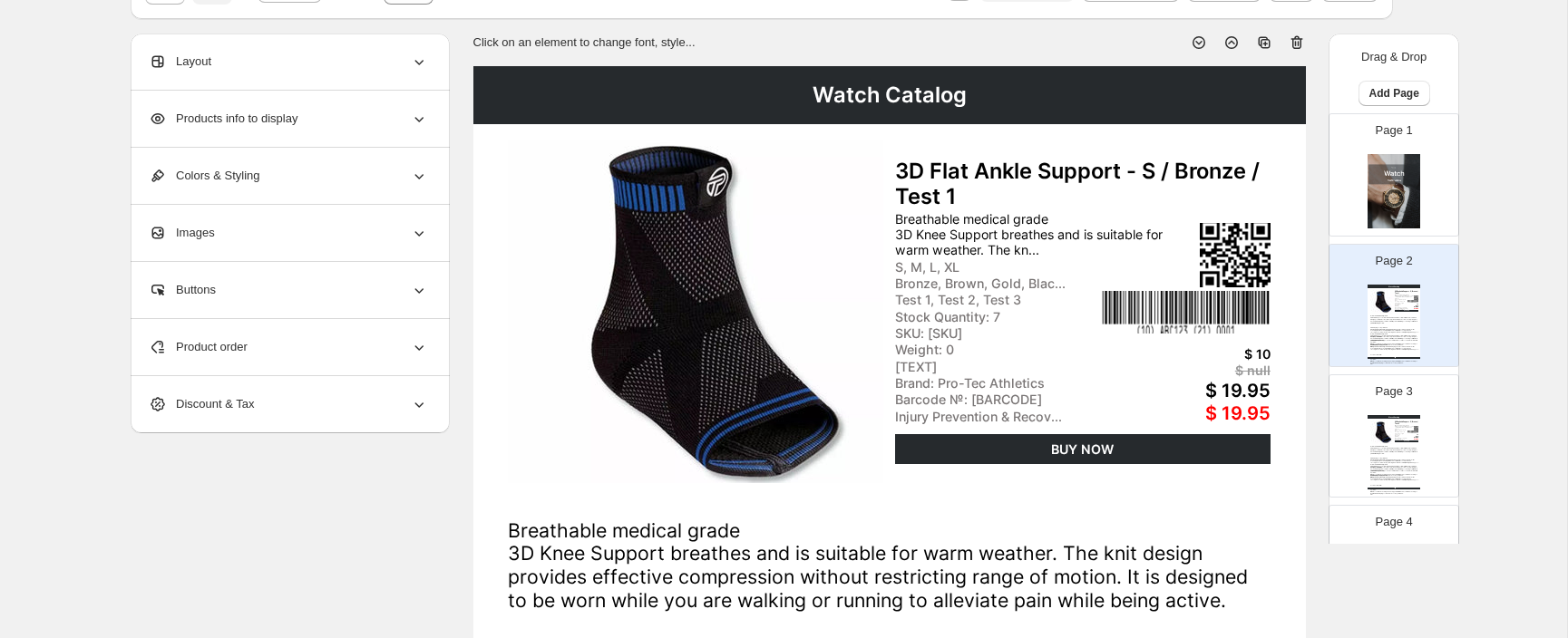 scroll, scrollTop: 63, scrollLeft: 0, axis: vertical 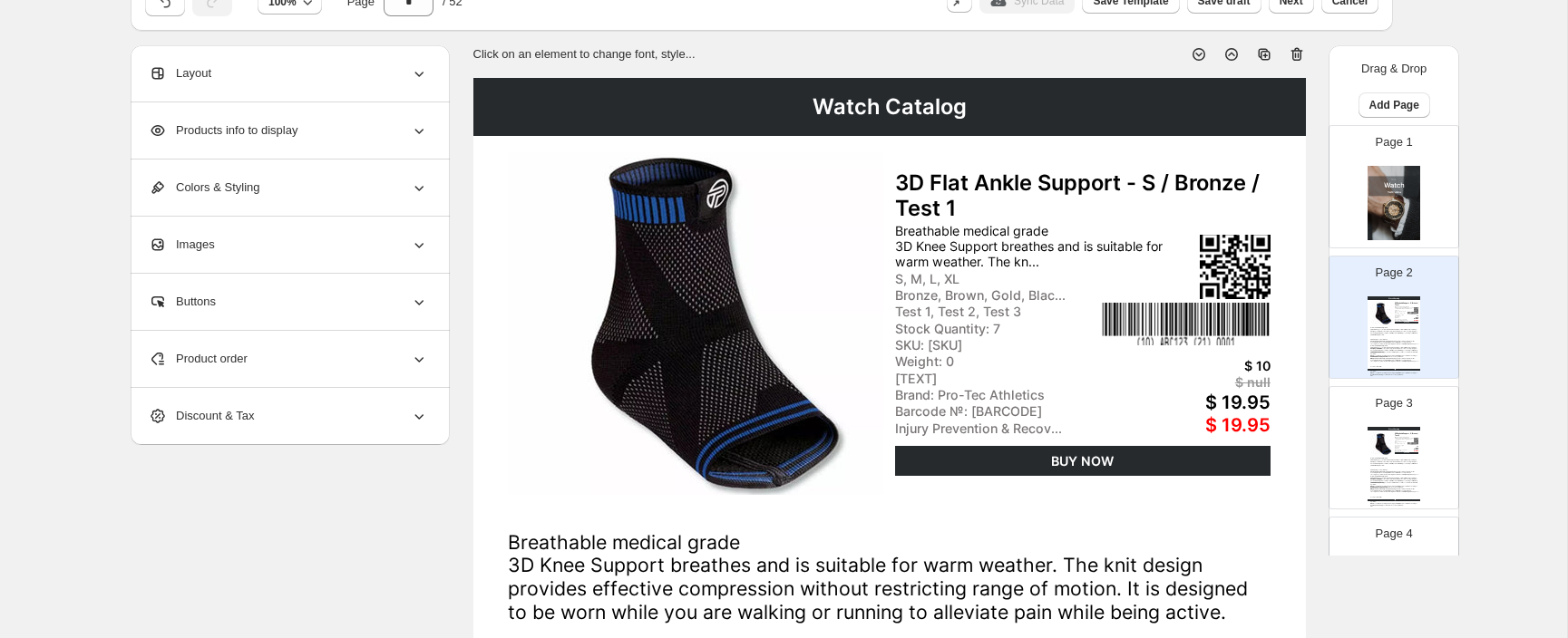 click on "Products info to display" at bounding box center (288, 130) 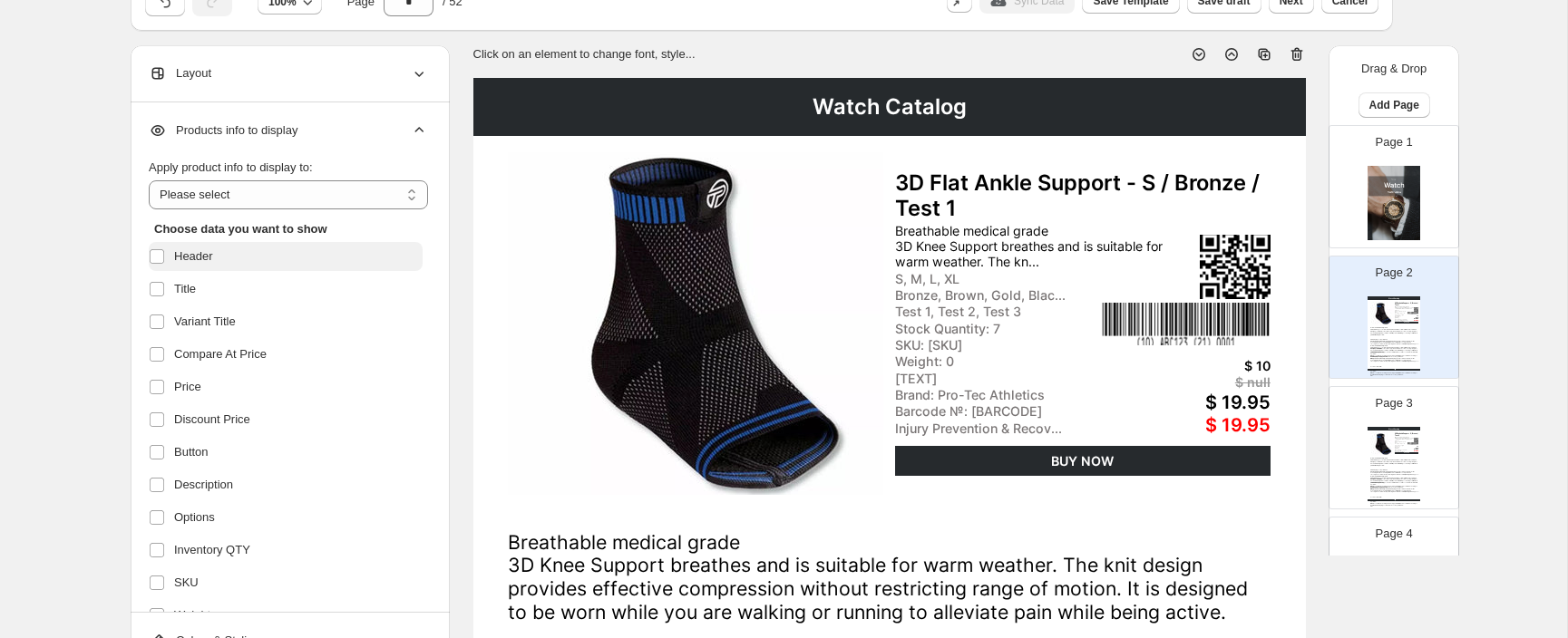 click on "Header" at bounding box center [286, 256] 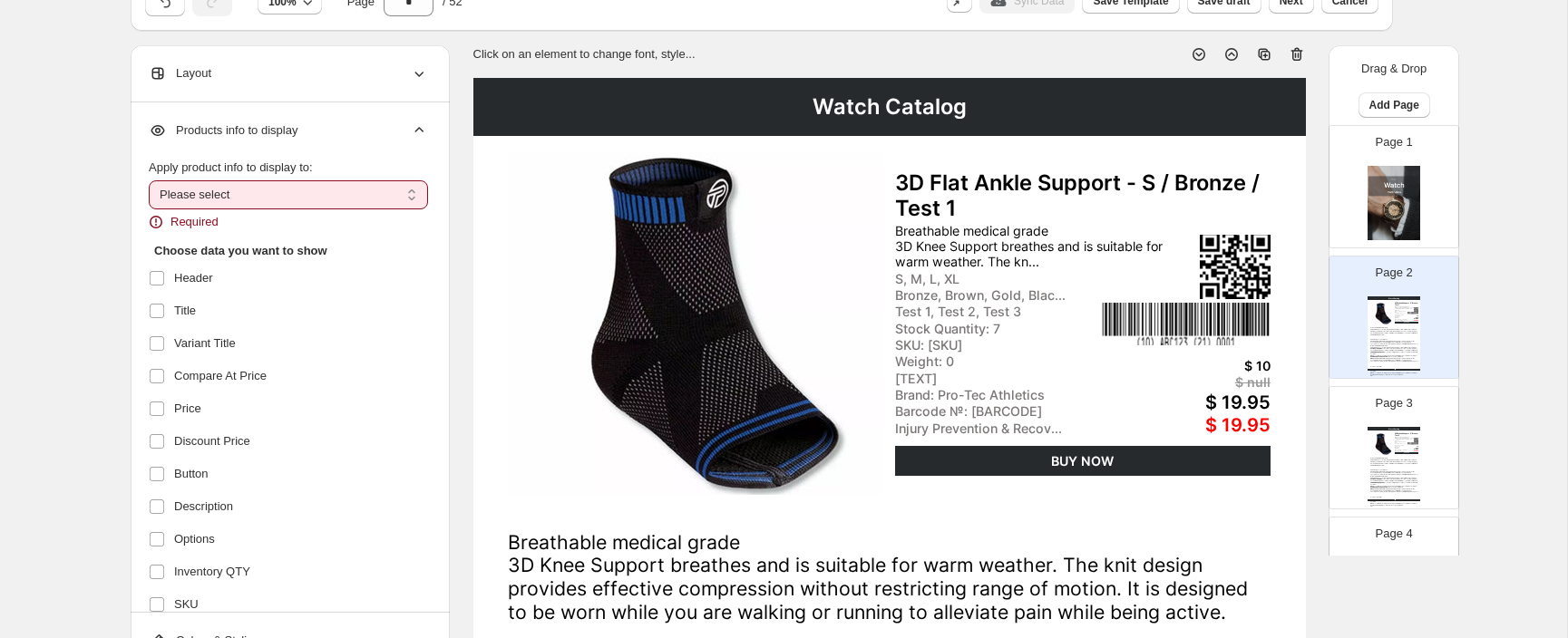 click on "**********" at bounding box center (288, 195) 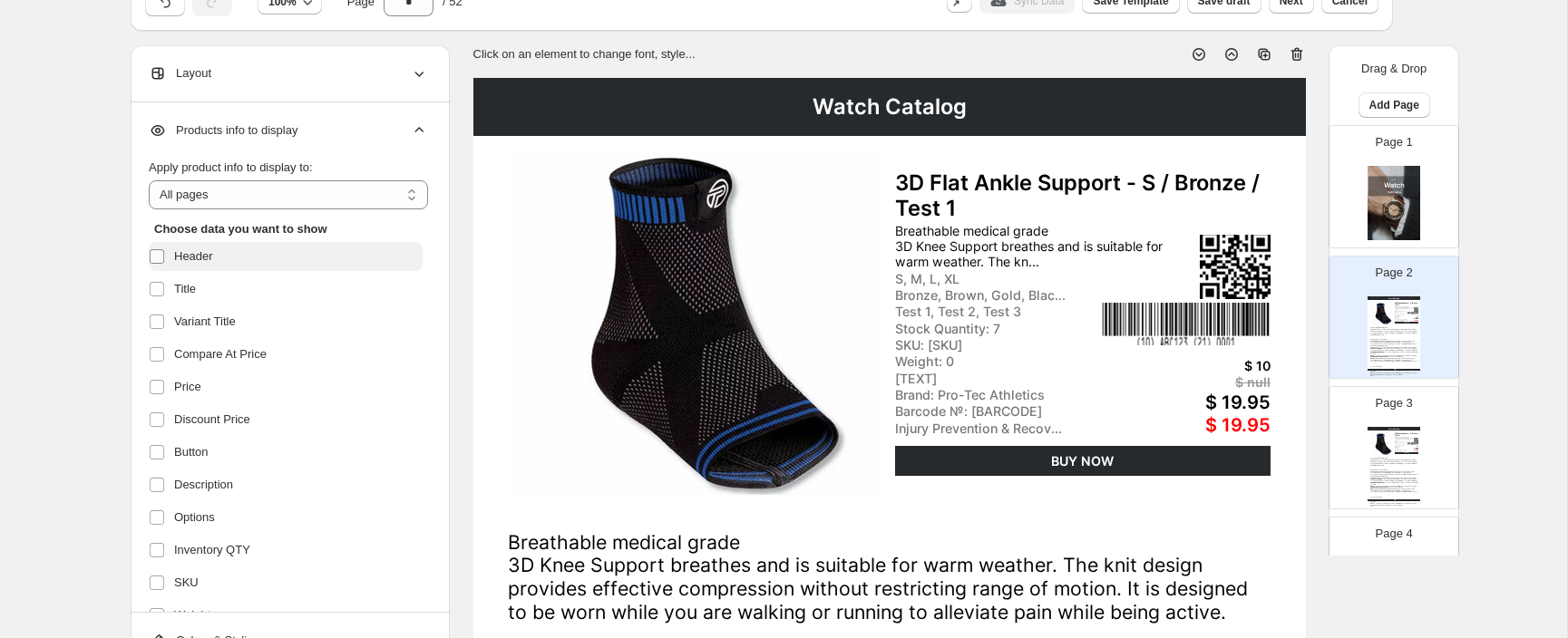 click at bounding box center [161, 256] 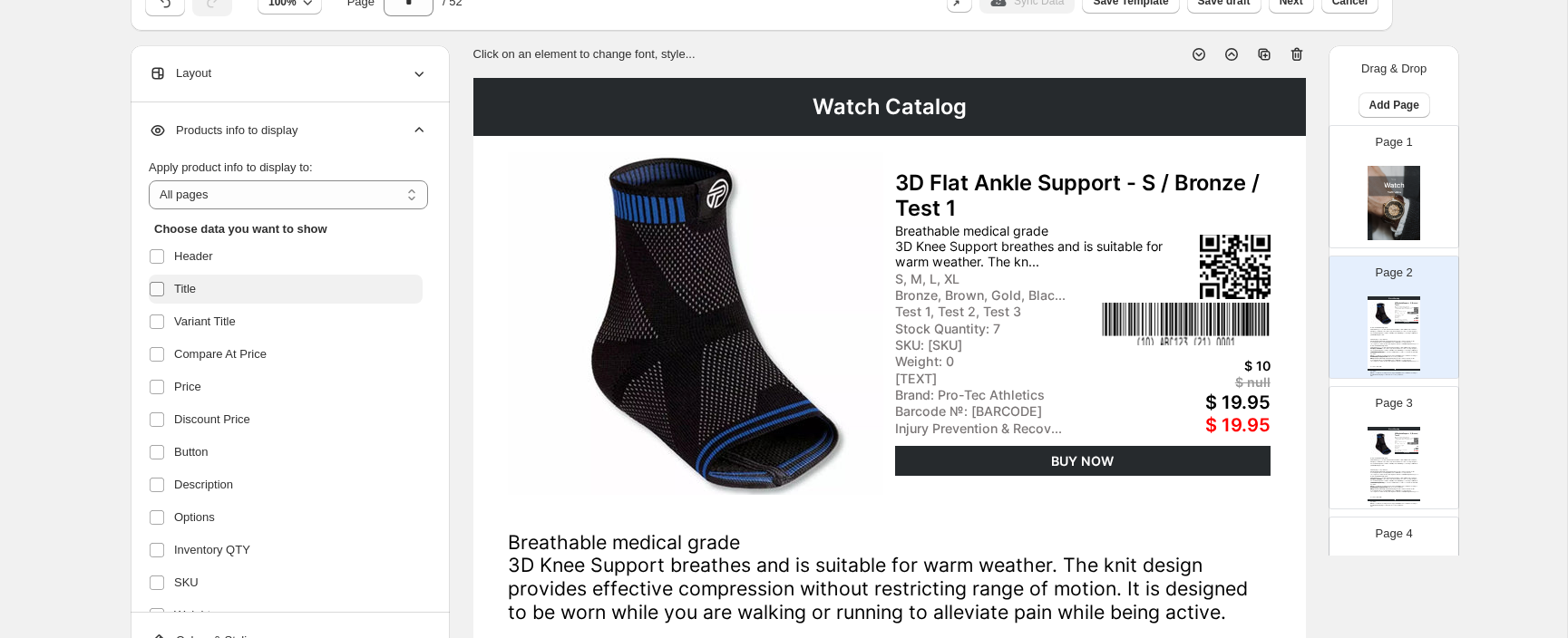 click at bounding box center [161, 289] 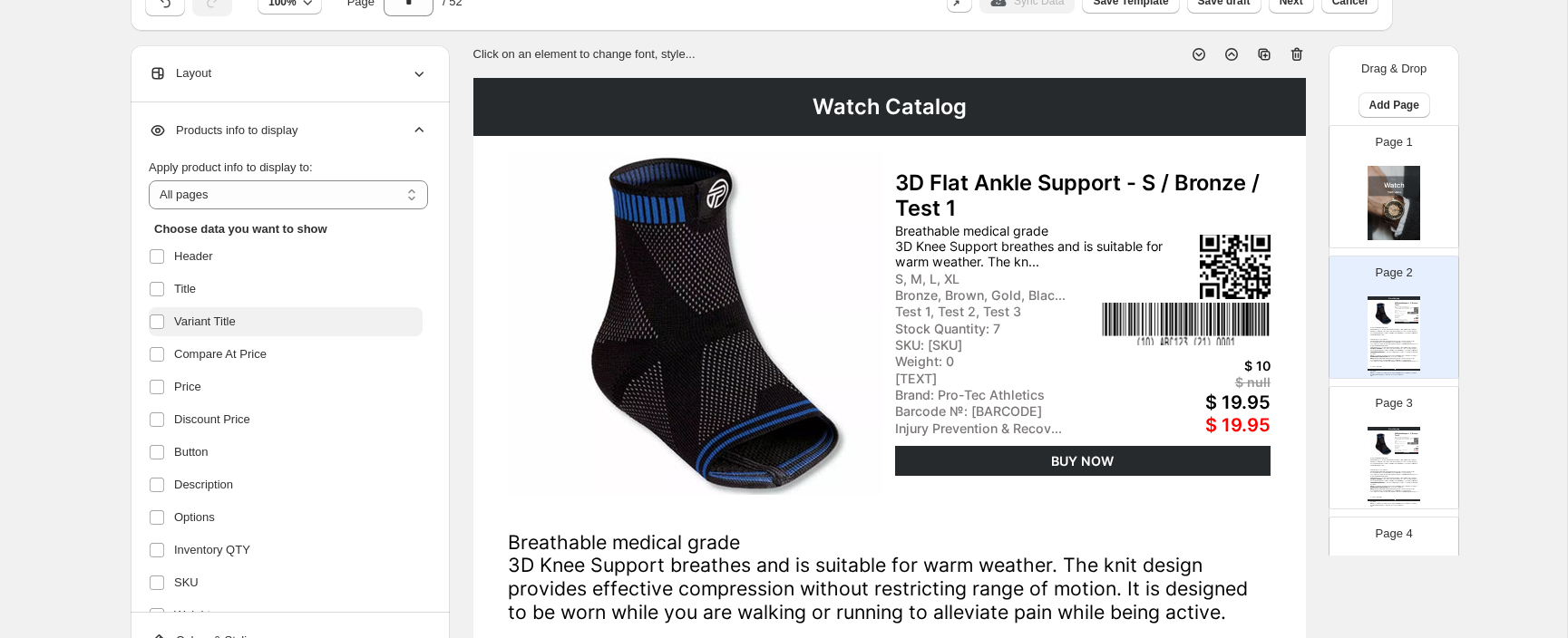 click on "Variant Title" at bounding box center (205, 322) 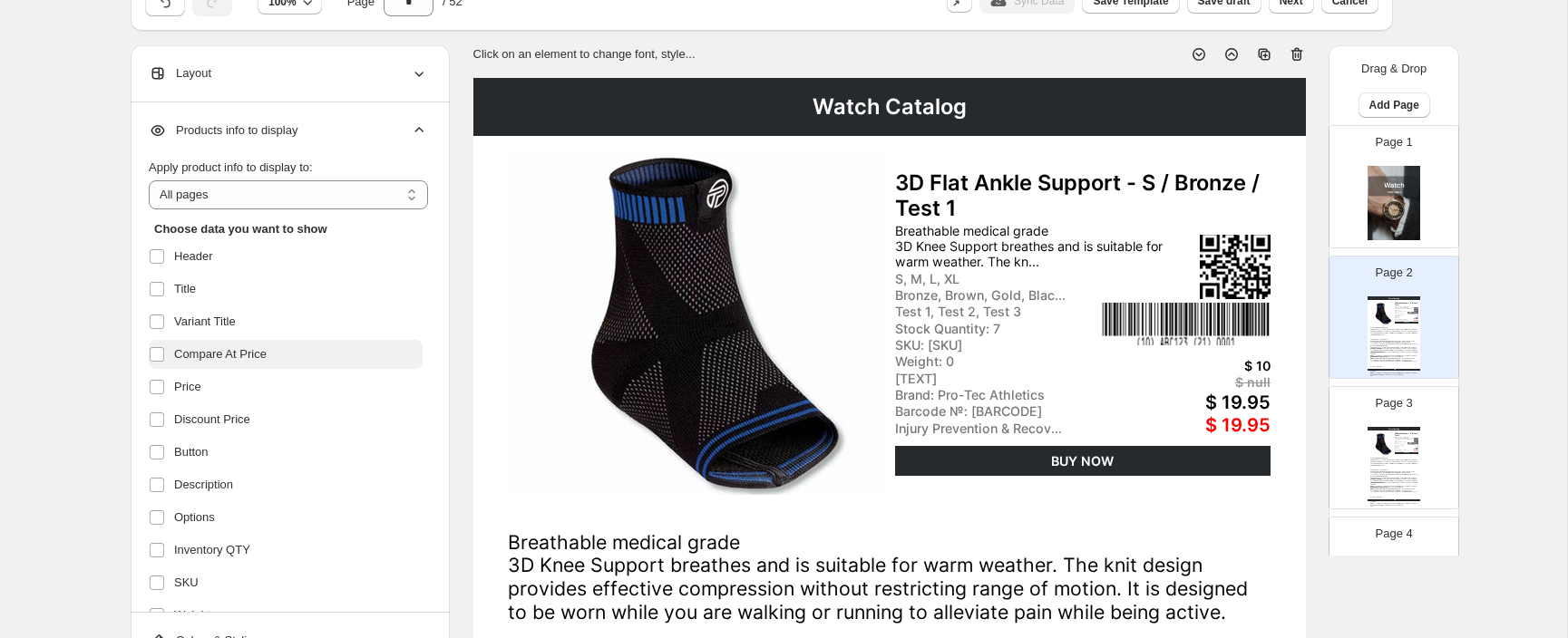 click on "Compare At Price" at bounding box center (220, 354) 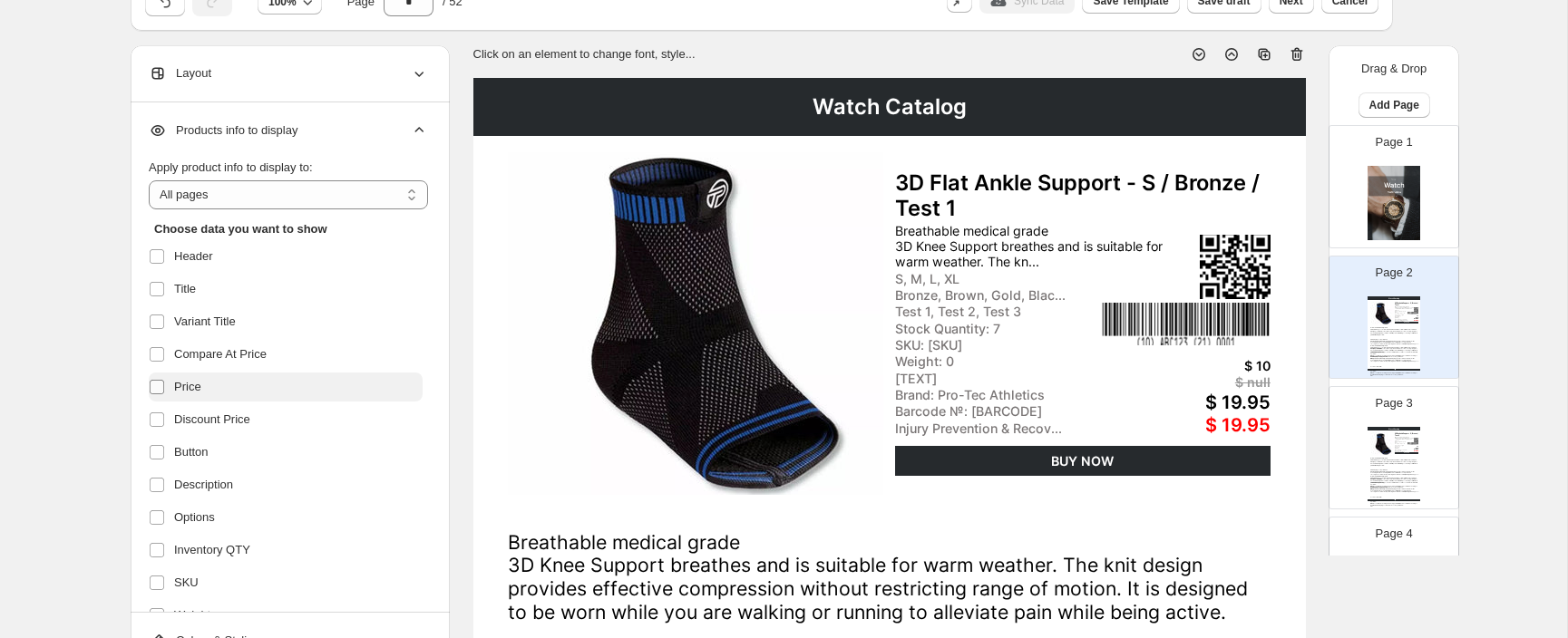 click at bounding box center [161, 387] 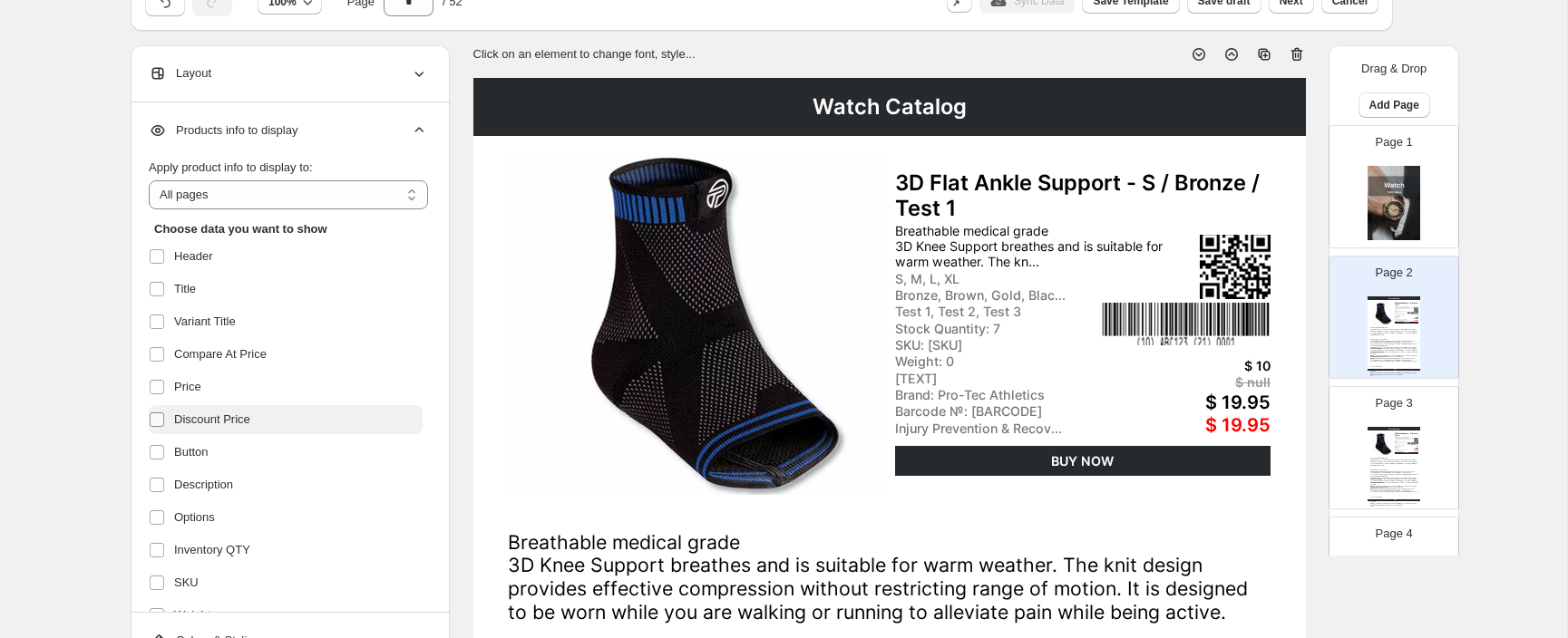 click at bounding box center [161, 420] 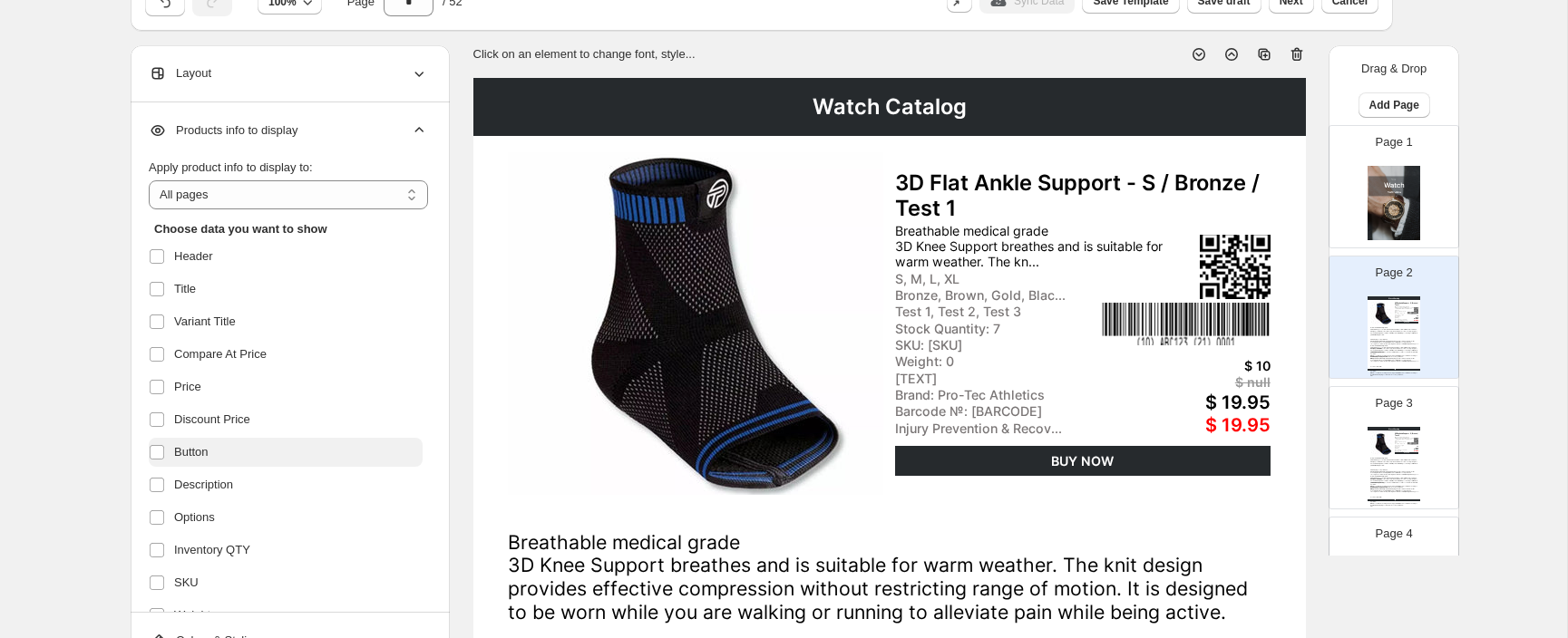 click on "Button" at bounding box center [191, 452] 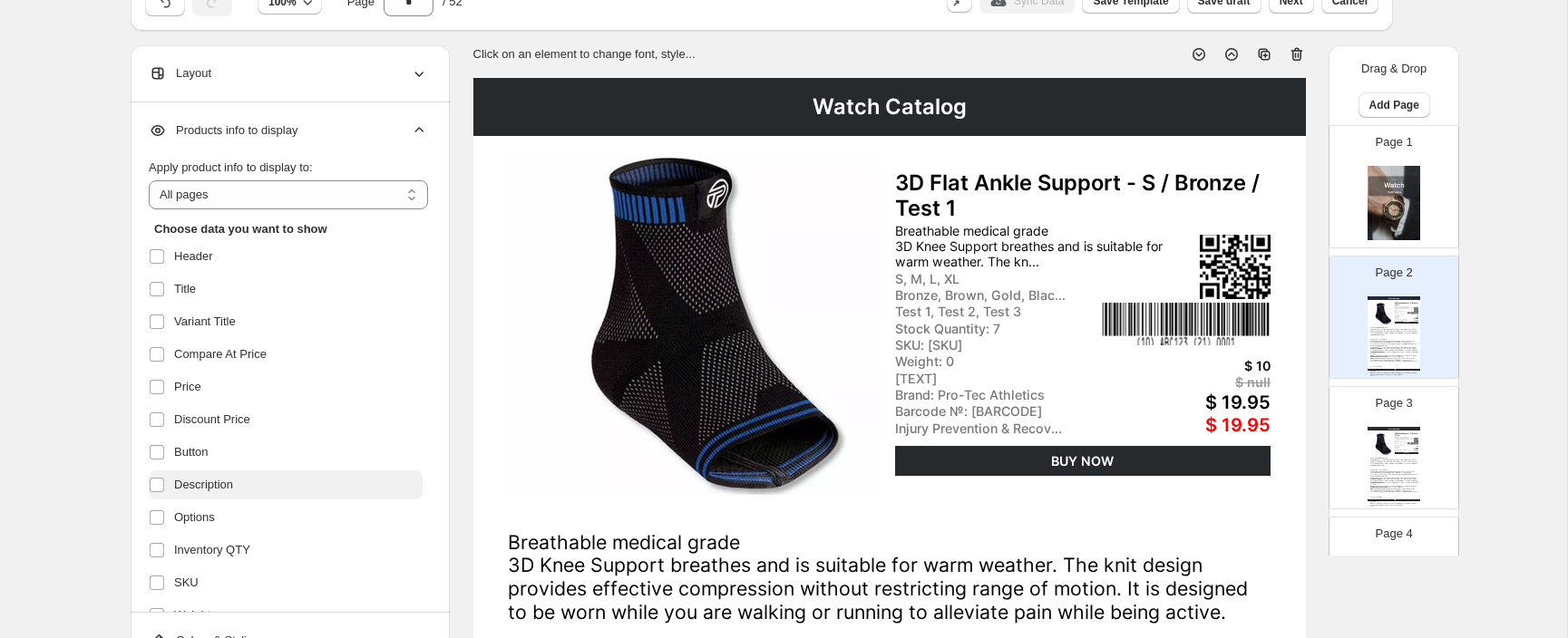 click on "Description" at bounding box center [203, 485] 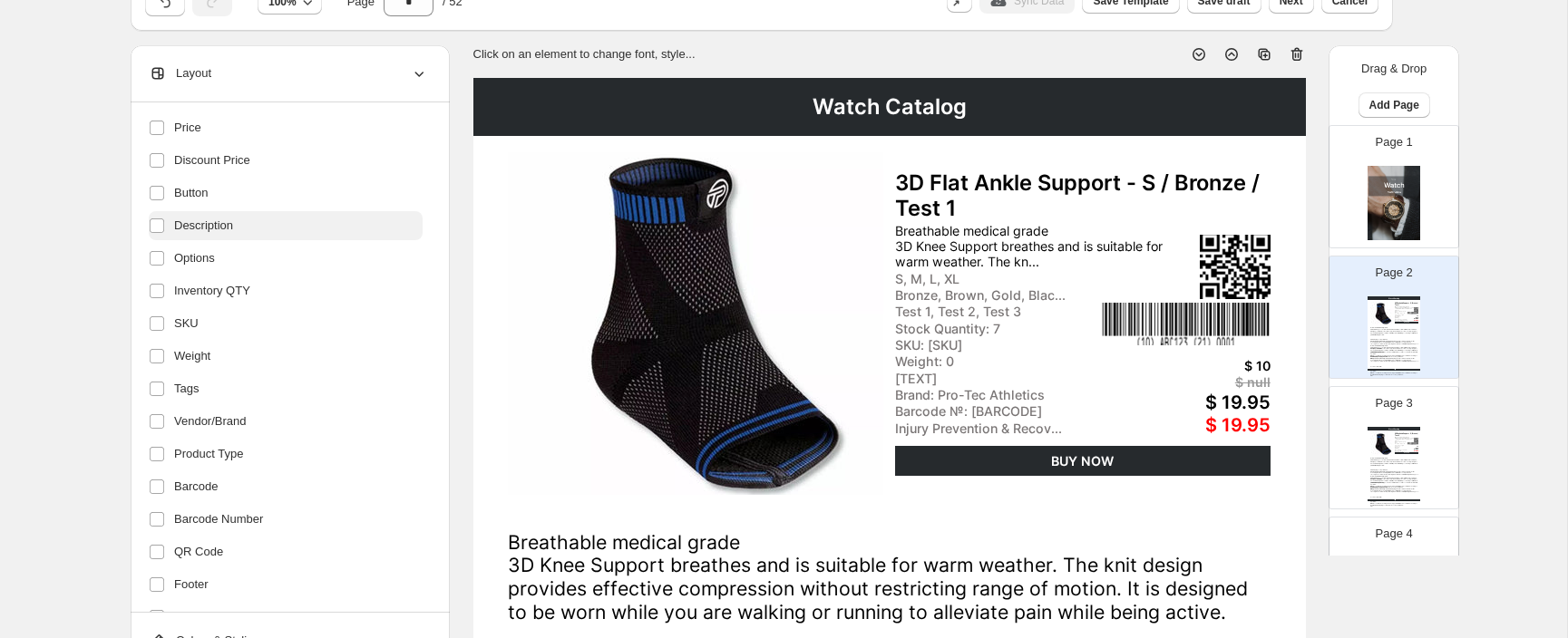 scroll, scrollTop: 327, scrollLeft: 0, axis: vertical 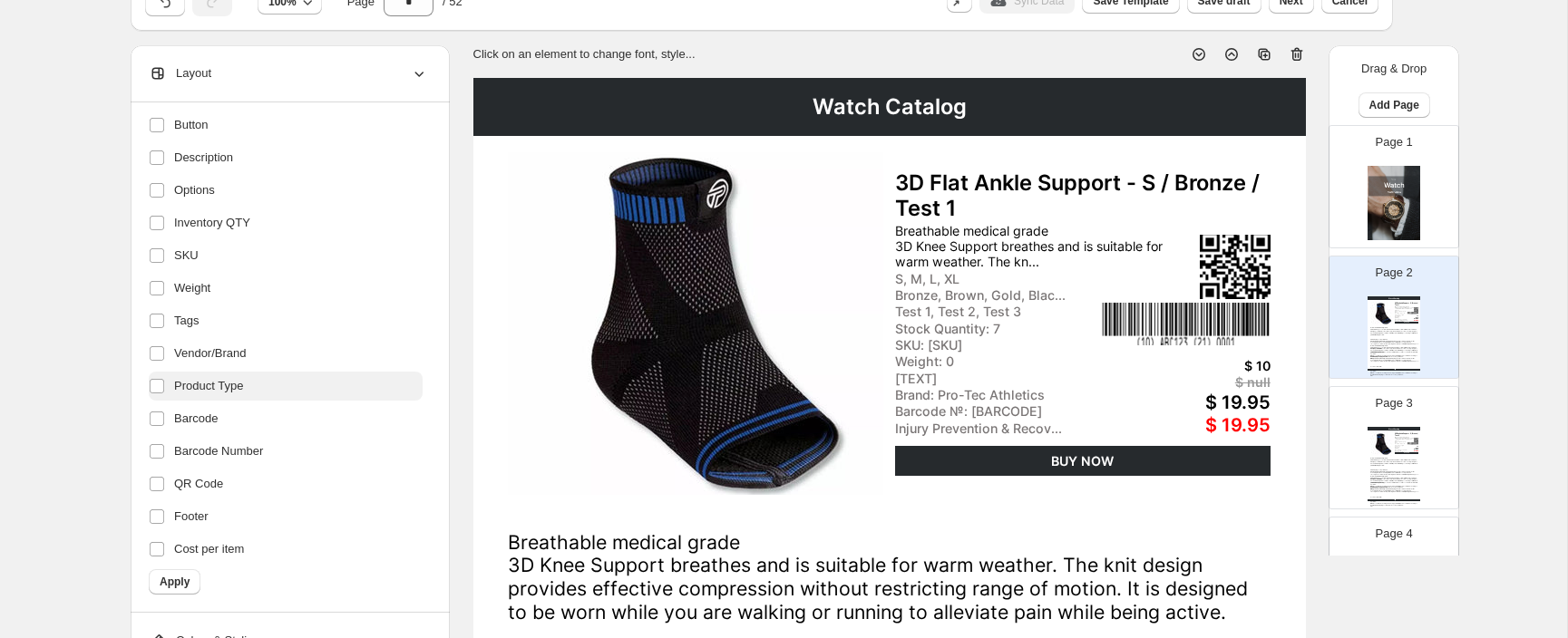 click on "Product Type" at bounding box center (209, 386) 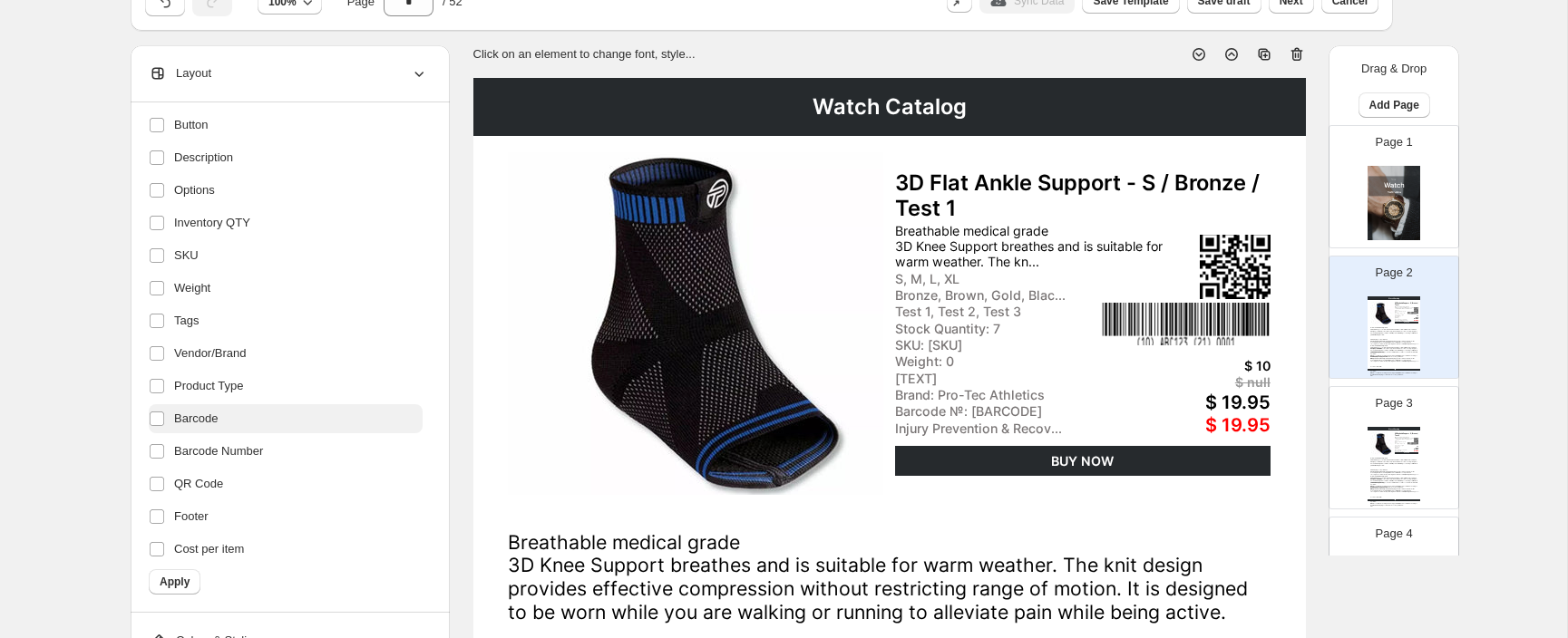 click on "Barcode" at bounding box center (196, 419) 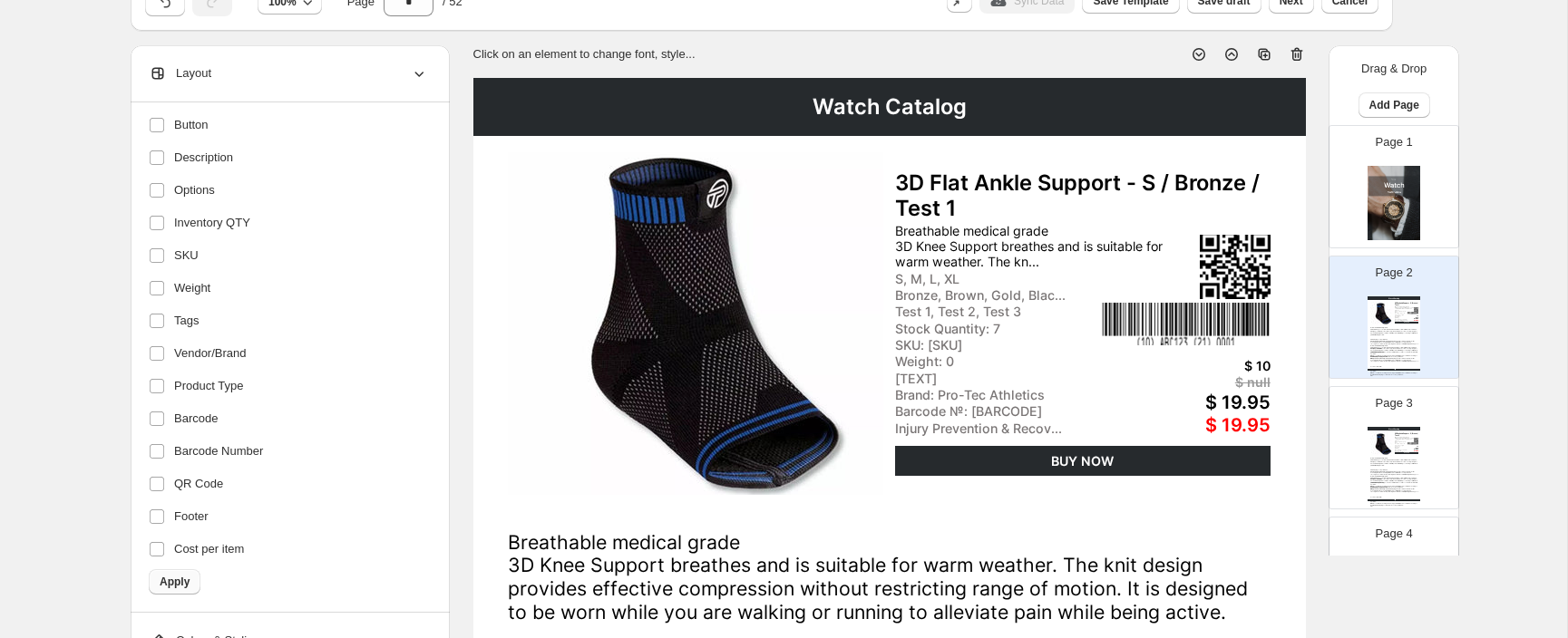 click on "Apply" at bounding box center (174, 582) 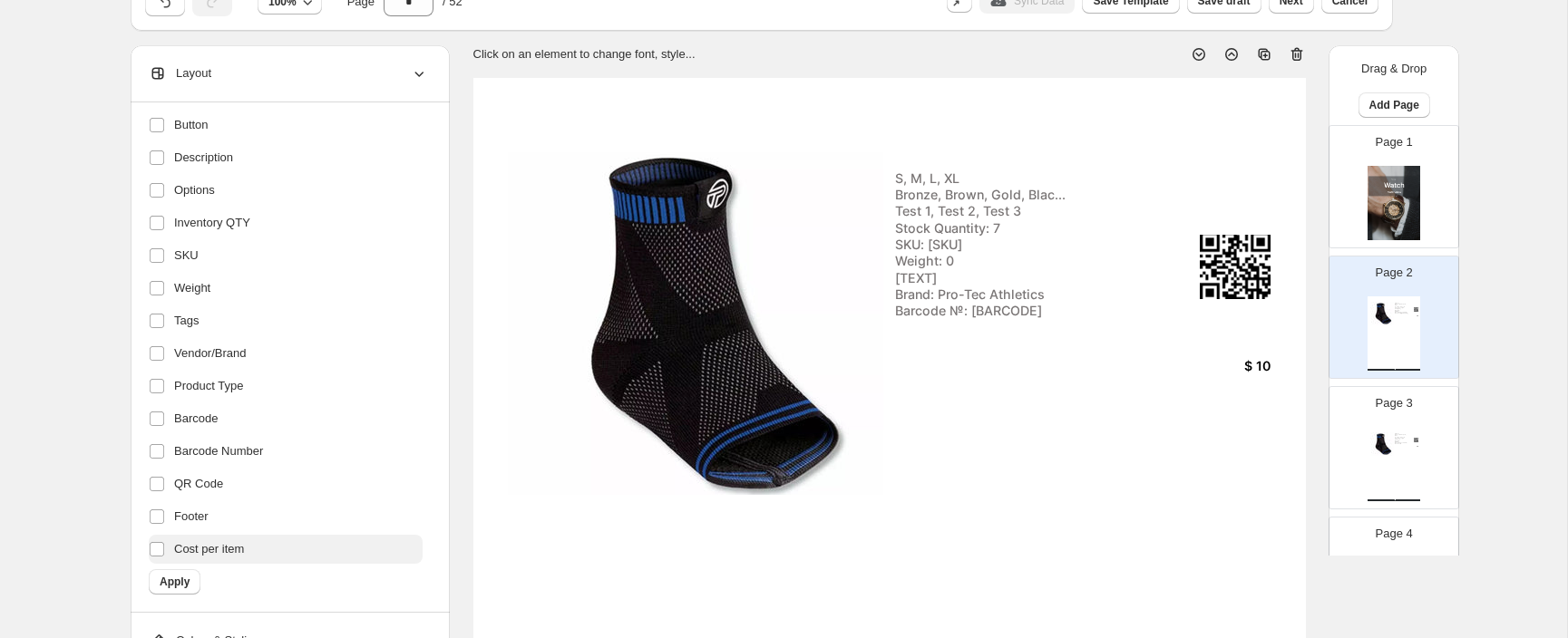 click on "Cost per item" at bounding box center [209, 549] 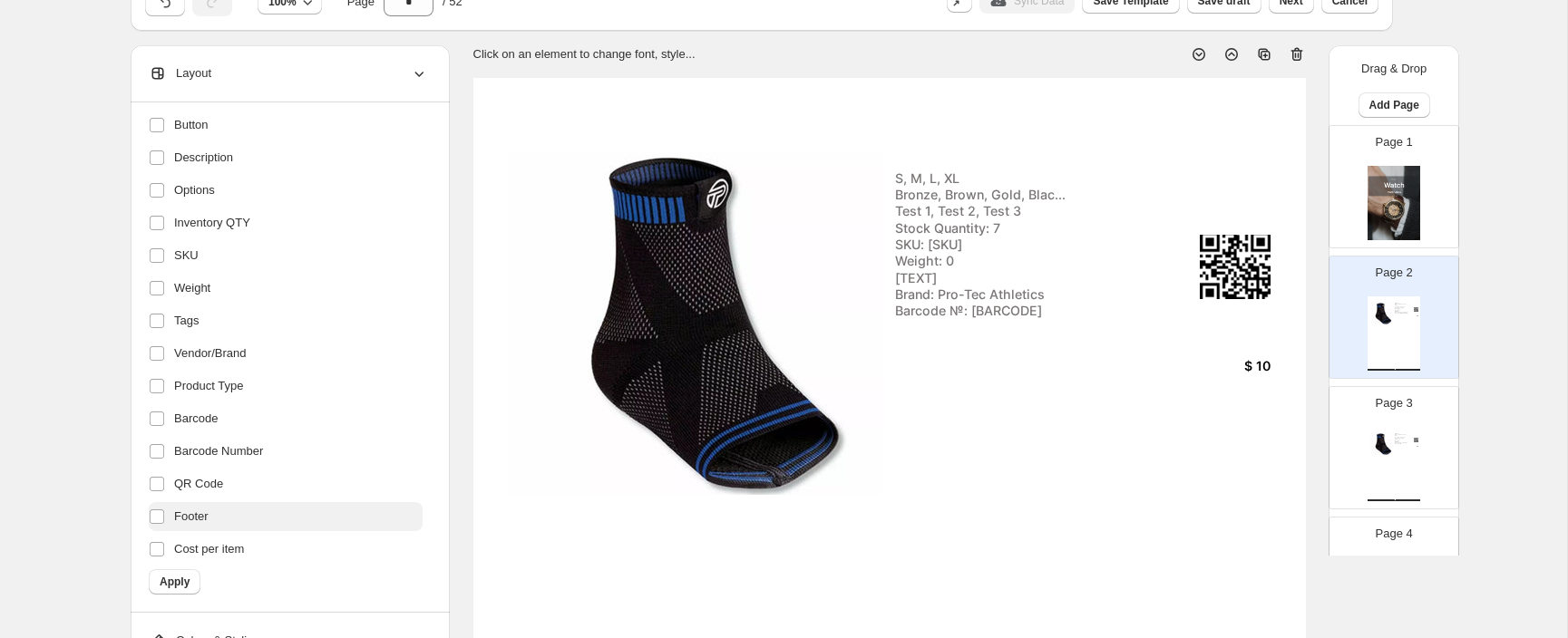 click on "Footer" at bounding box center (191, 517) 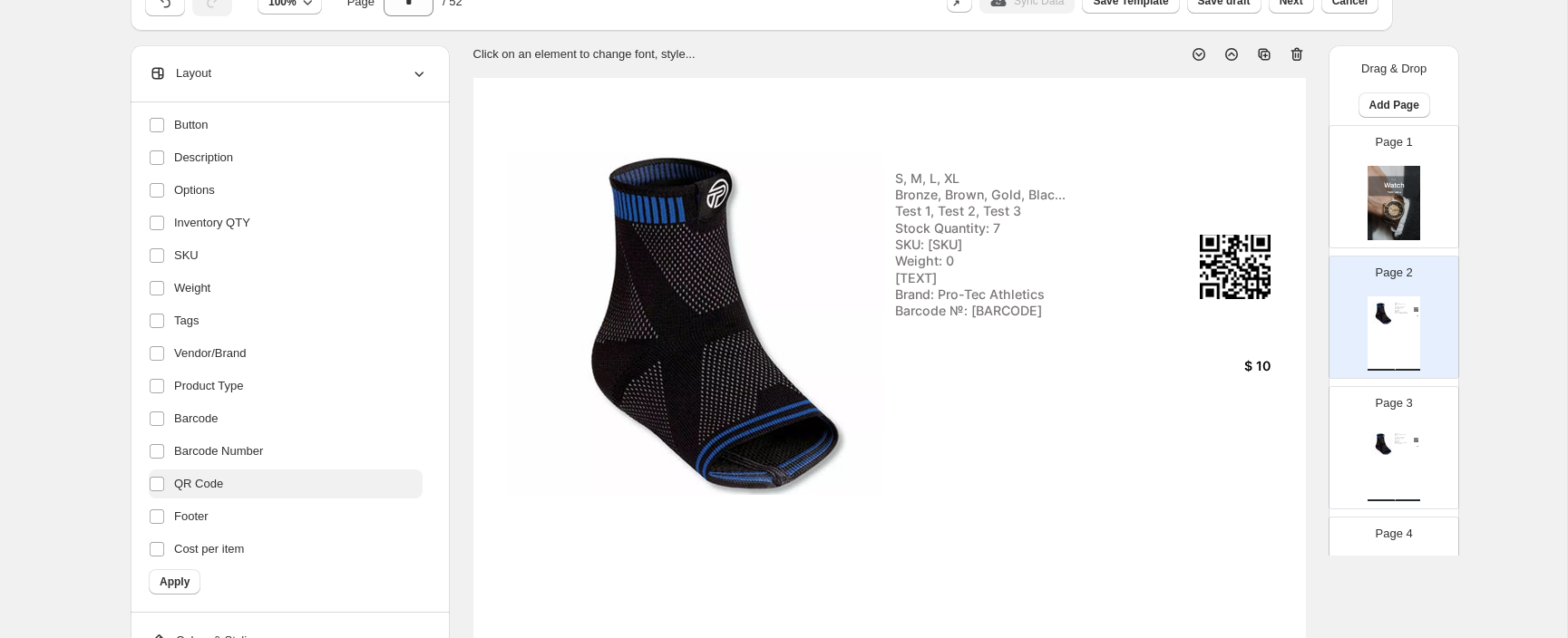 click on "QR Code" at bounding box center [199, 484] 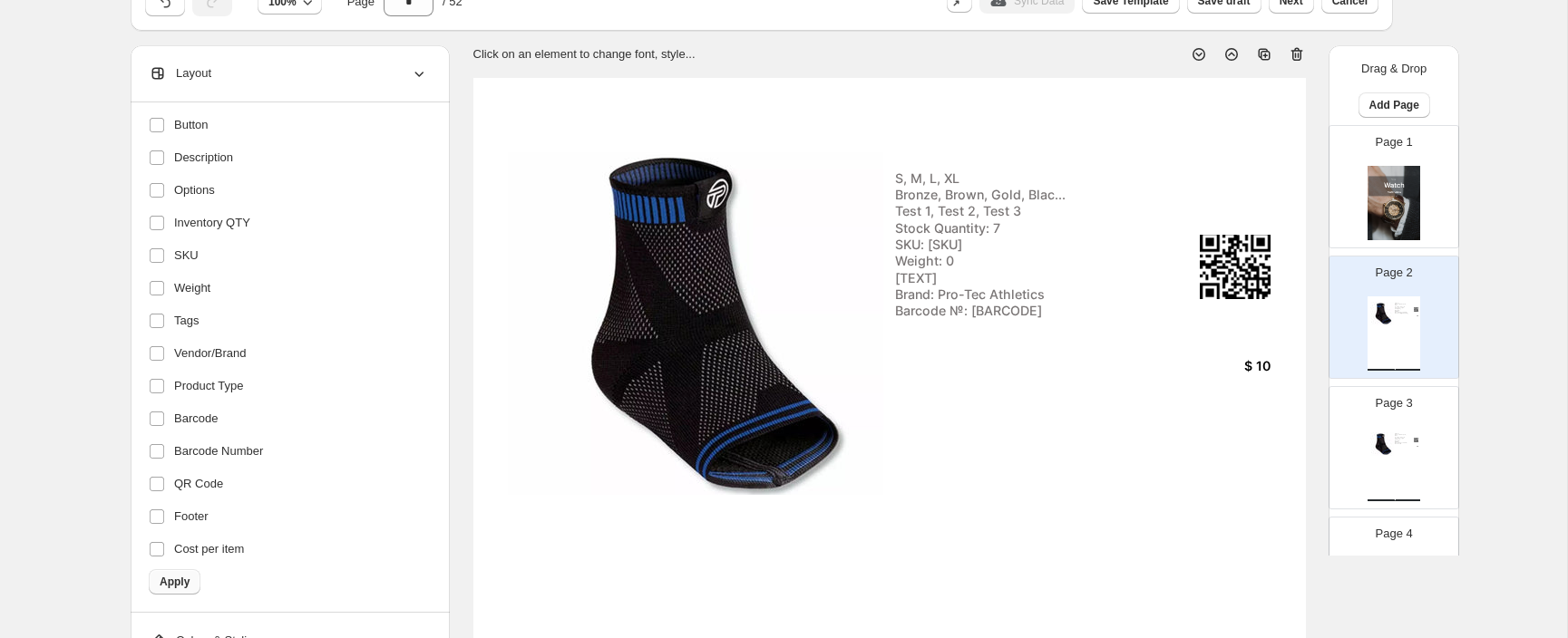 click on "Apply" at bounding box center (174, 582) 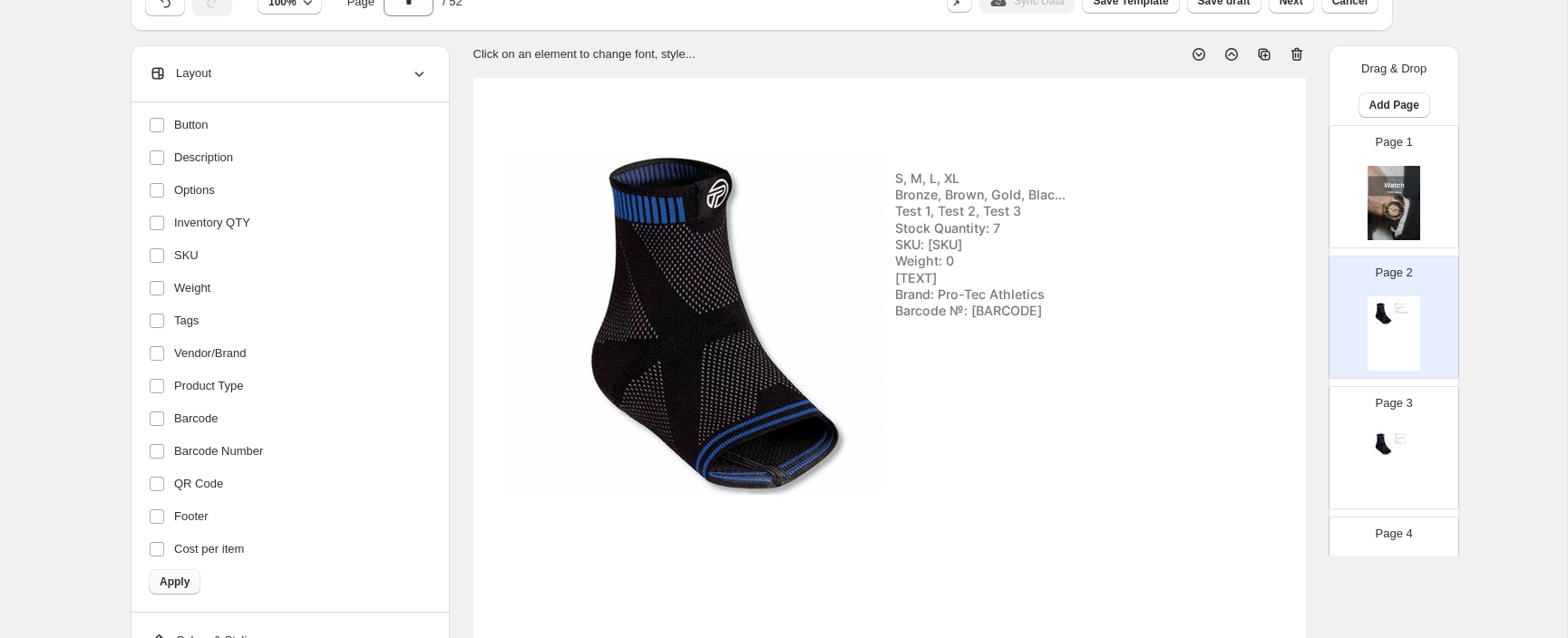 click on "Apply" at bounding box center [174, 582] 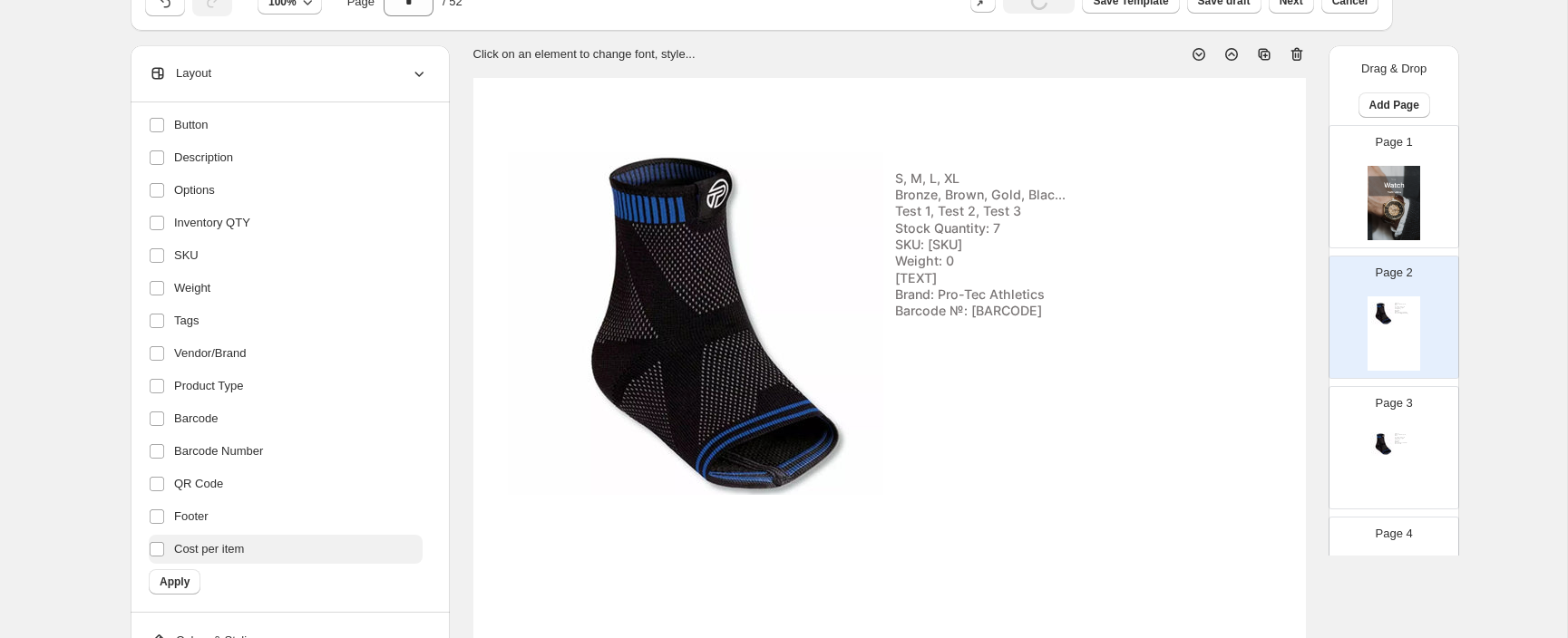 click on "Cost per item" at bounding box center [209, 549] 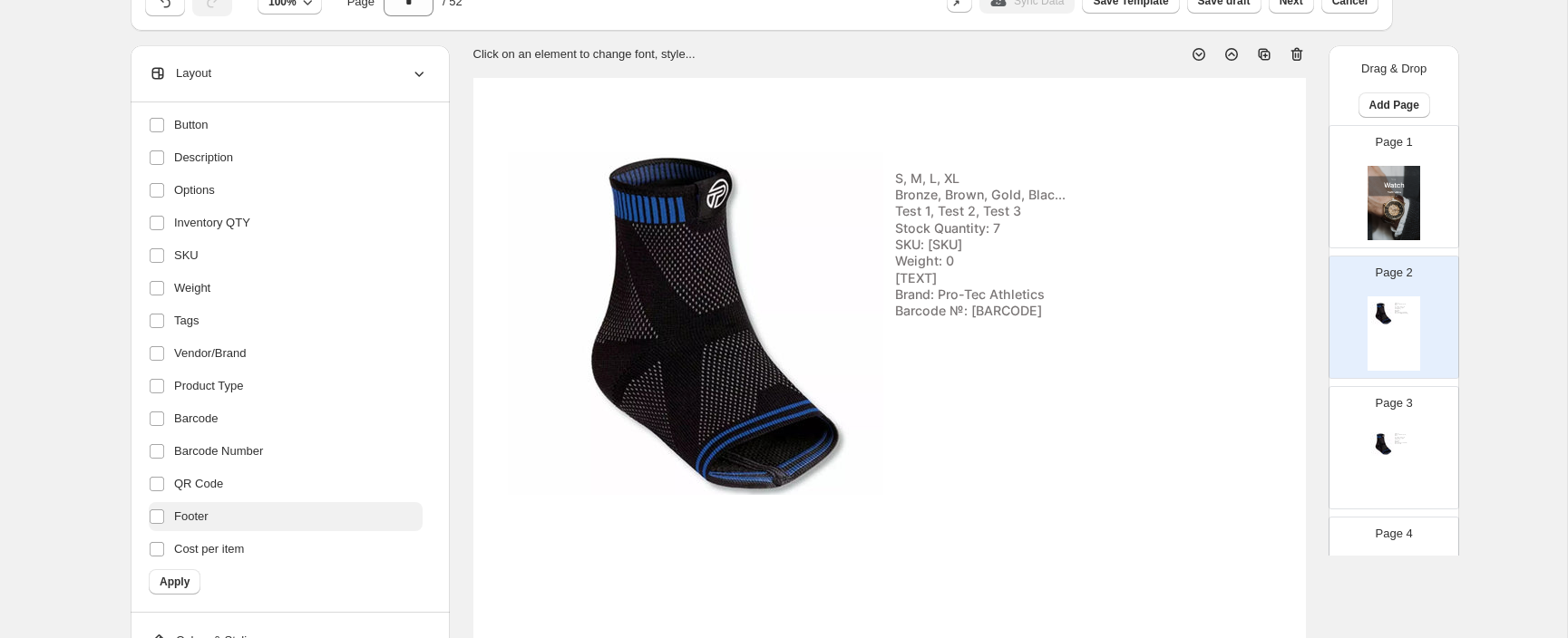 click on "Footer" at bounding box center [191, 517] 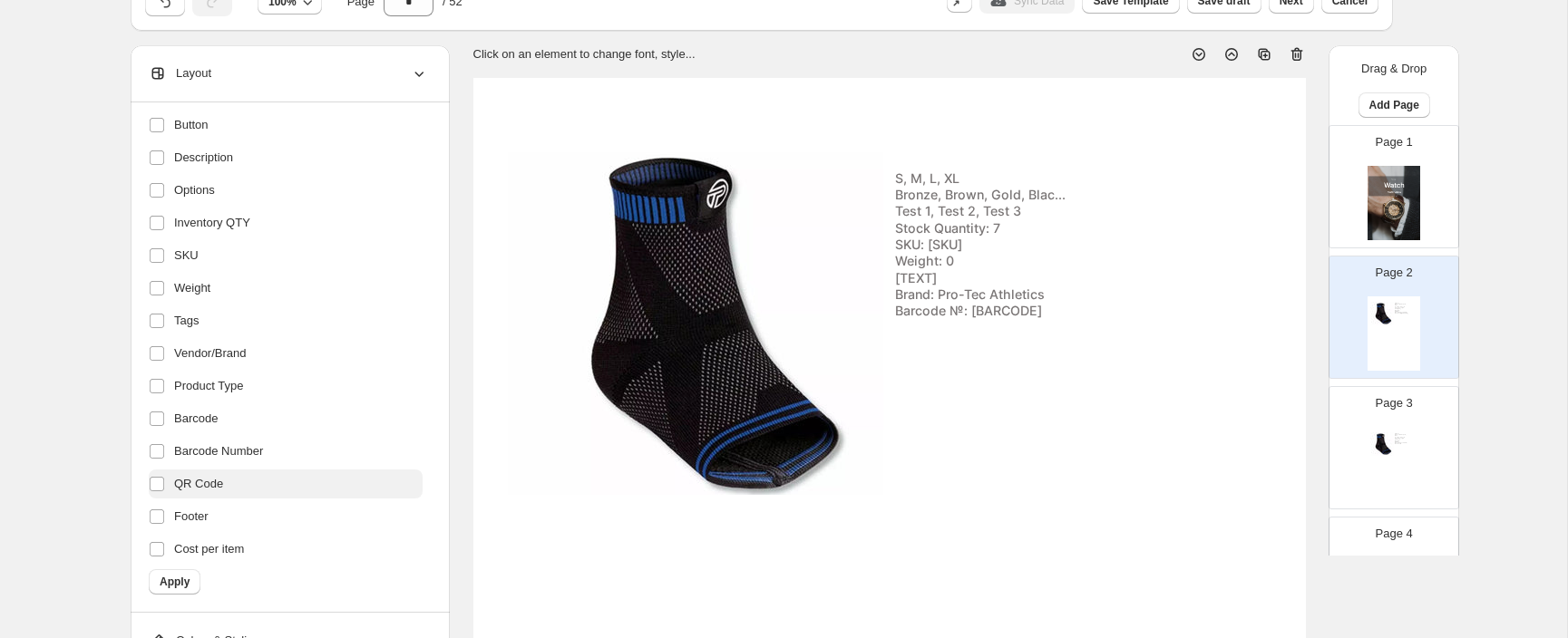 click on "QR Code" at bounding box center (286, 484) 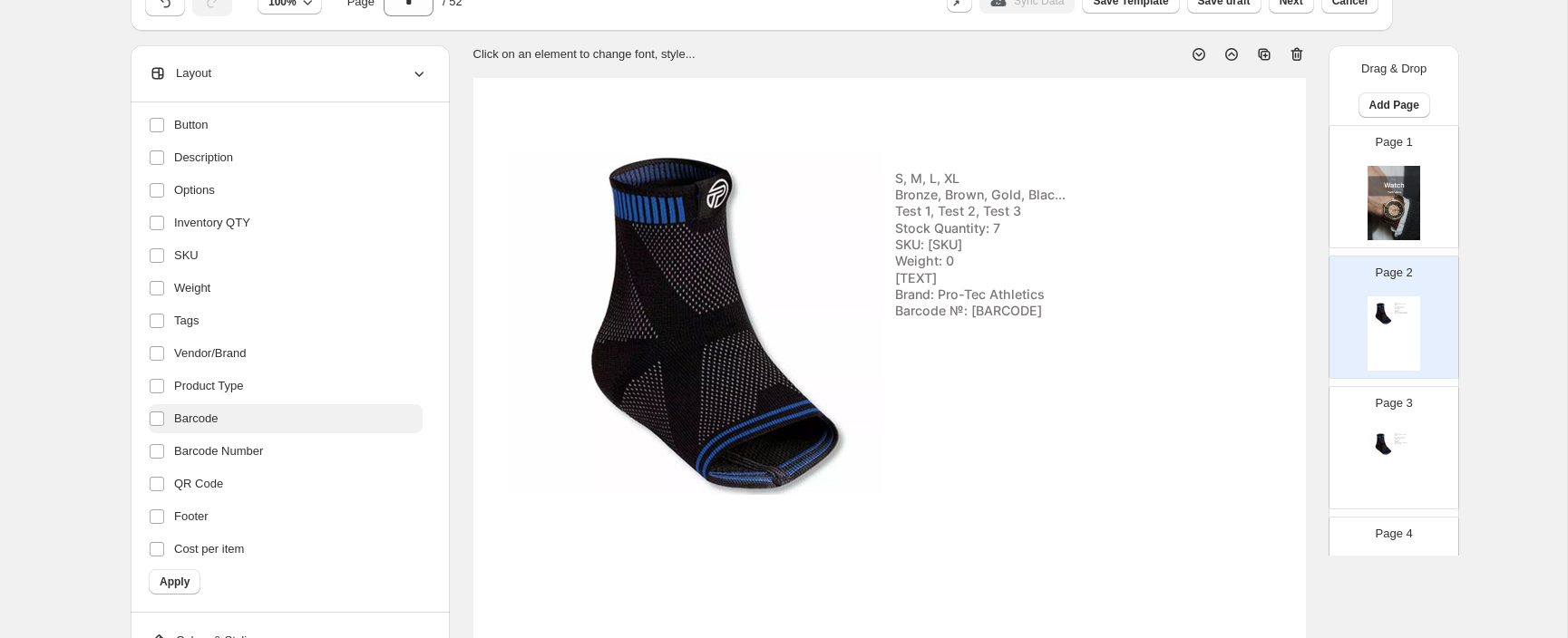 click on "Barcode" at bounding box center (286, 419) 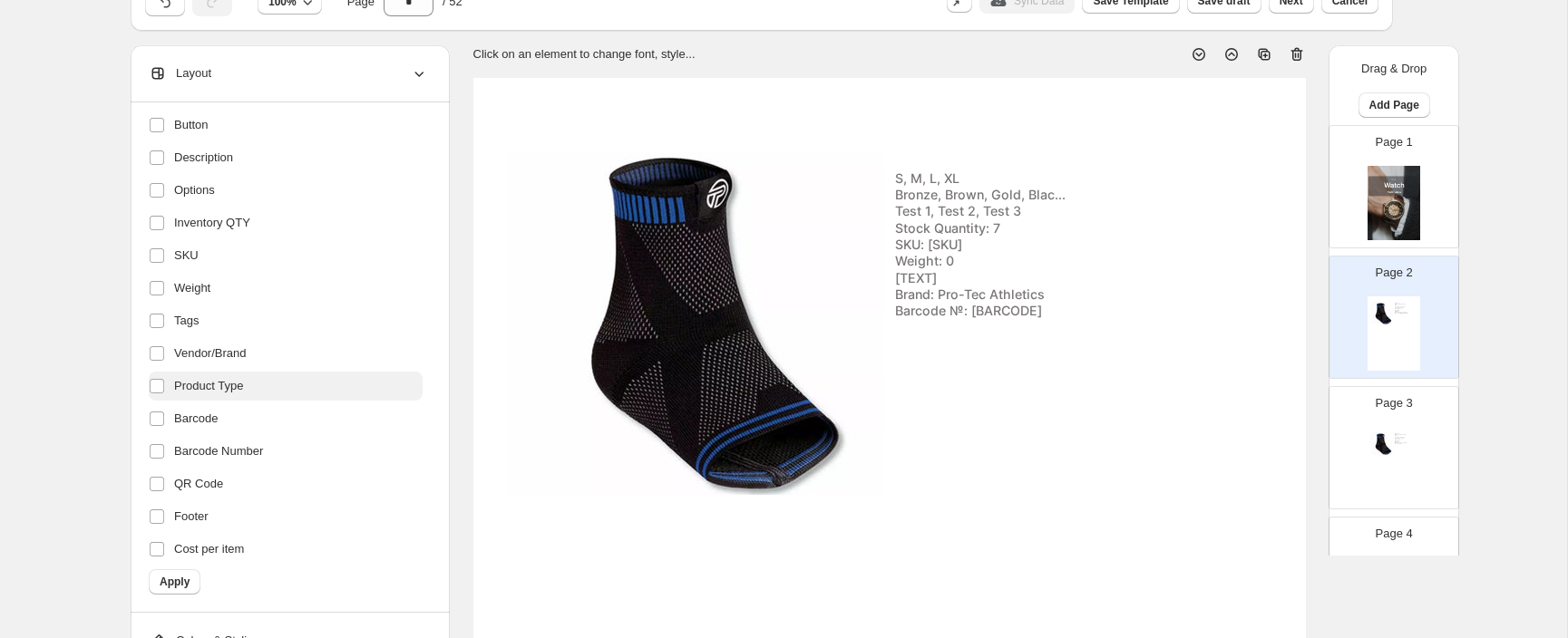 click on "Product Type" at bounding box center [209, 386] 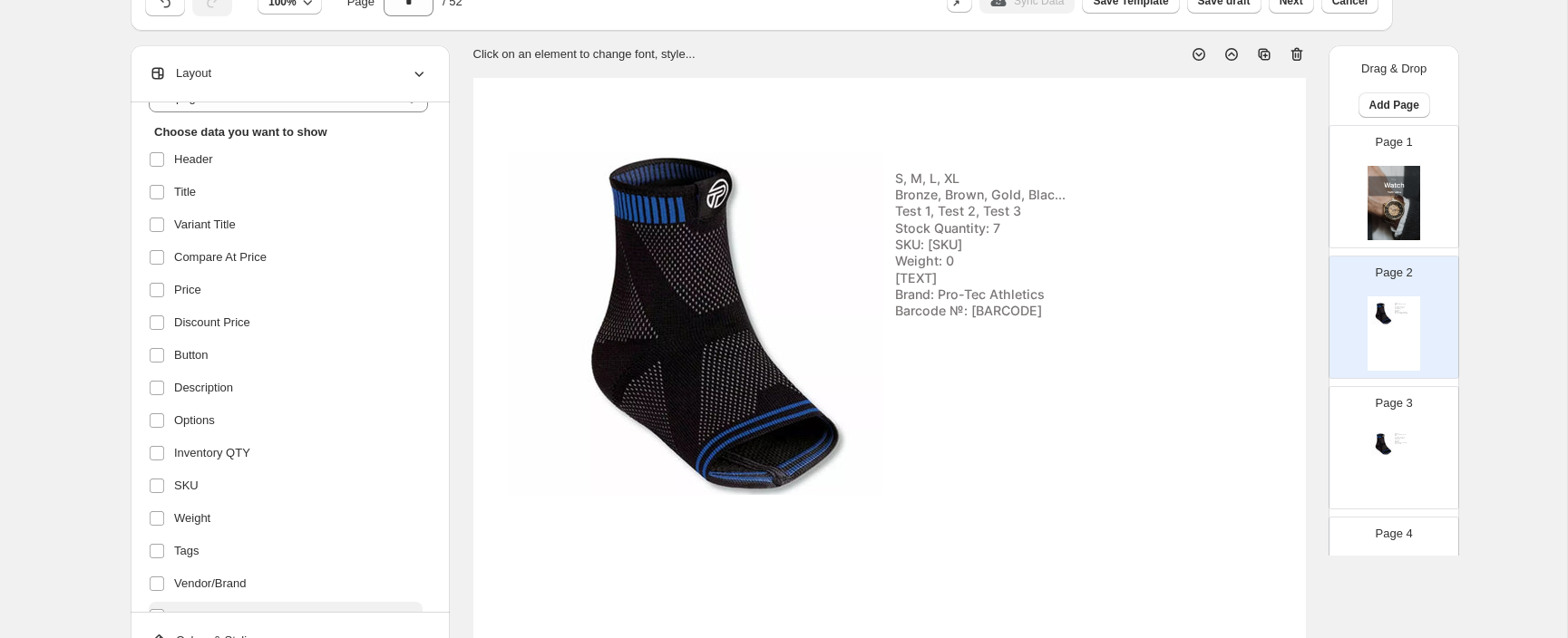 scroll, scrollTop: 77, scrollLeft: 0, axis: vertical 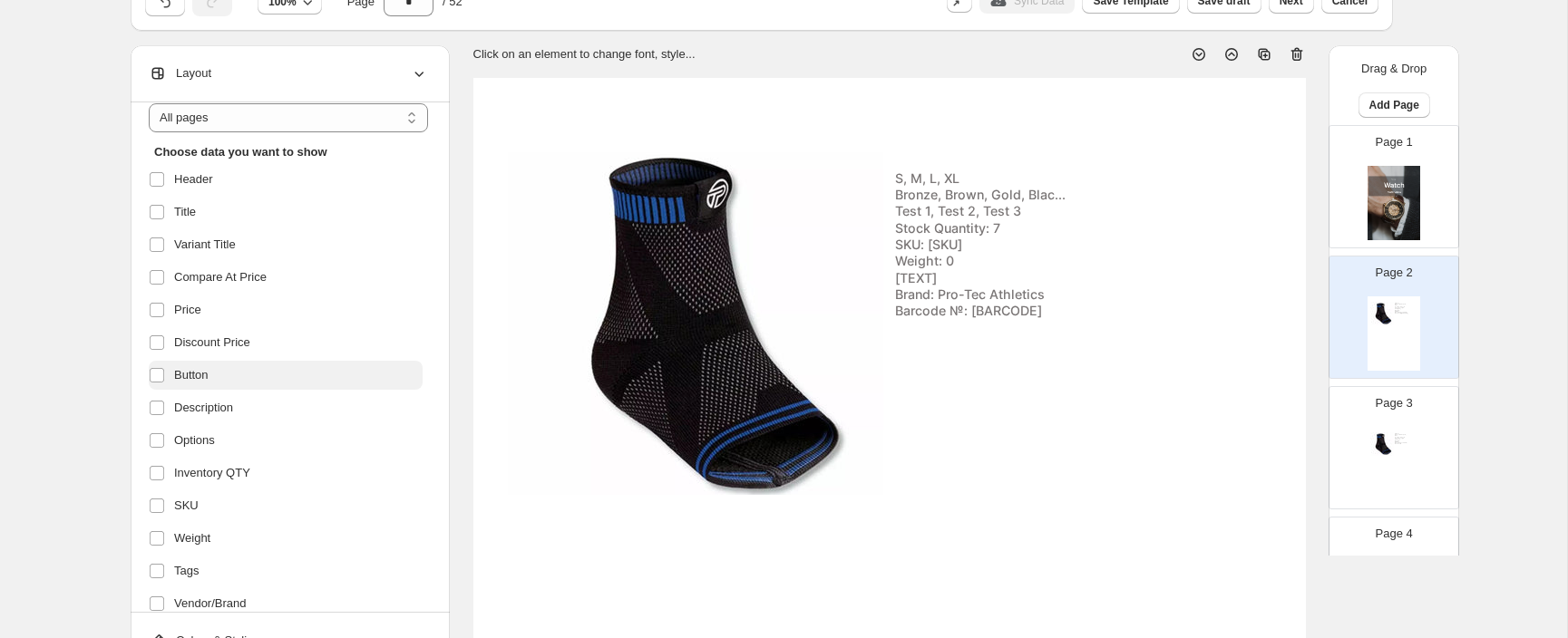 click on "Button" at bounding box center [286, 375] 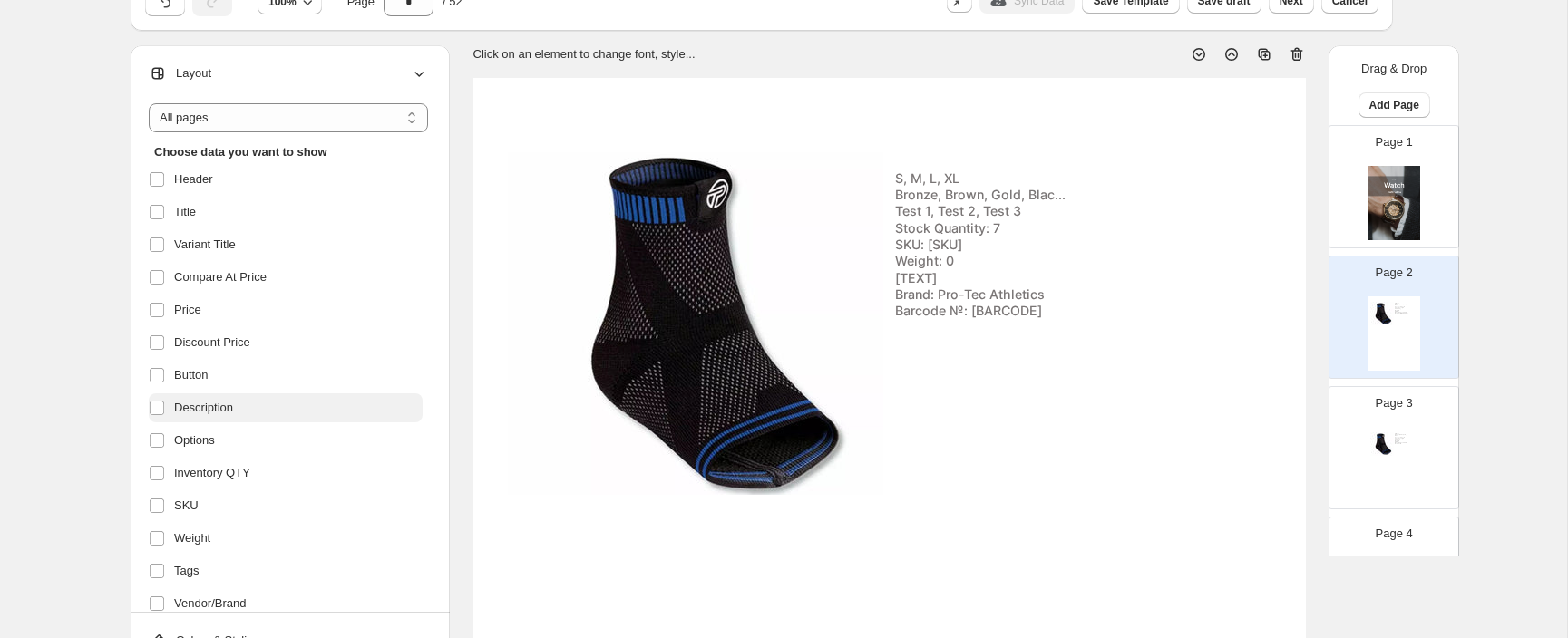 click on "Description" at bounding box center [286, 408] 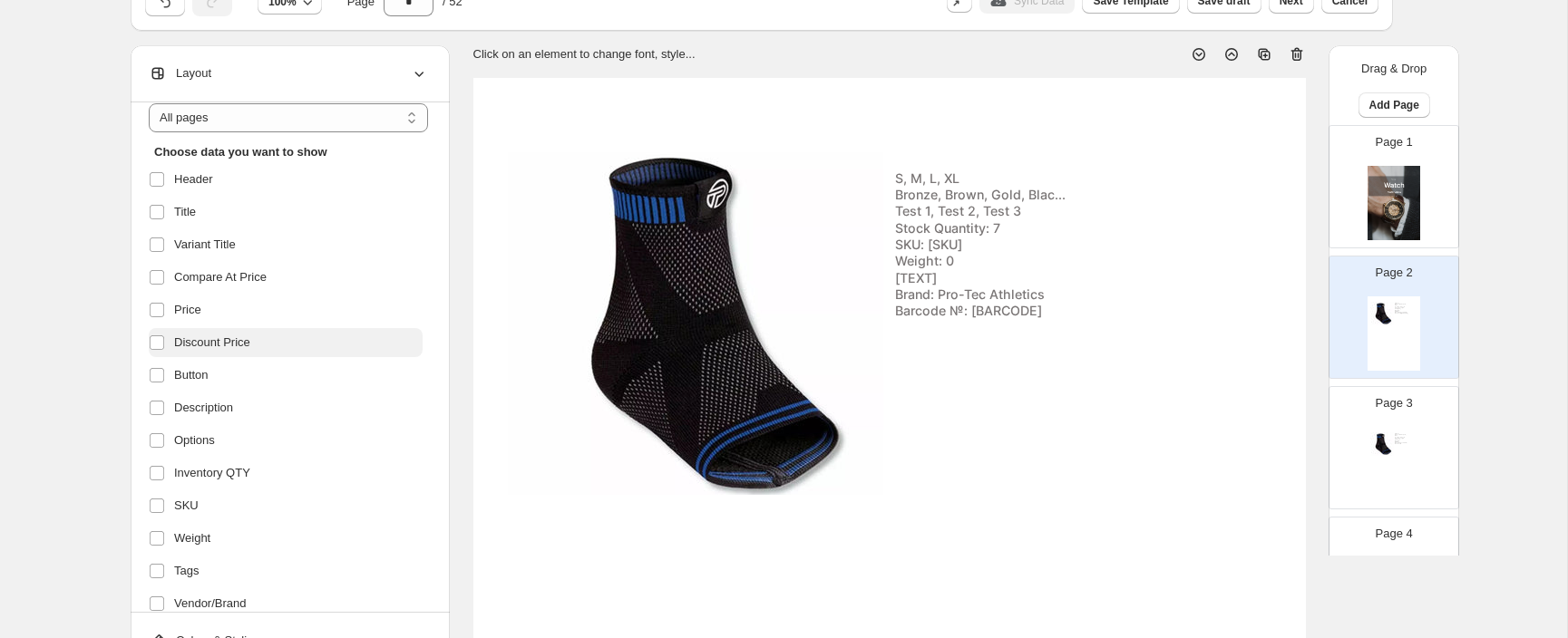 click on "Discount Price" at bounding box center (212, 343) 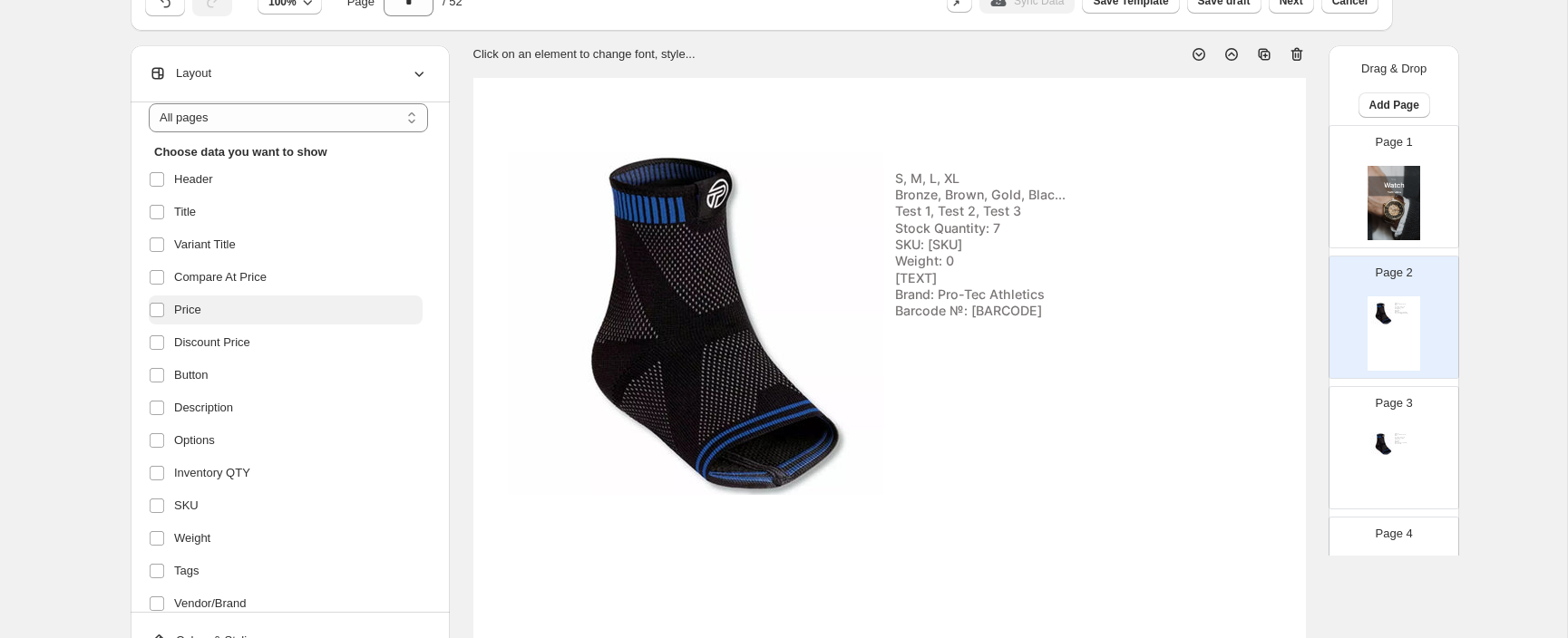 click on "Price" at bounding box center [286, 310] 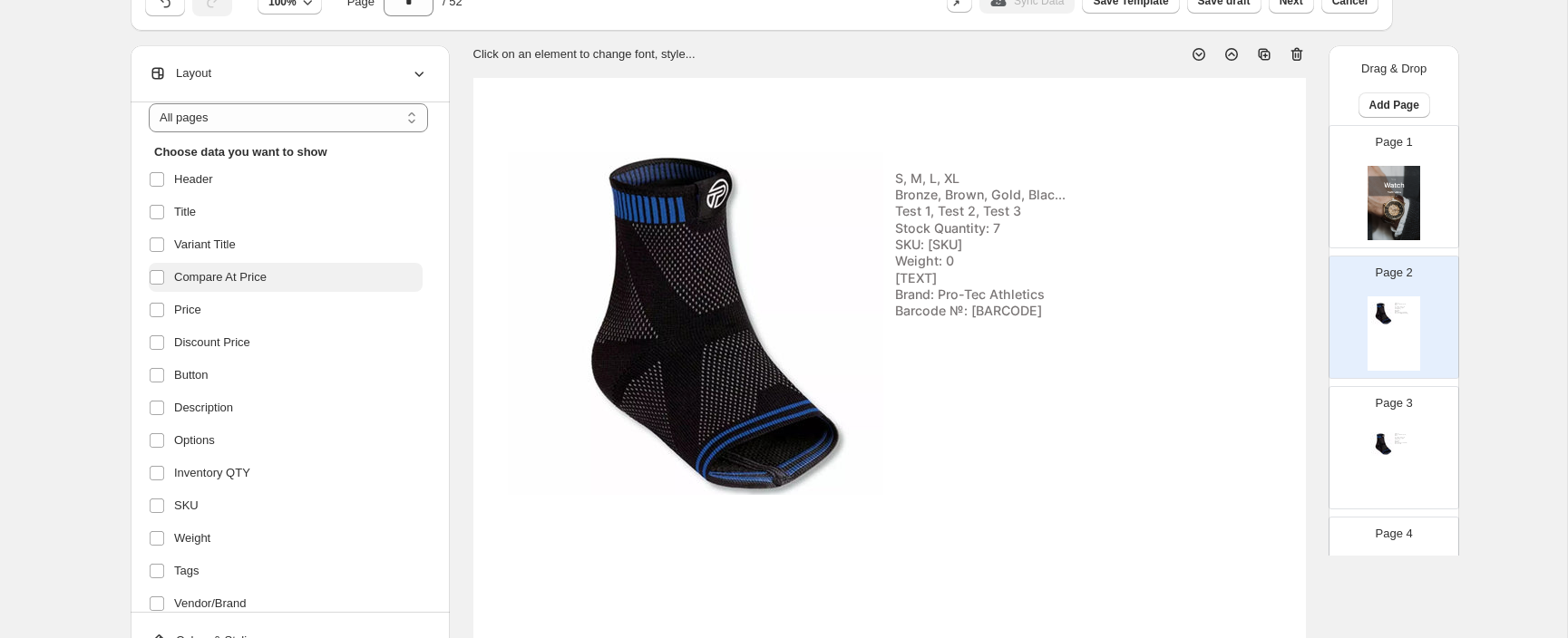 click on "Compare At Price" at bounding box center [220, 277] 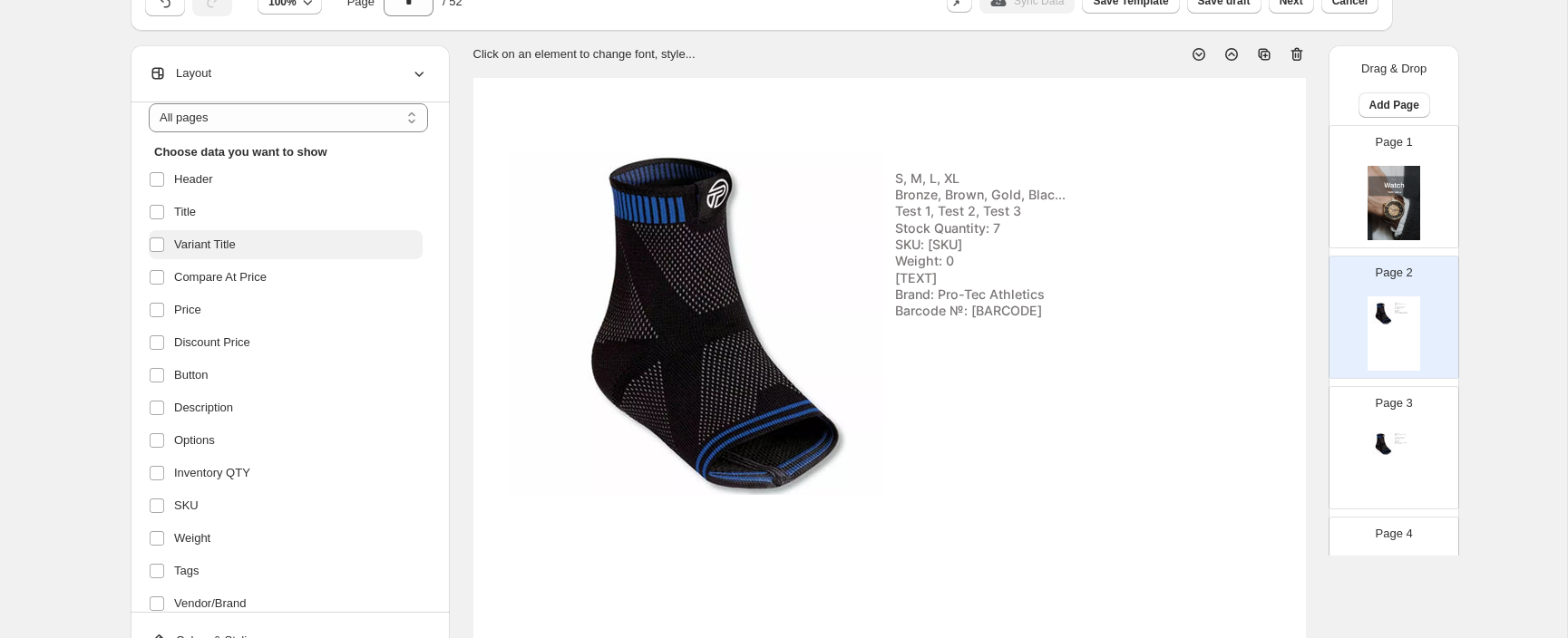 click on "Variant Title" at bounding box center (205, 245) 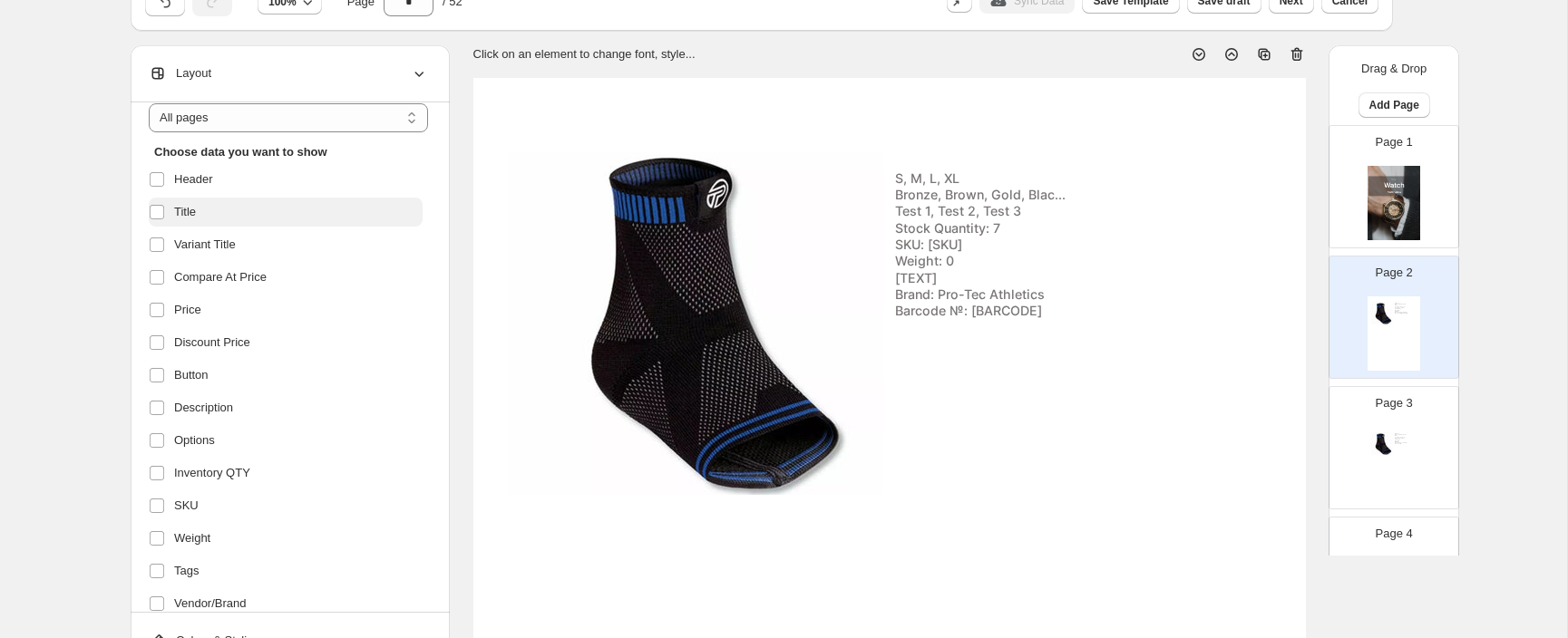 click on "Title" at bounding box center [286, 212] 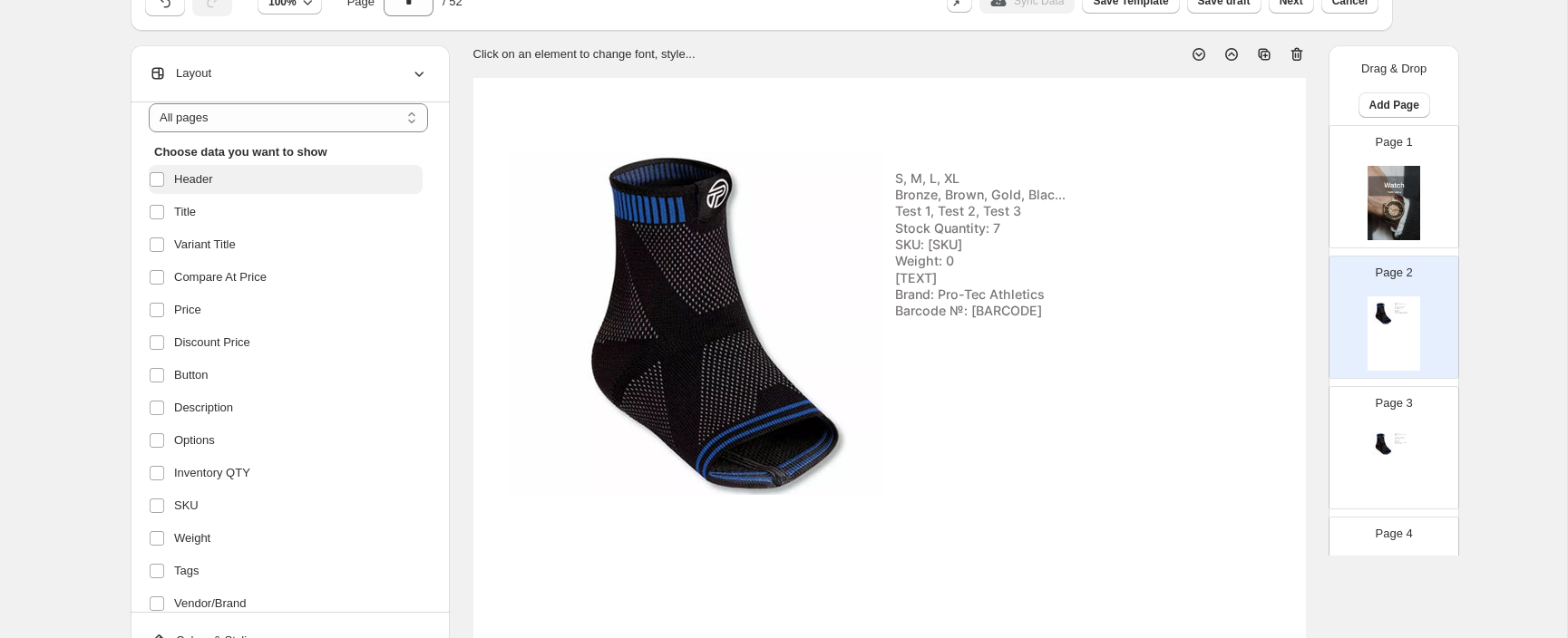 click on "Header" at bounding box center [286, 179] 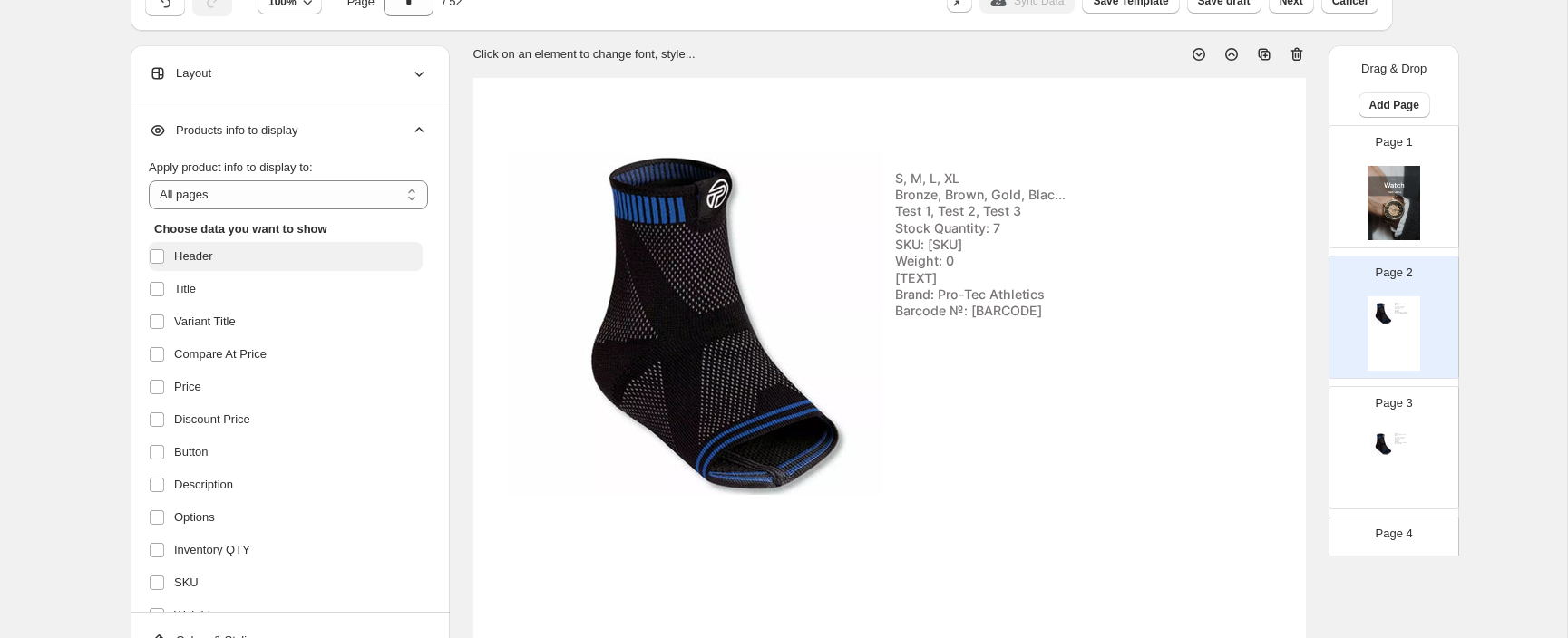 scroll, scrollTop: 0, scrollLeft: 0, axis: both 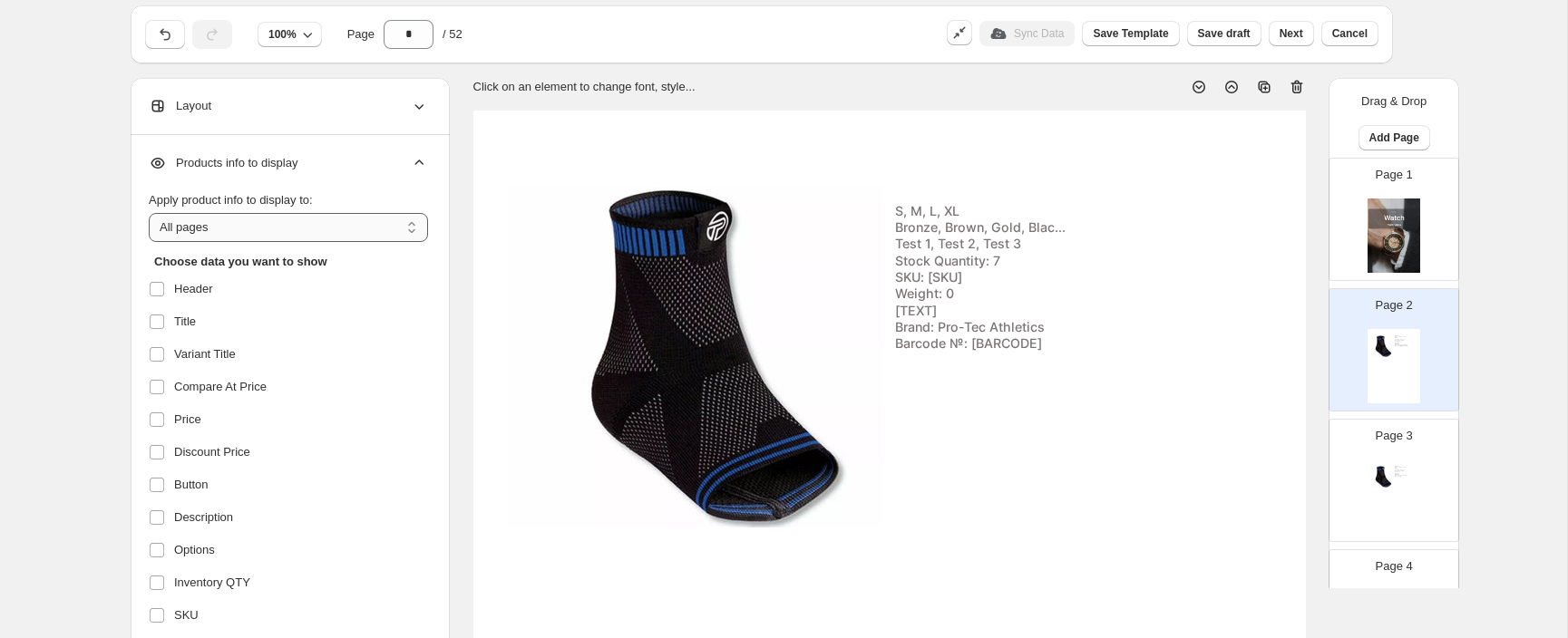 click on "**********" at bounding box center [288, 227] 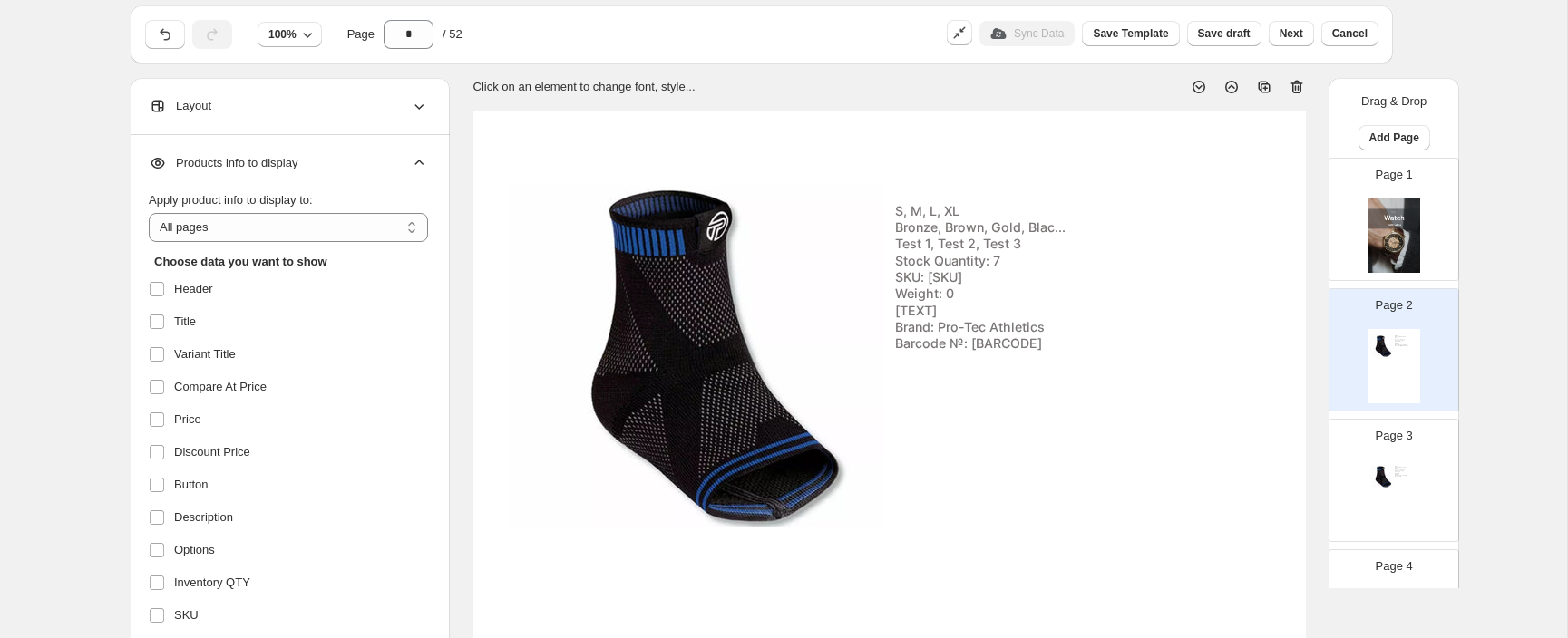 click on "**********" at bounding box center [776, 623] 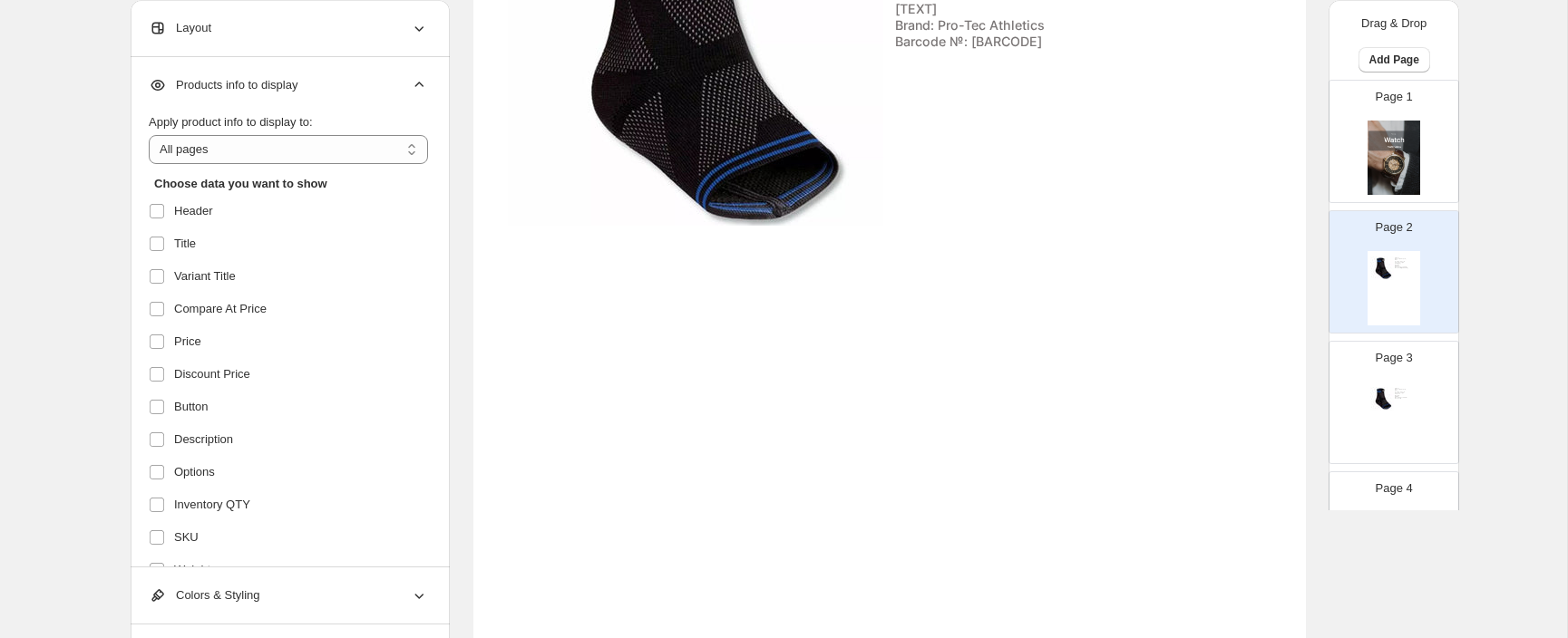 scroll, scrollTop: 653, scrollLeft: 0, axis: vertical 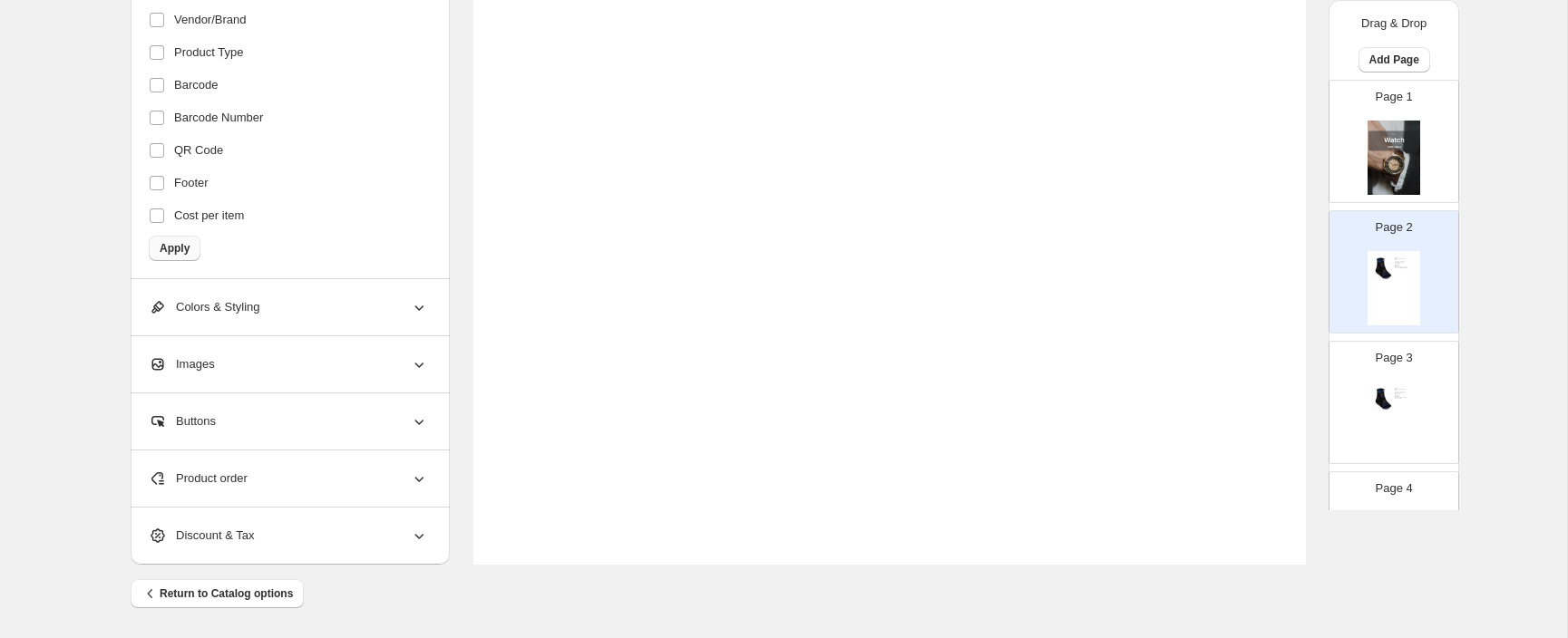 click on "Apply" at bounding box center [174, 248] 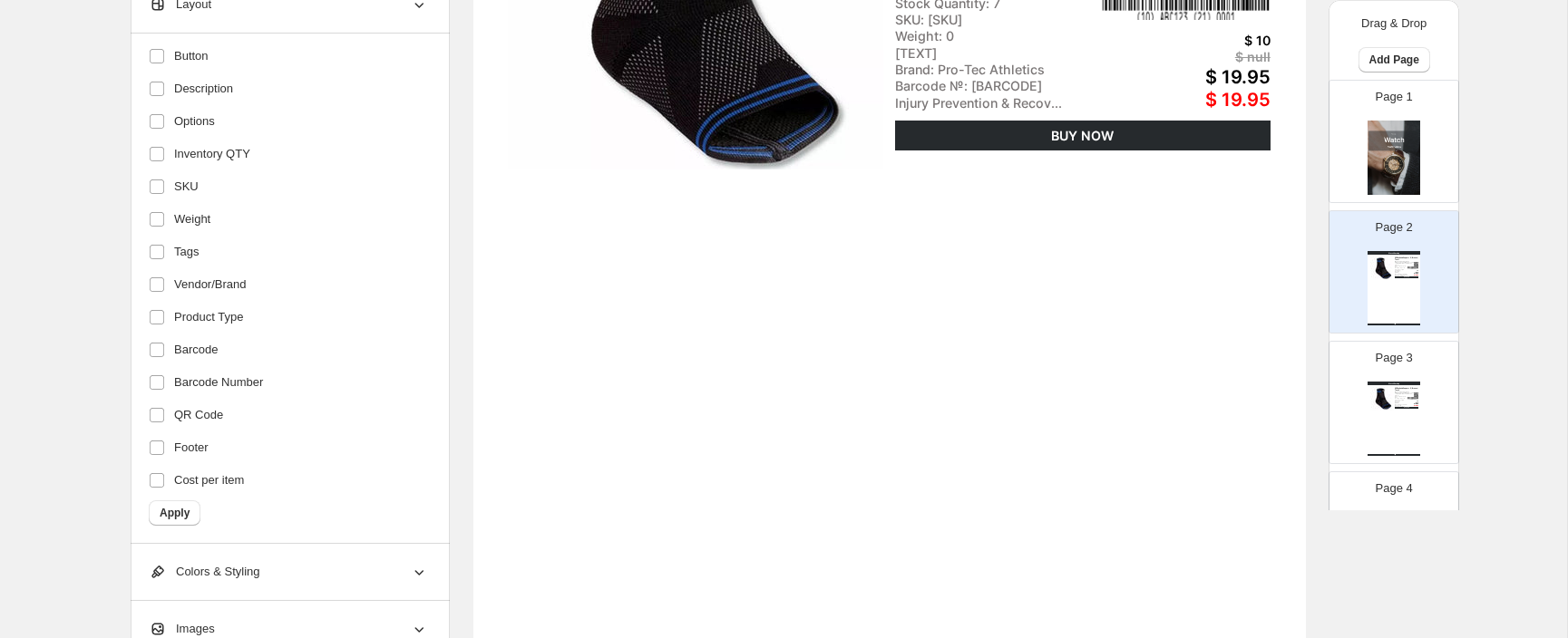 scroll, scrollTop: 0, scrollLeft: 0, axis: both 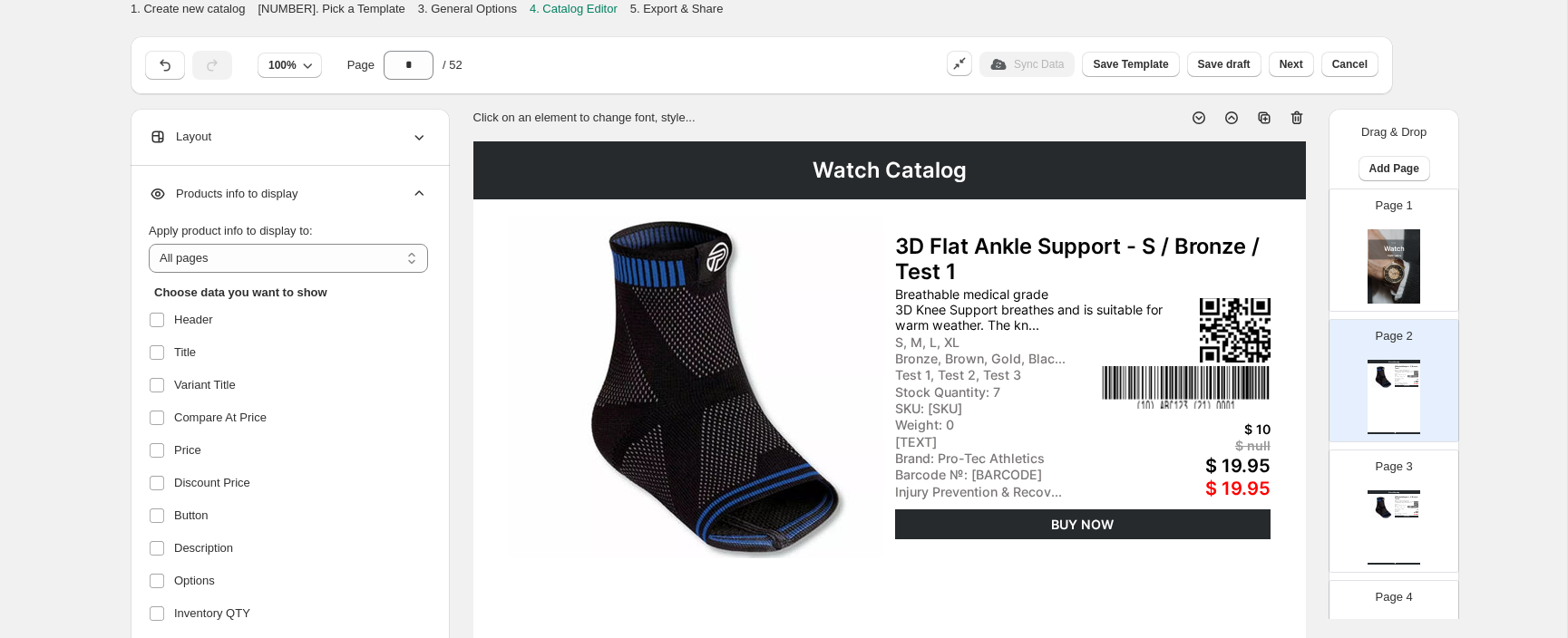 click on "Apply product info to display to:" at bounding box center (230, 230) 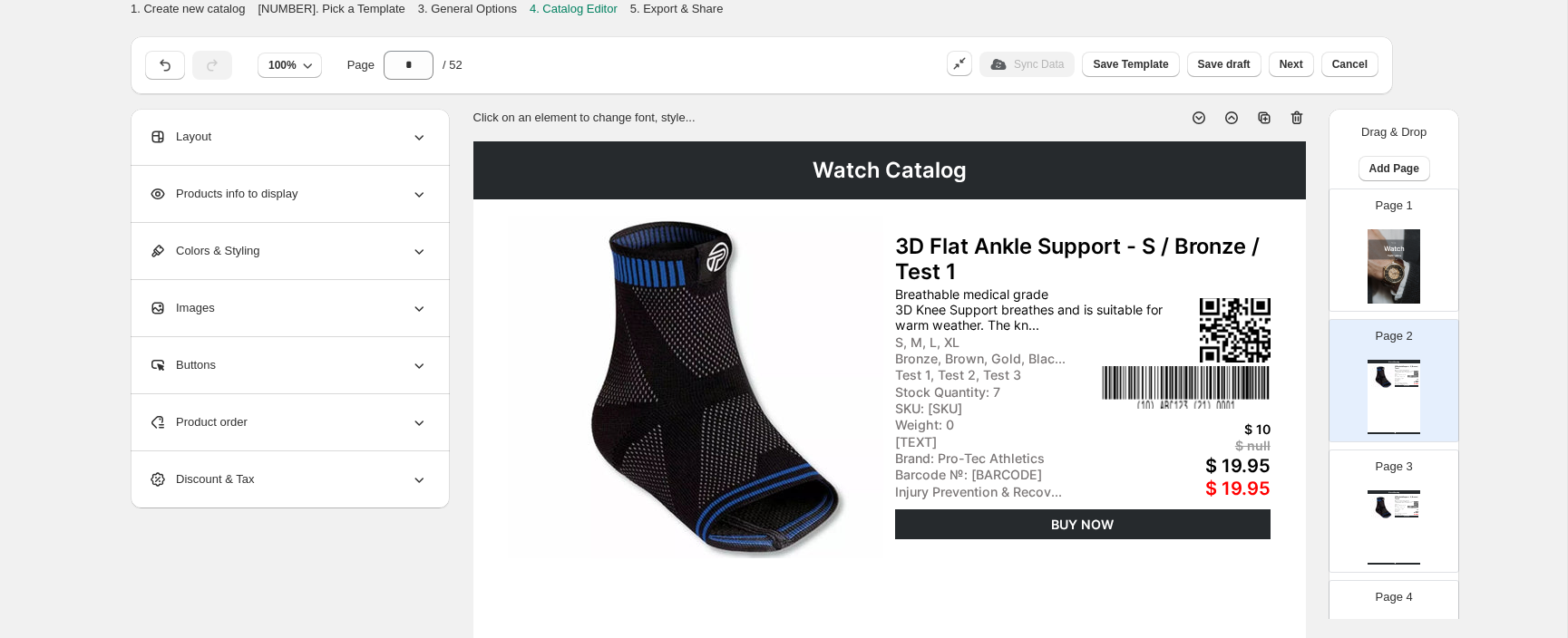 click on "Colors & Styling" at bounding box center (288, 251) 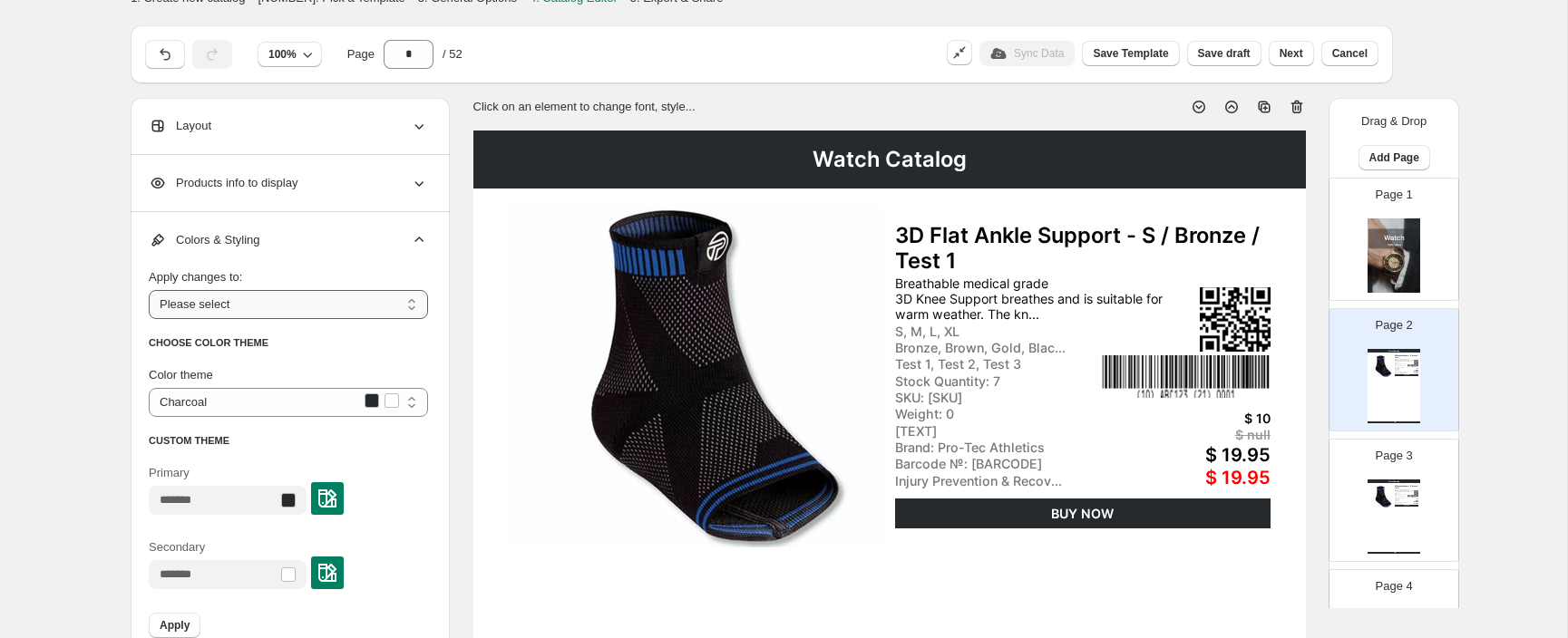 scroll, scrollTop: 13, scrollLeft: 0, axis: vertical 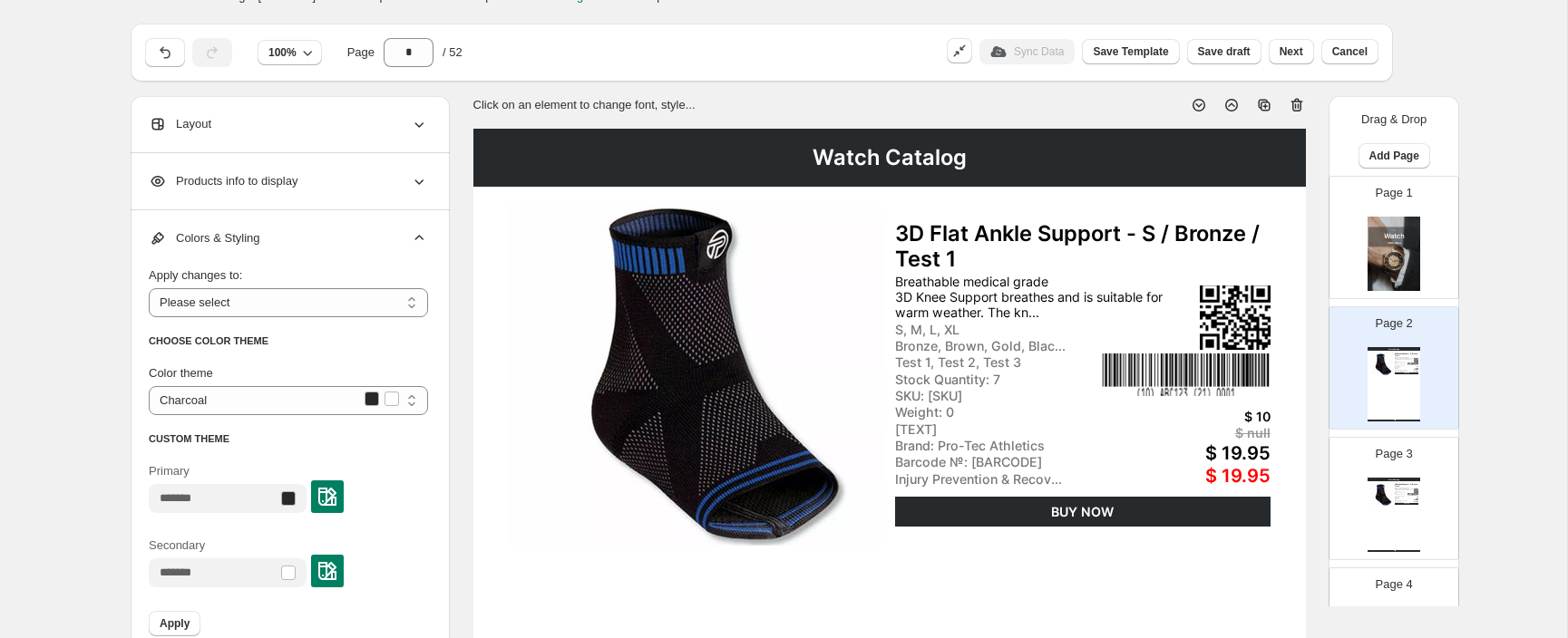click on "Colors & Styling" at bounding box center [288, 238] 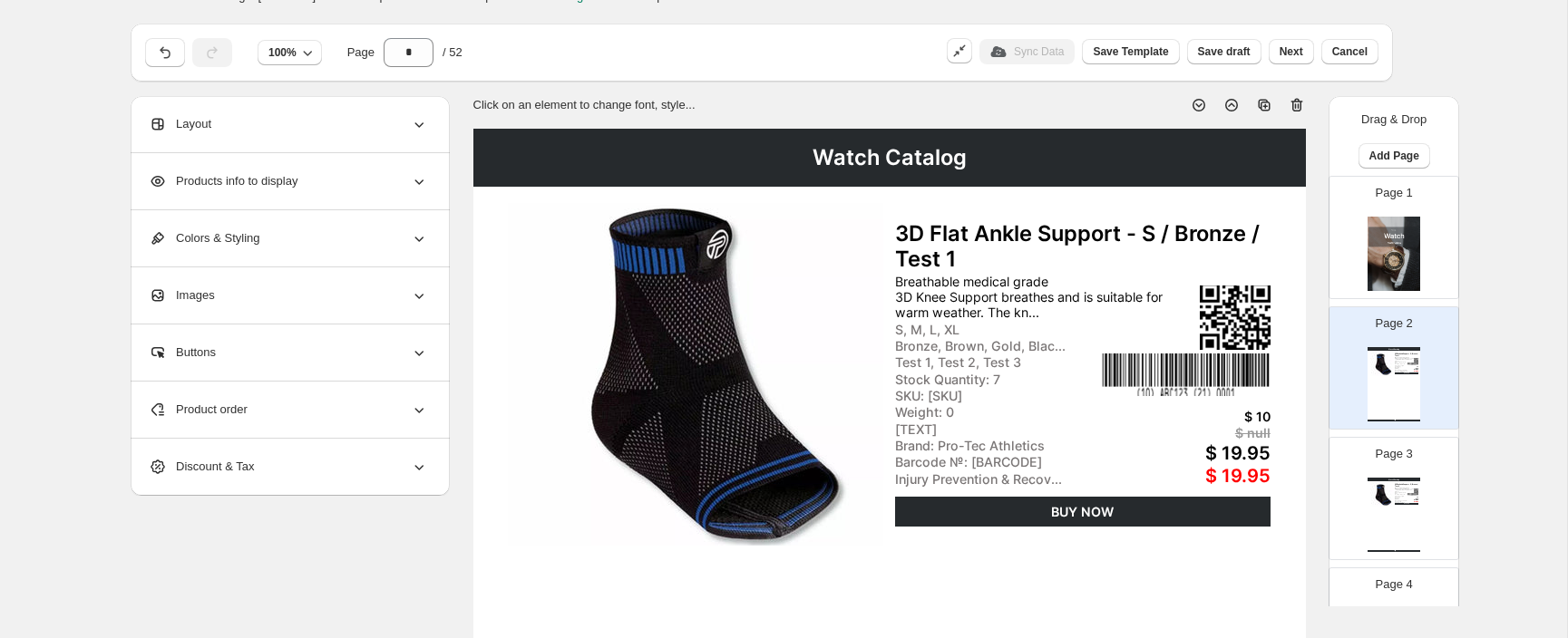 click on "Product order" at bounding box center [288, 410] 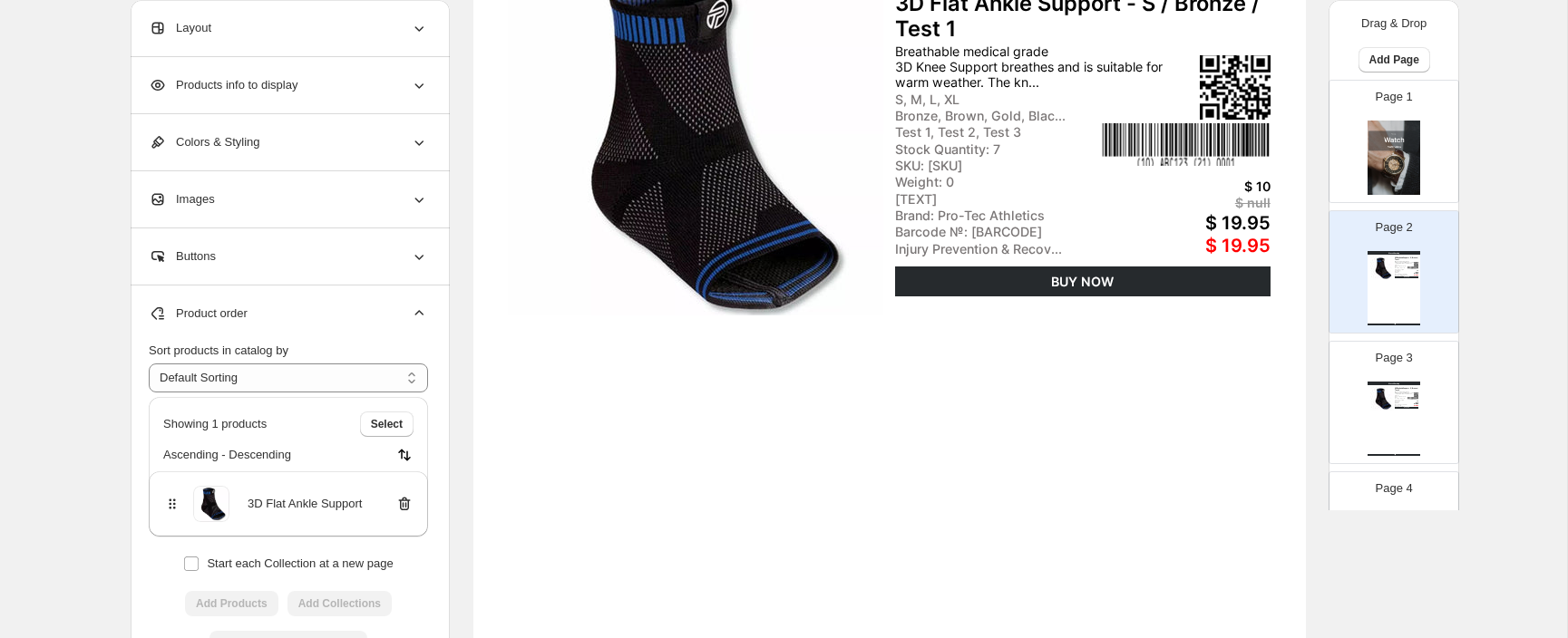 scroll, scrollTop: 254, scrollLeft: 0, axis: vertical 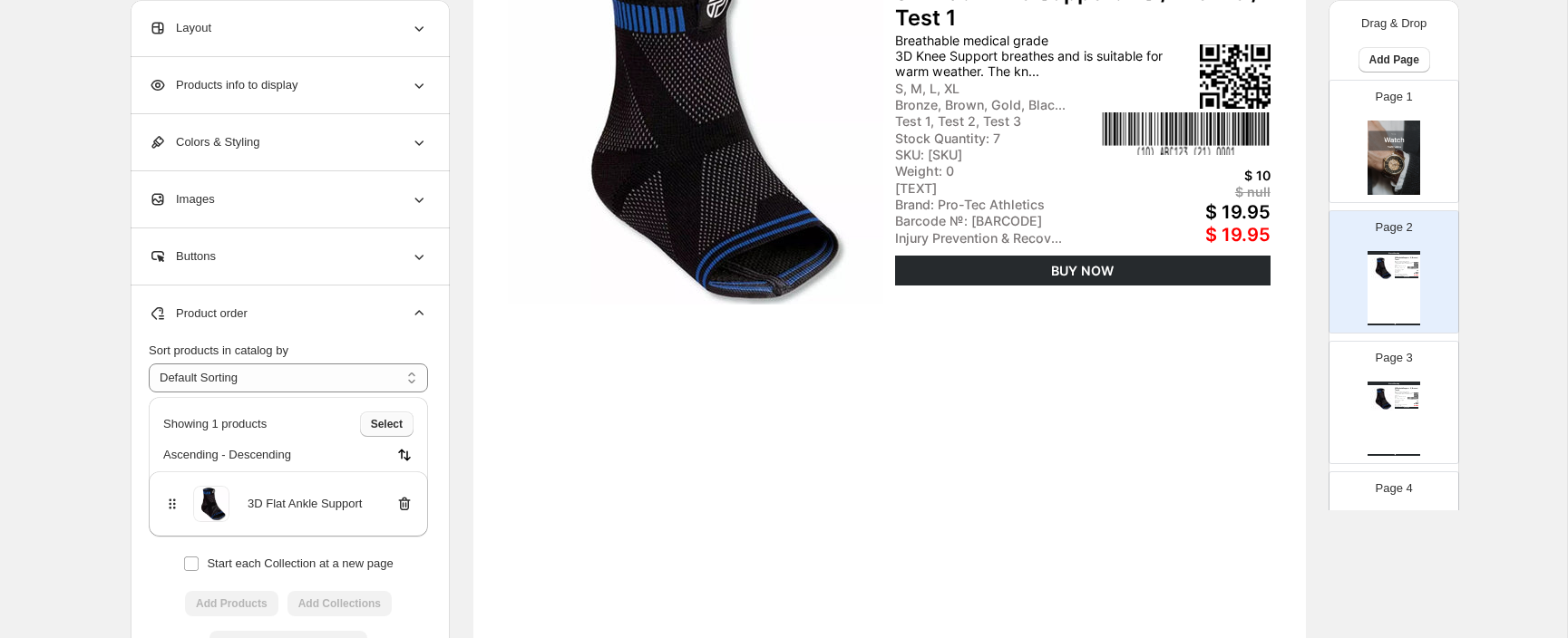 click on "Select" at bounding box center (386, 424) 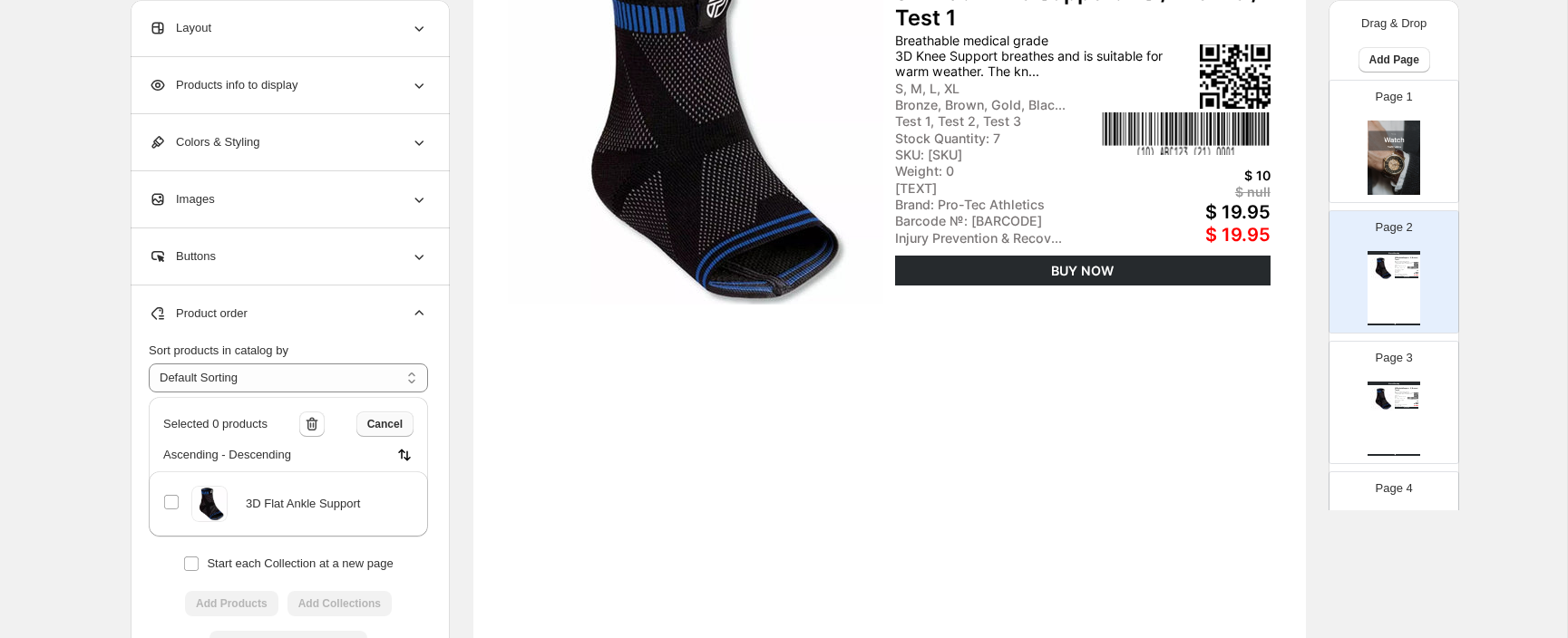 click on "Cancel" at bounding box center (385, 424) 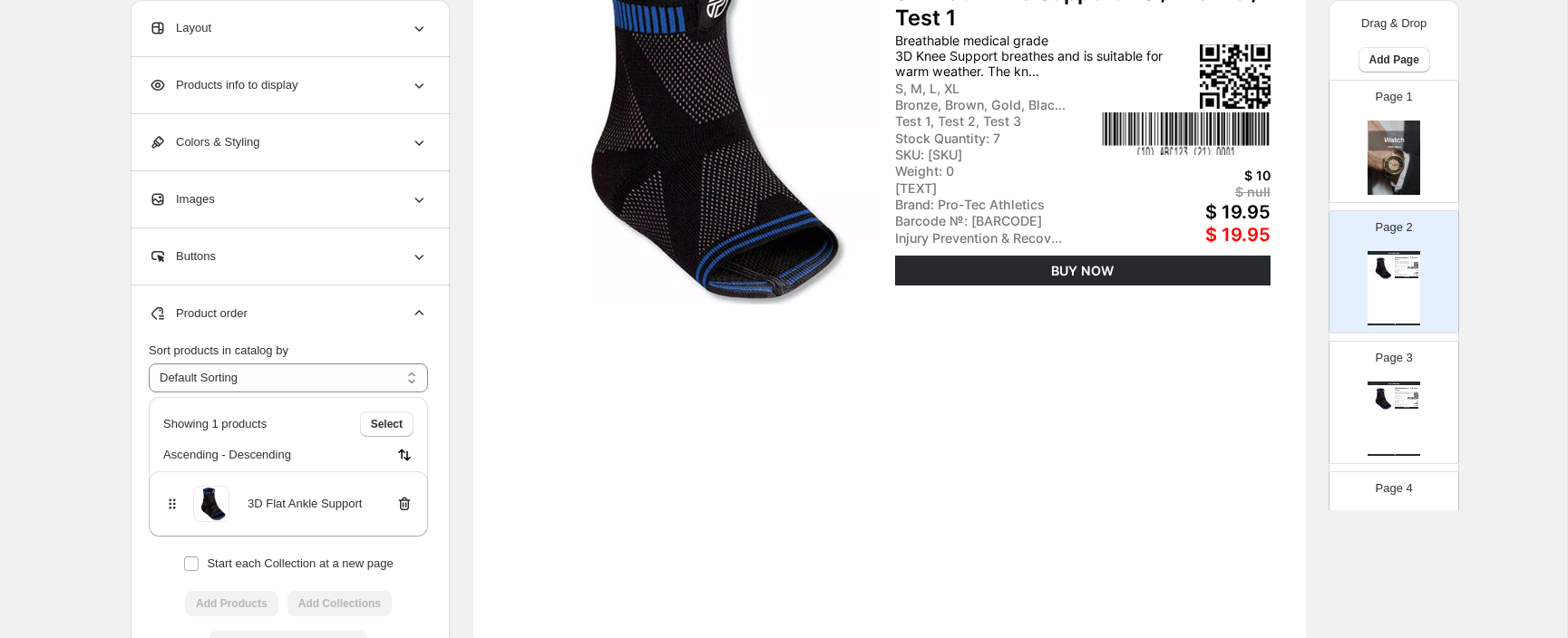 click on "Add Products Add Collections" at bounding box center (288, 604) 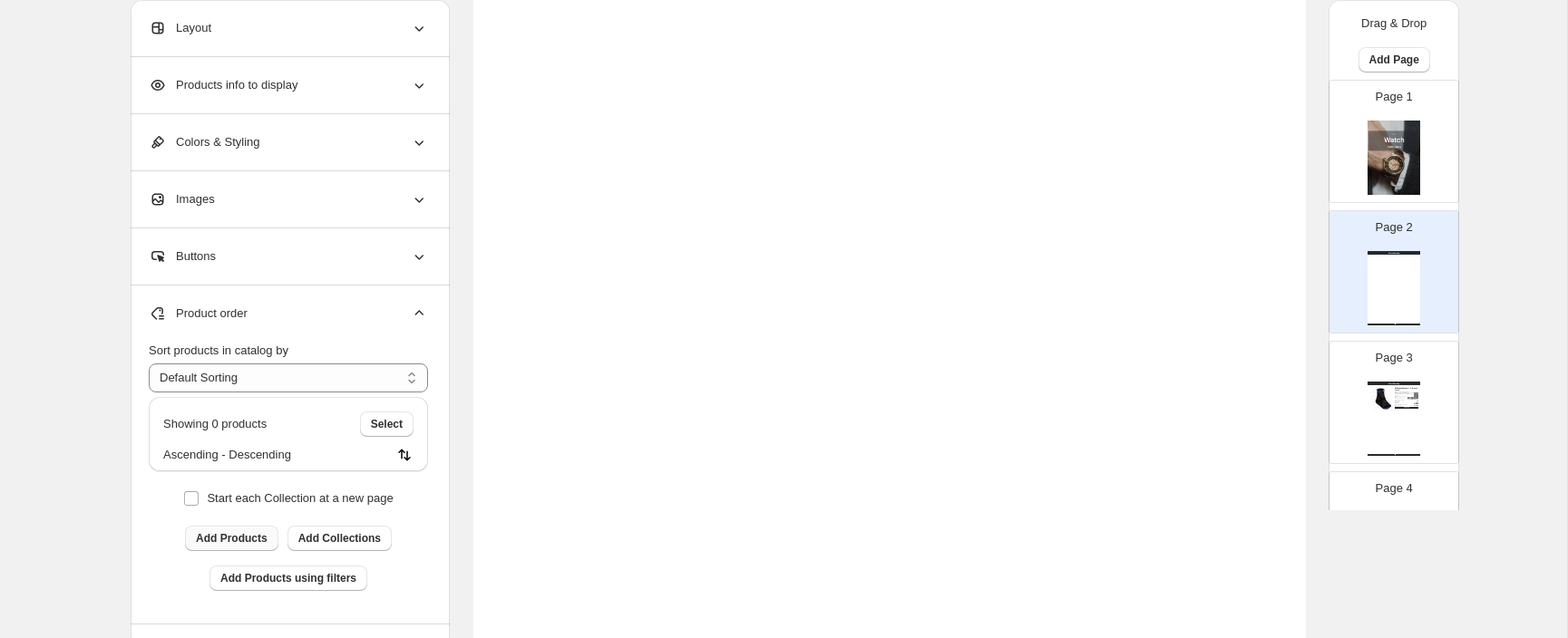 click on "Add Products" at bounding box center (231, 538) 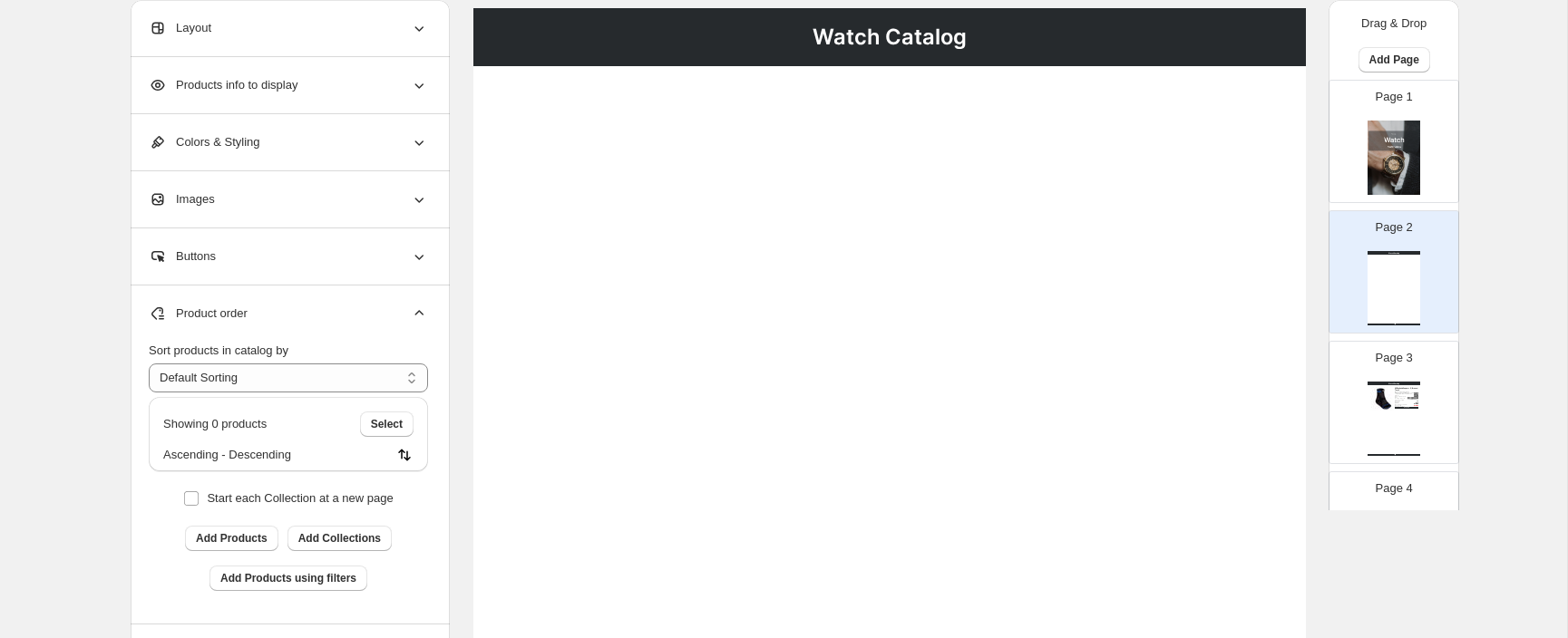 scroll, scrollTop: 0, scrollLeft: 0, axis: both 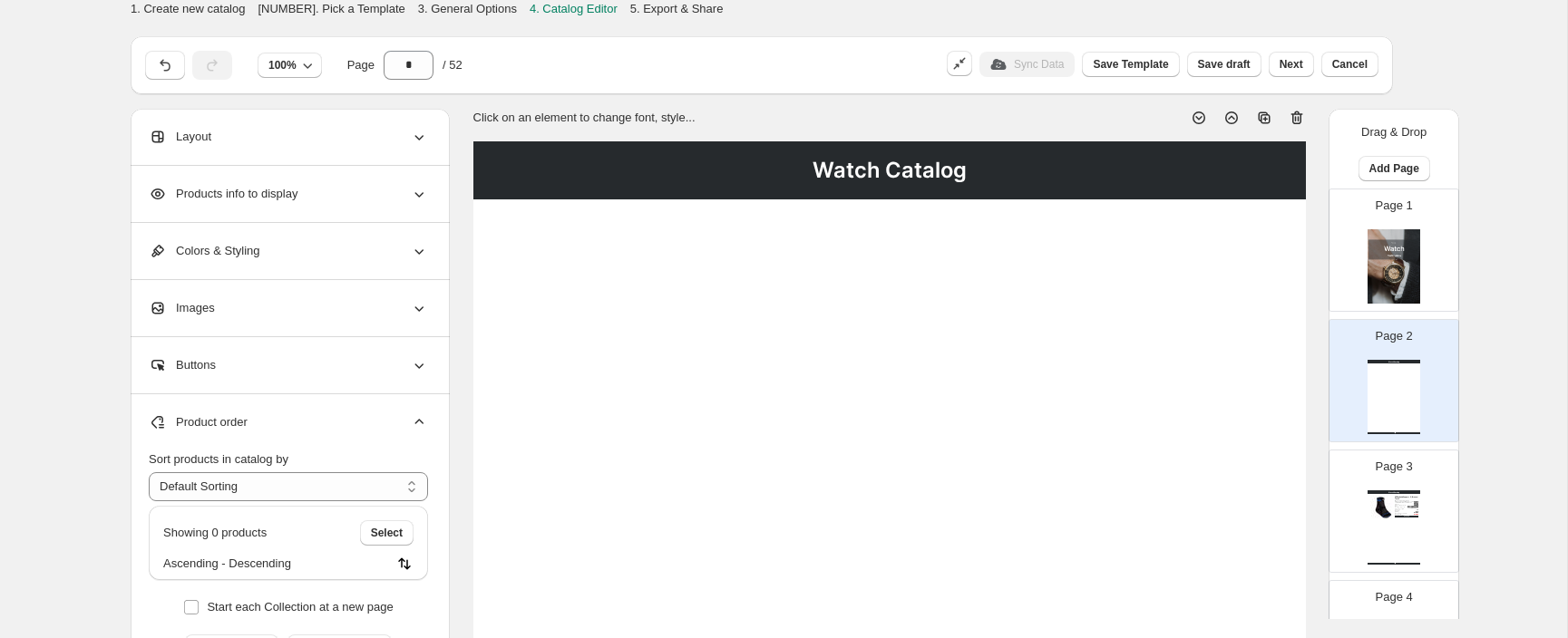 type on "*" 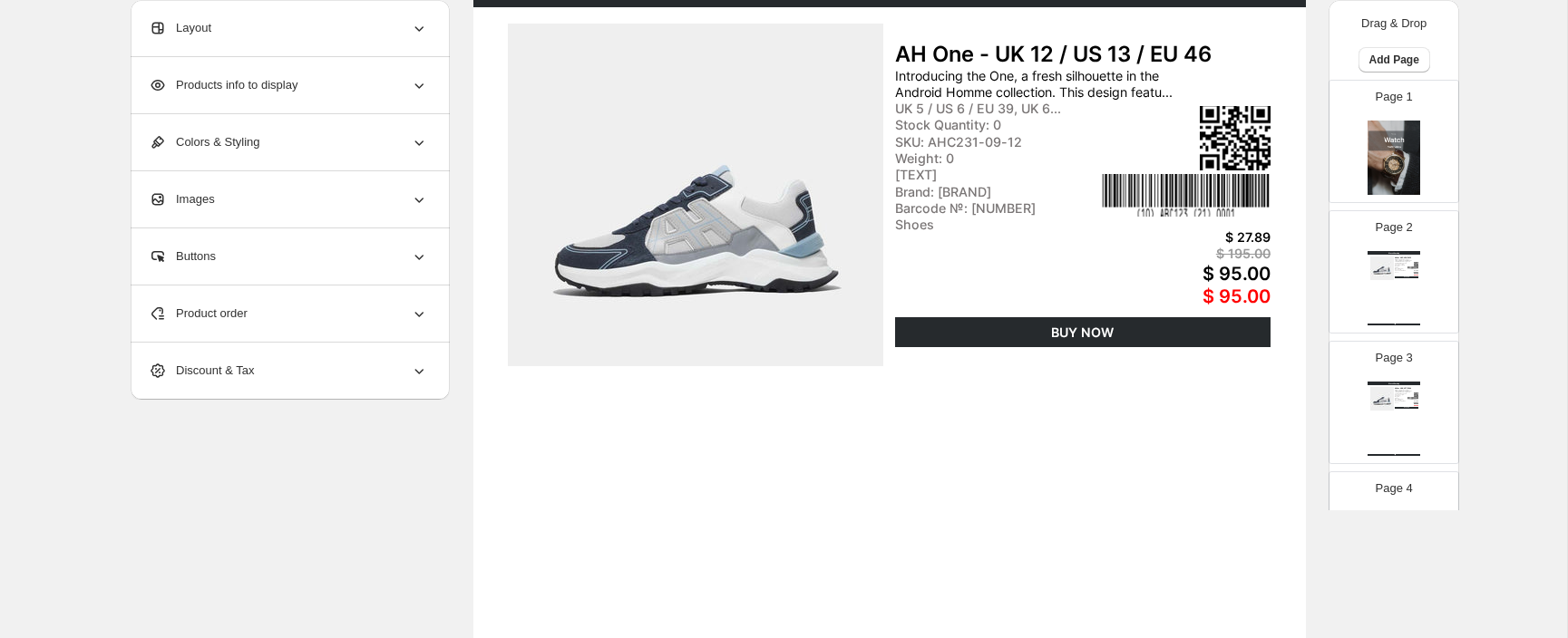 scroll, scrollTop: 0, scrollLeft: 0, axis: both 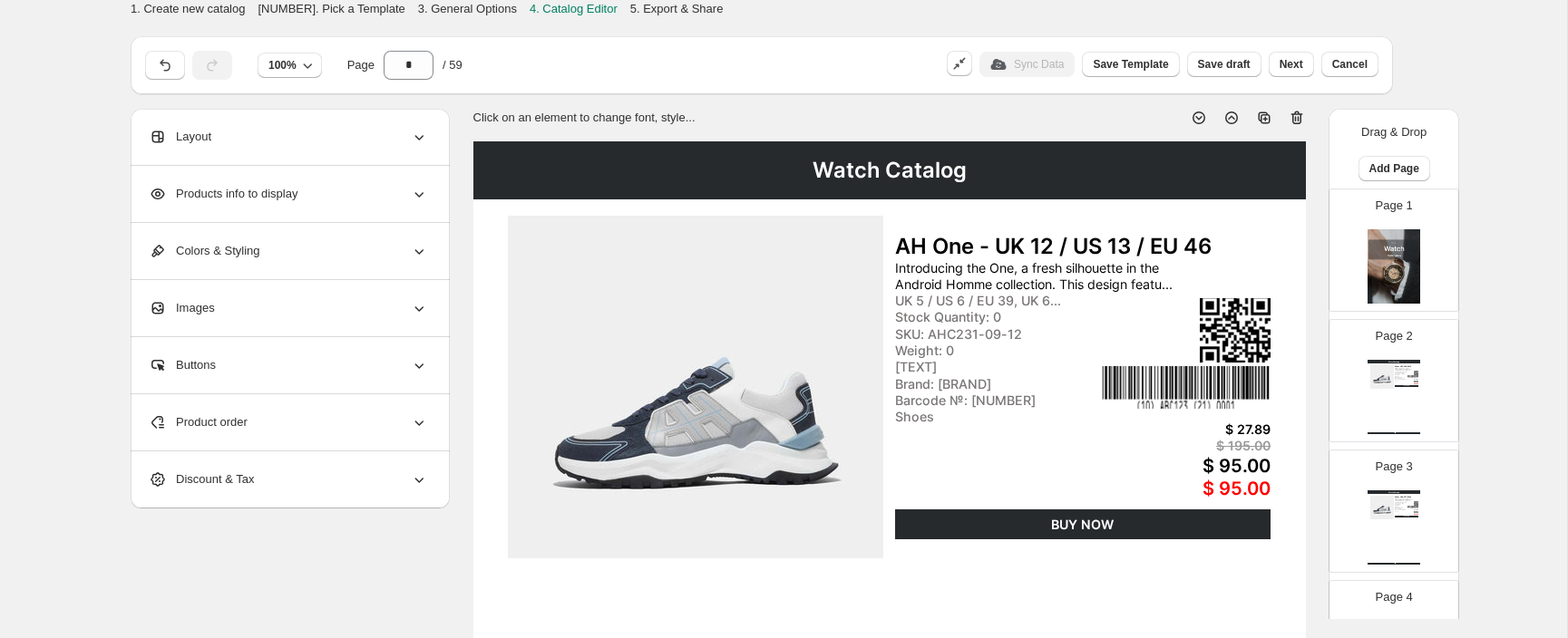 click on "Images" at bounding box center [288, 308] 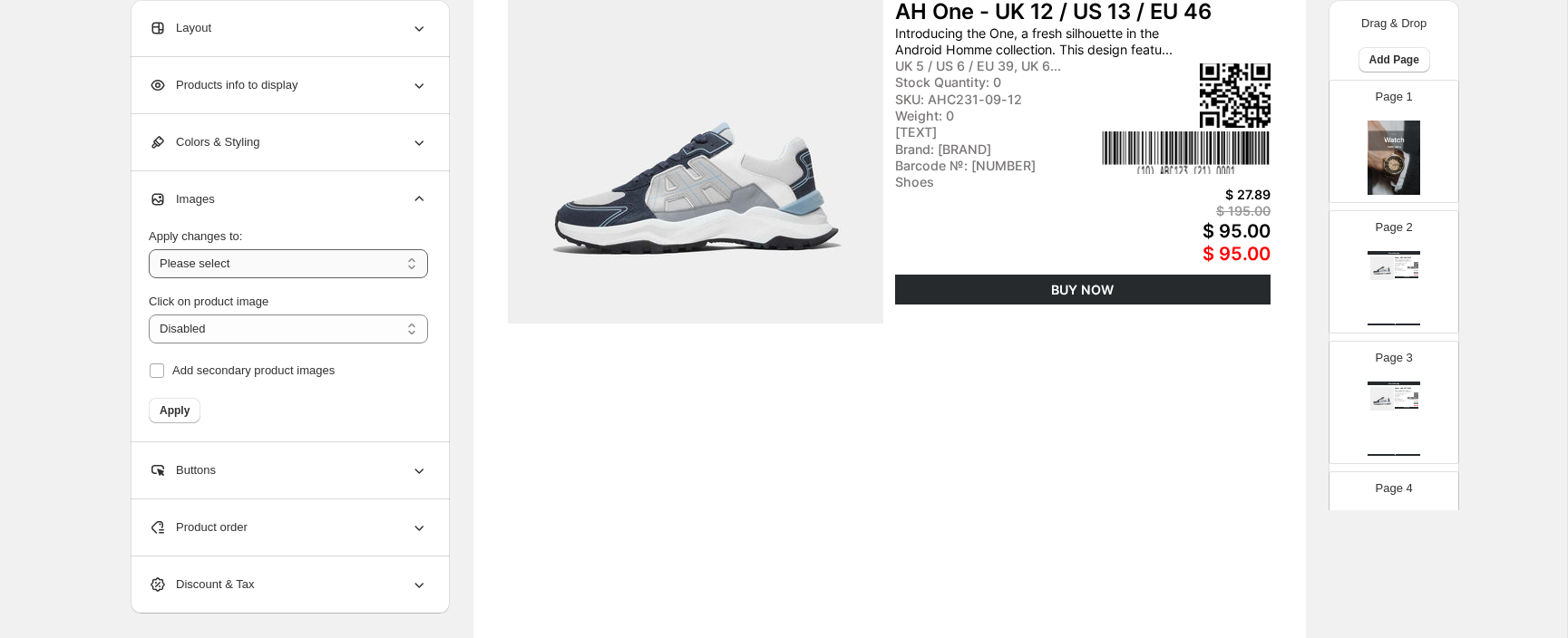 scroll, scrollTop: 238, scrollLeft: 0, axis: vertical 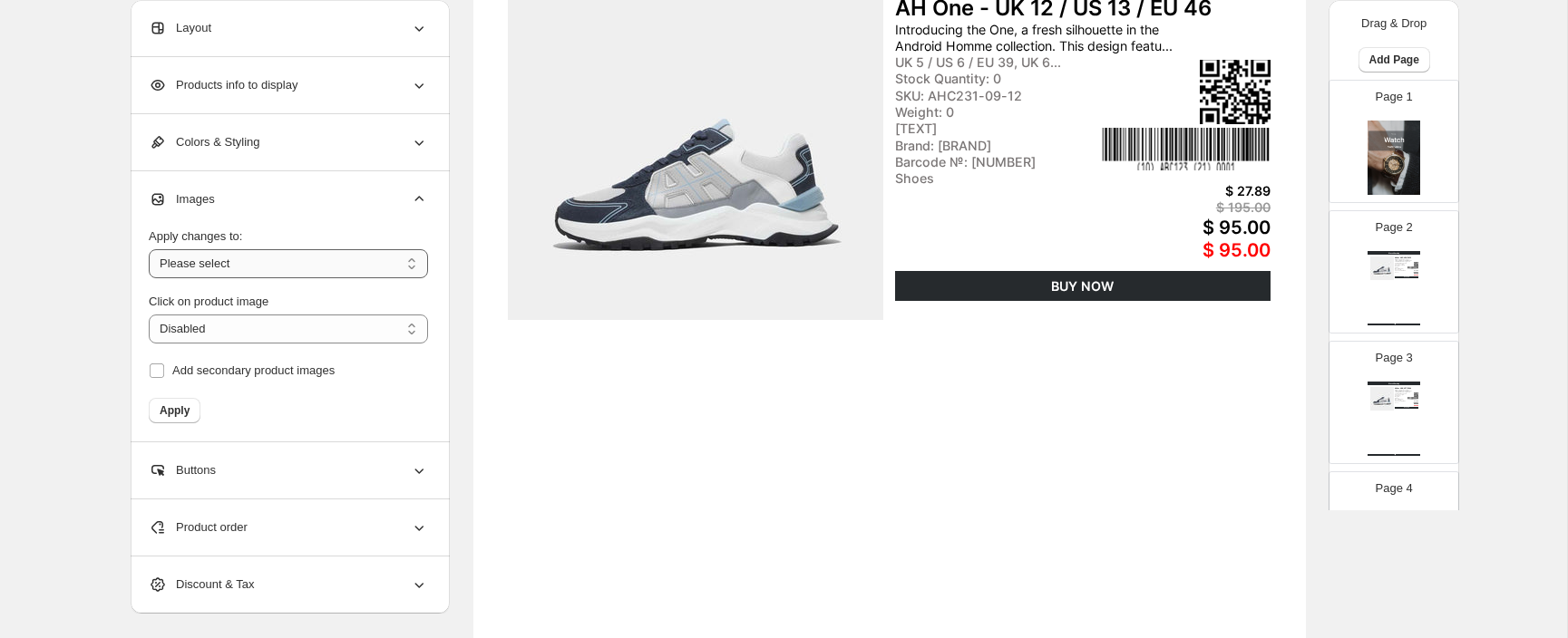 click on "**********" at bounding box center (288, 264) 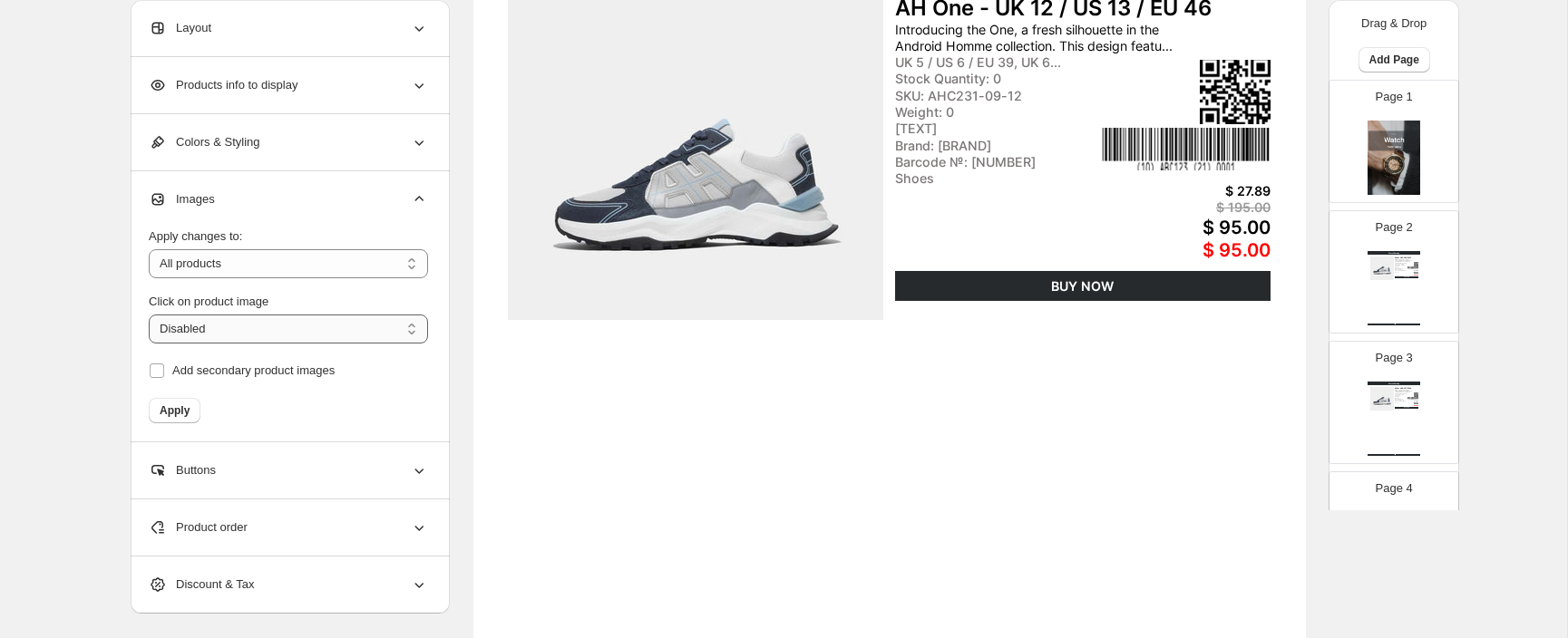 click on "**********" at bounding box center [288, 329] 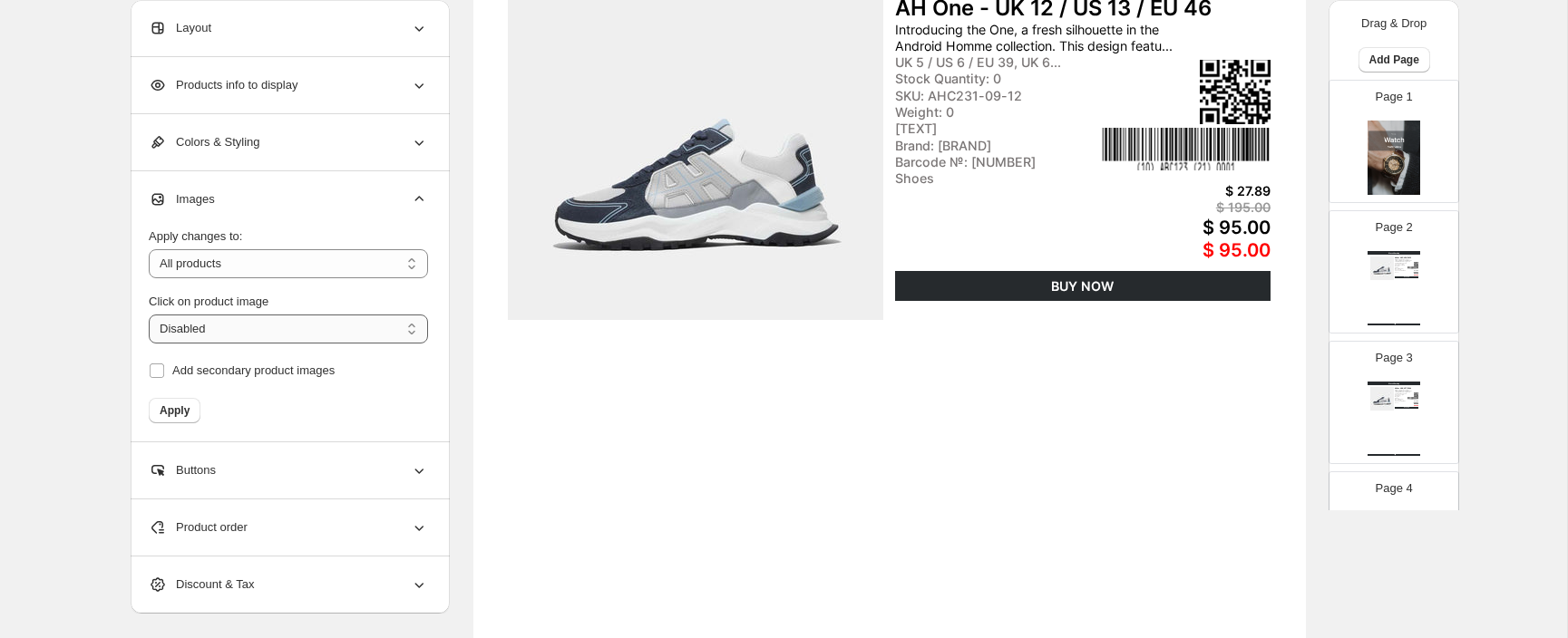 select on "**********" 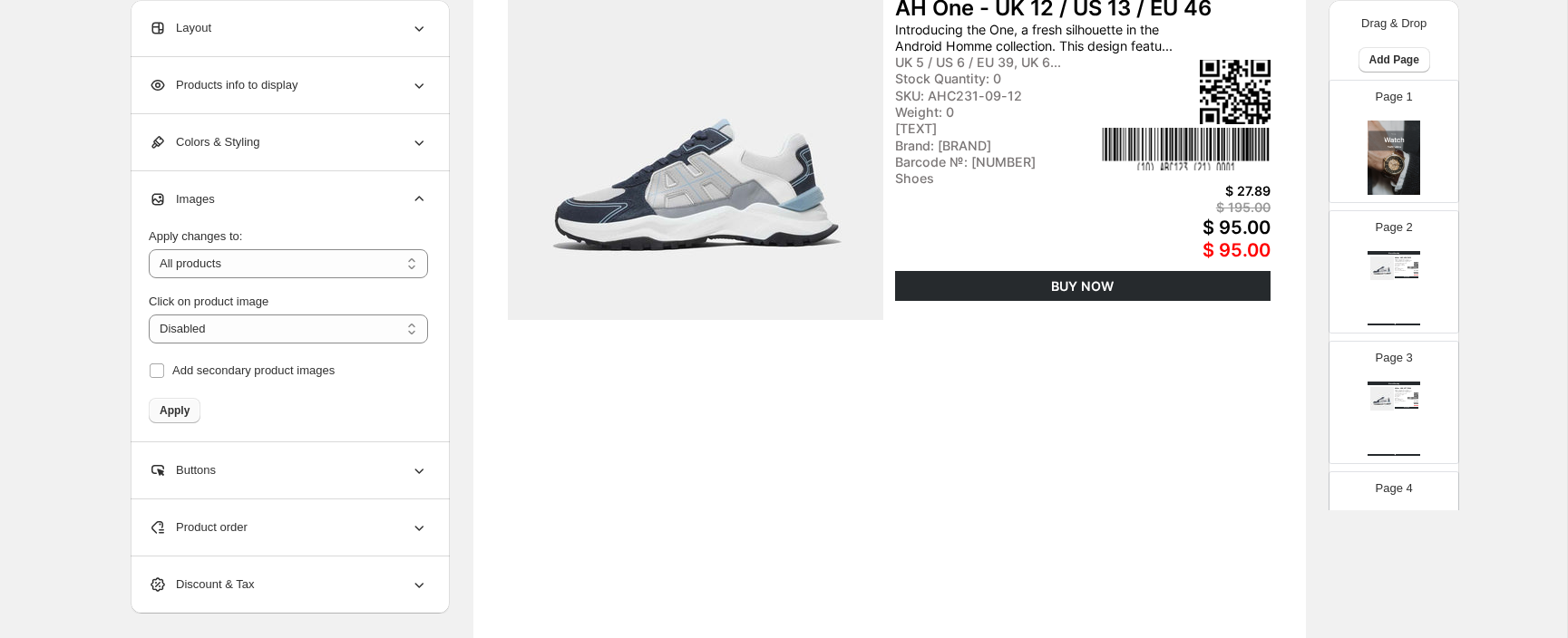 click on "Apply" at bounding box center [174, 411] 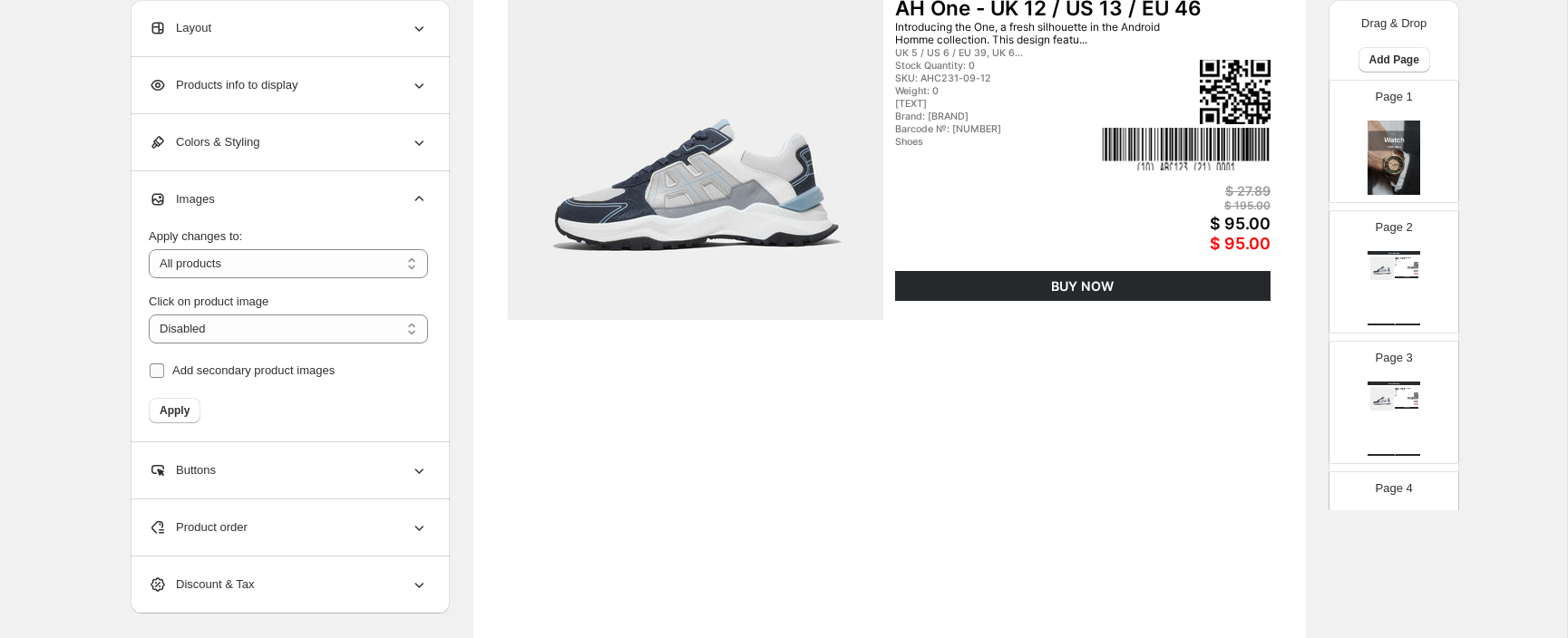 click on "Add secondary product images" at bounding box center (253, 370) 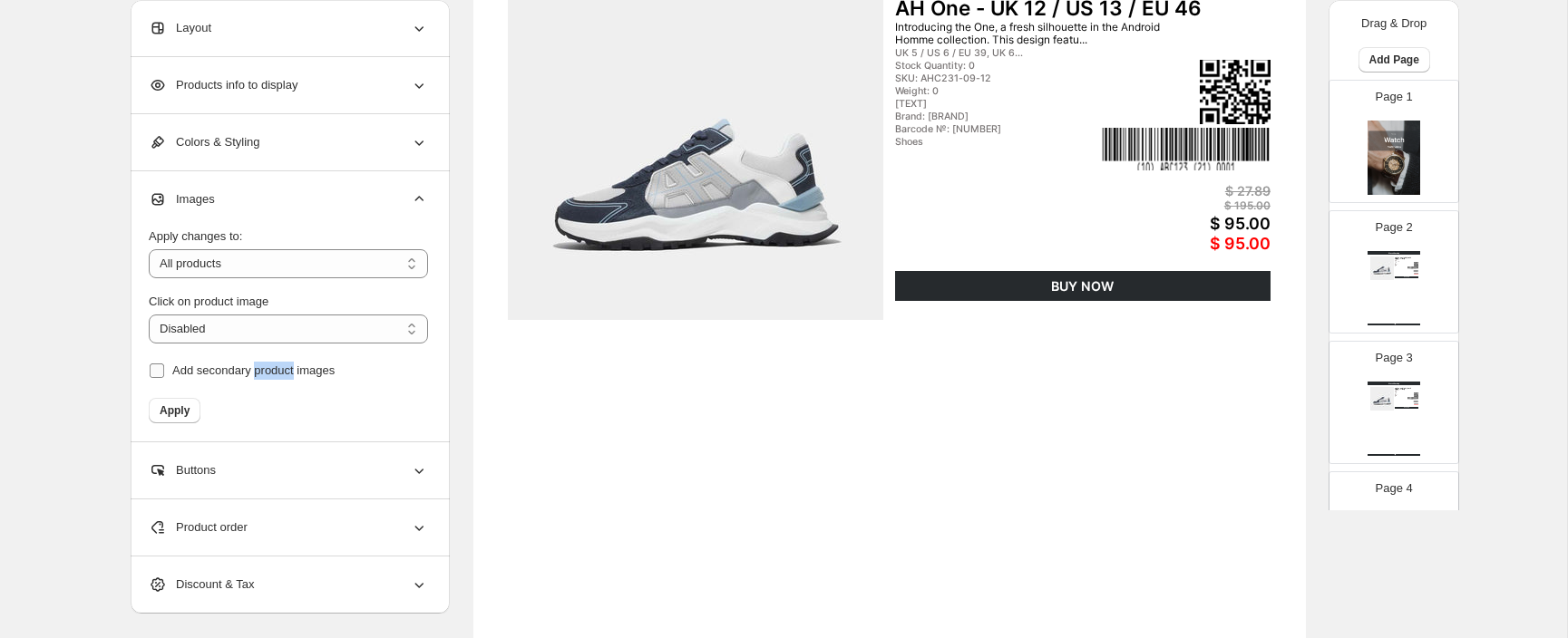 click on "Add secondary product images" at bounding box center (253, 370) 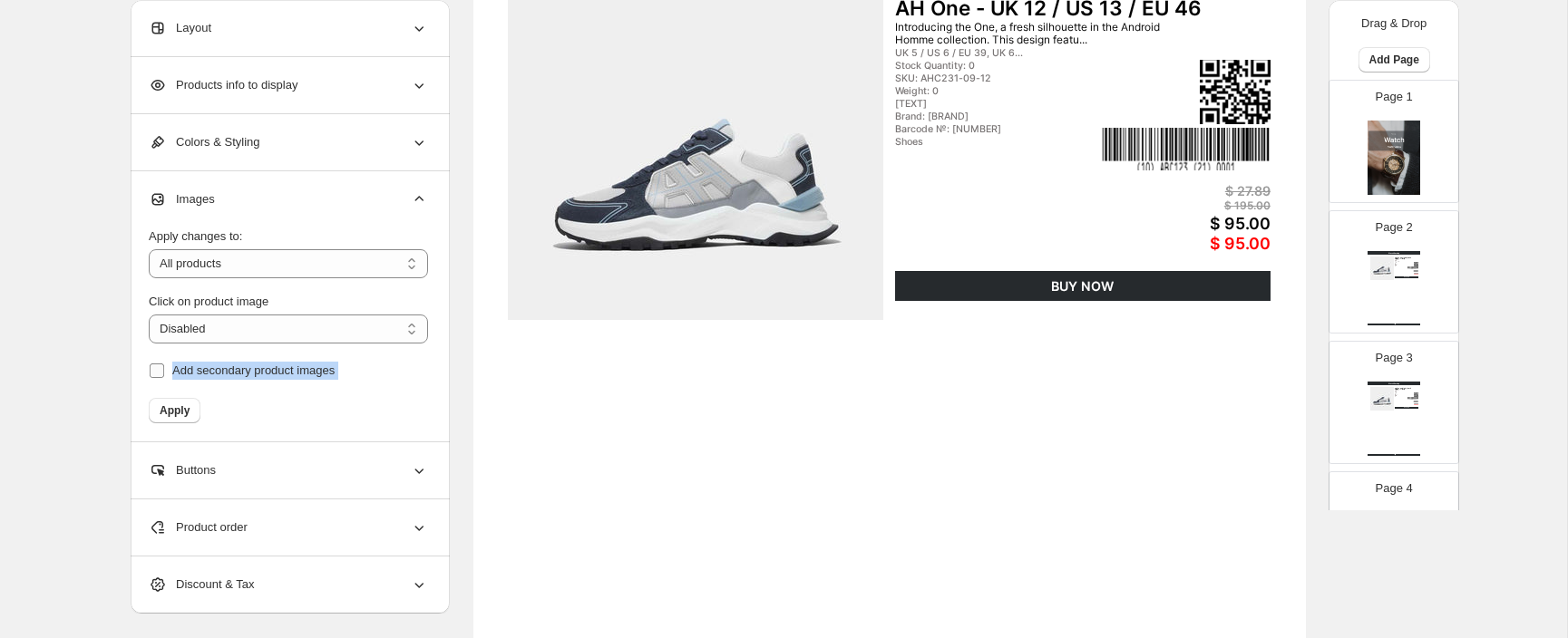click on "Add secondary product images" at bounding box center (253, 370) 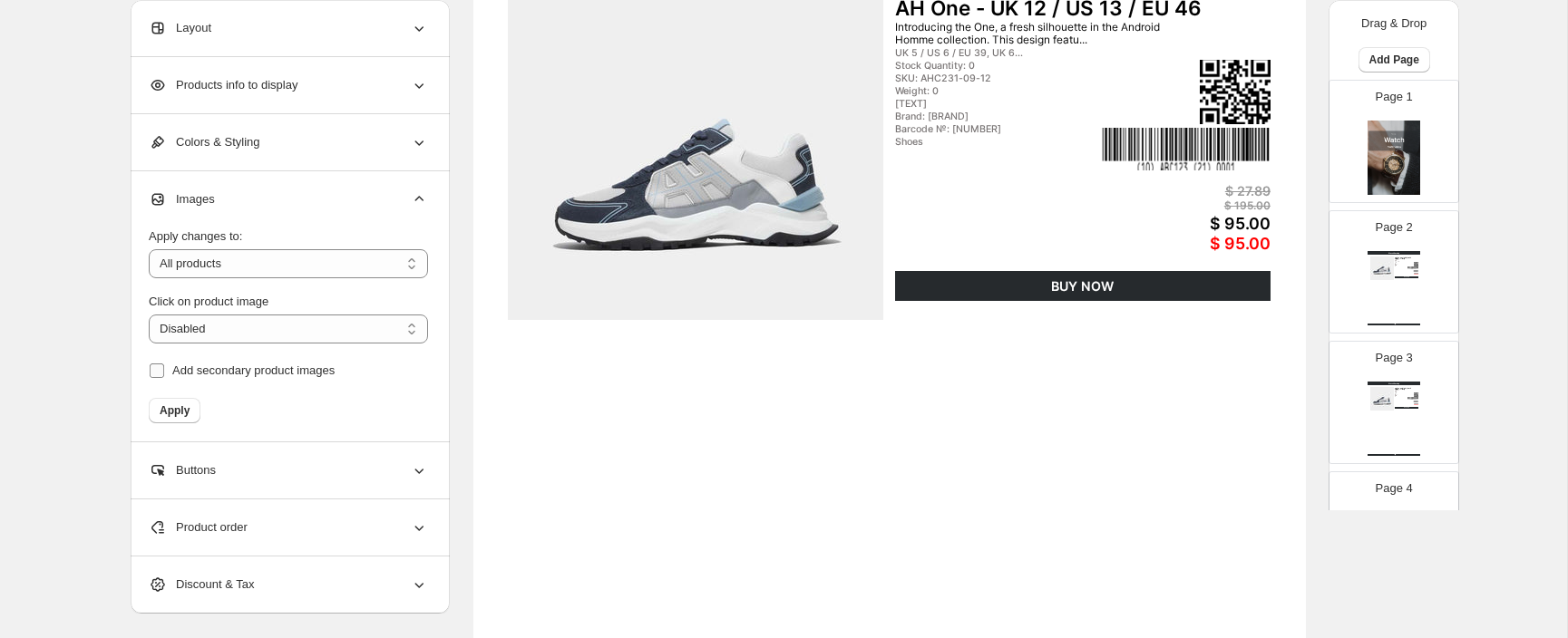 click on "Add secondary product images" at bounding box center [253, 370] 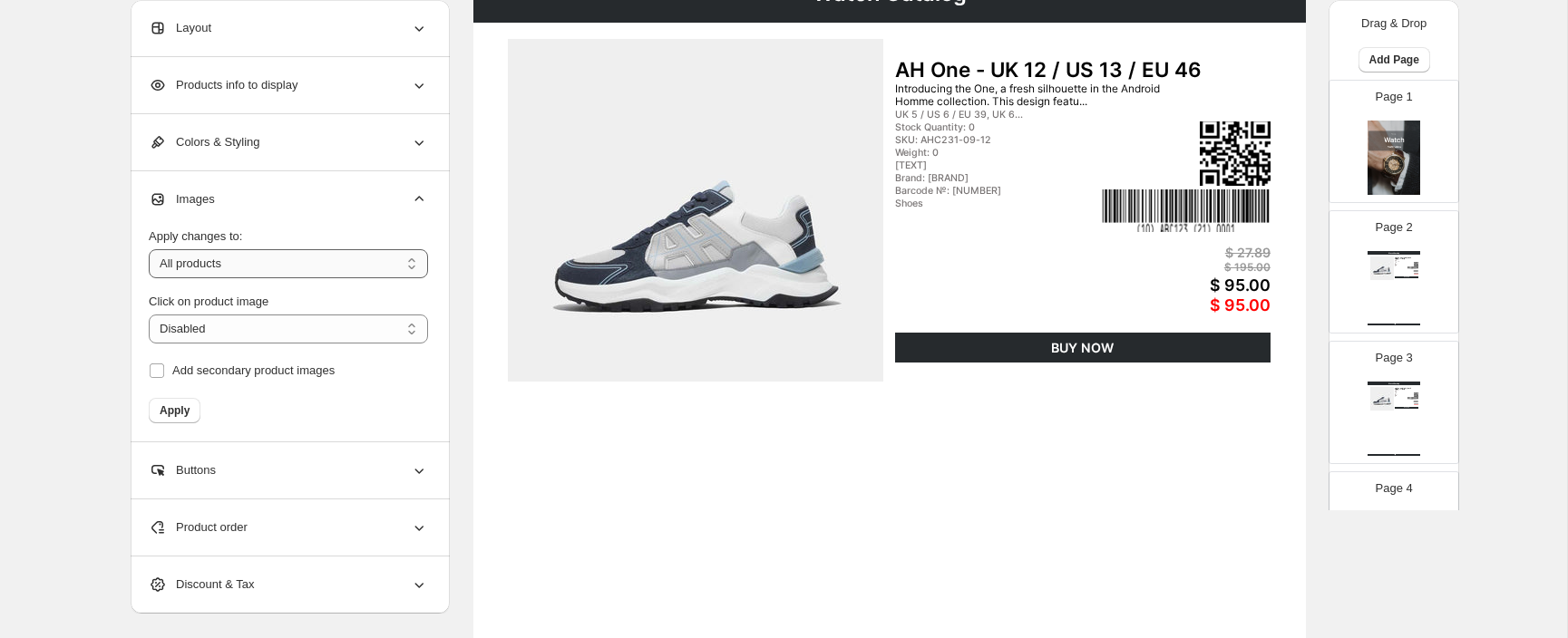 scroll, scrollTop: 171, scrollLeft: 0, axis: vertical 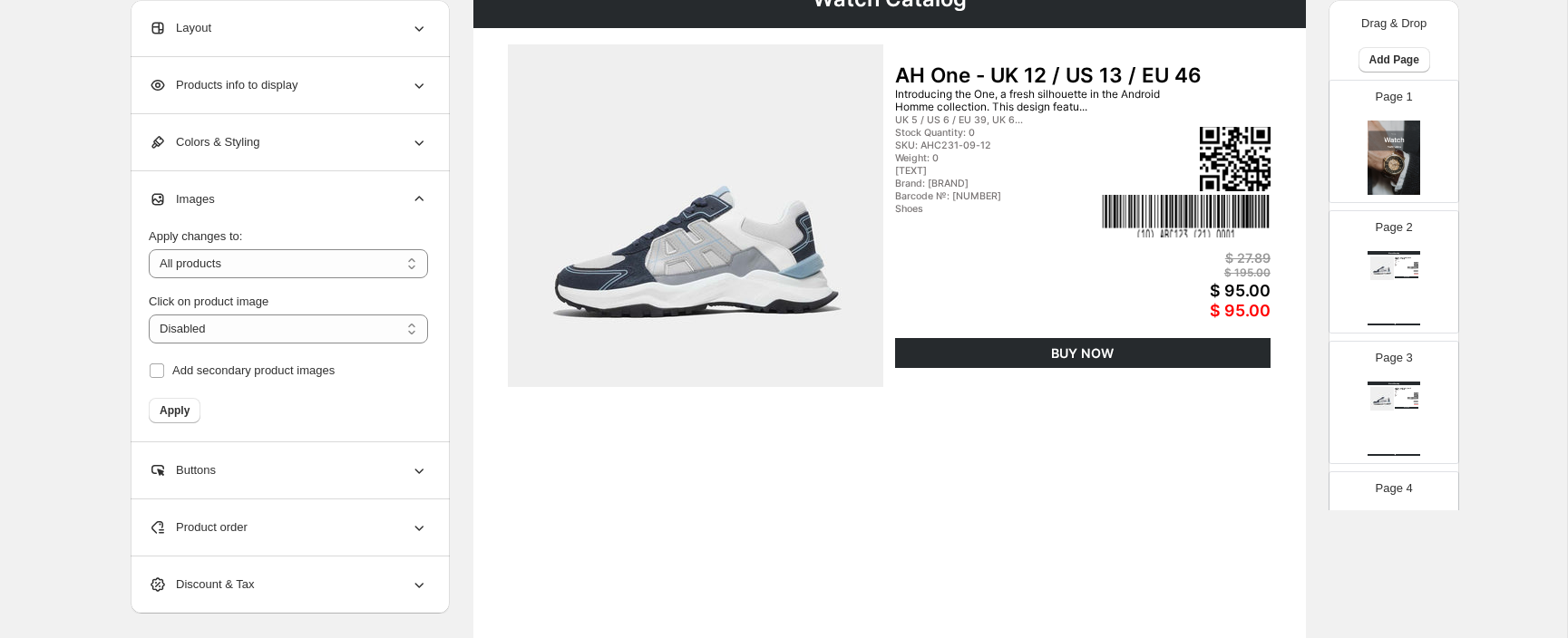 click on "Images" at bounding box center [288, 199] 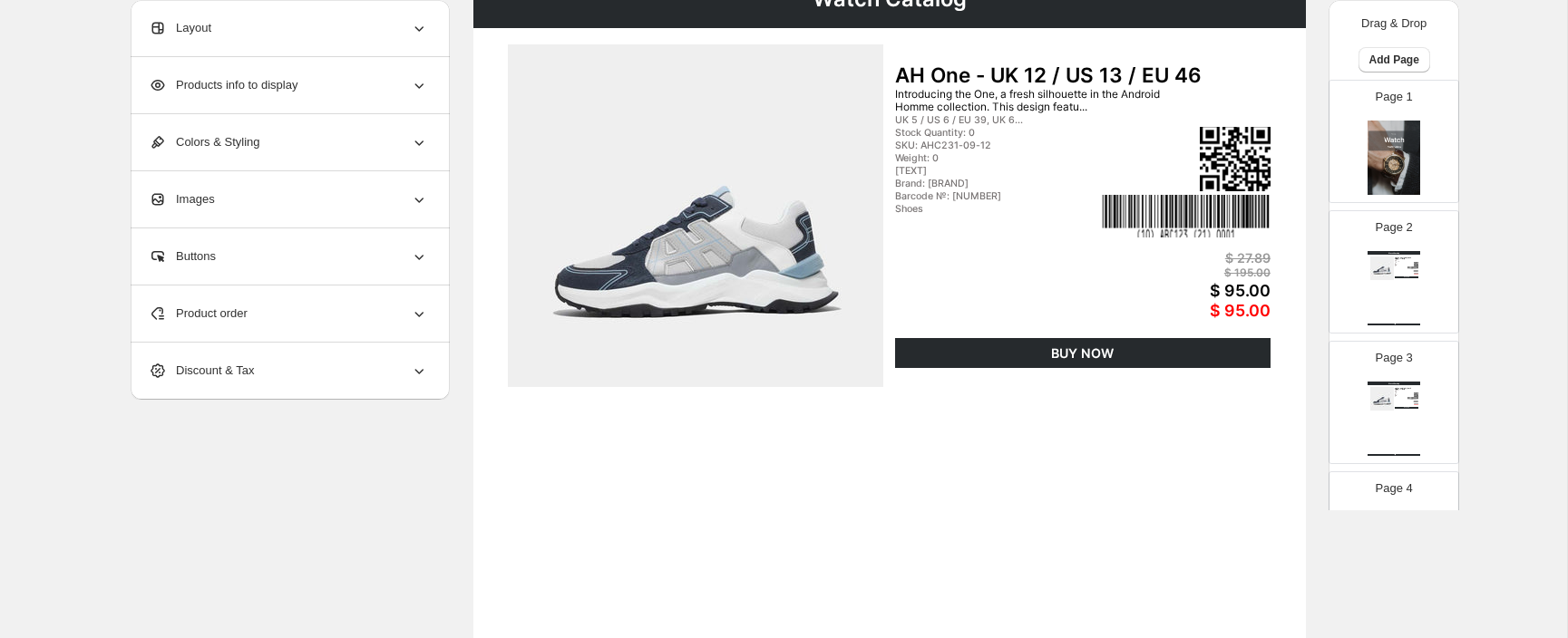 click on "Products info to display" at bounding box center [288, 85] 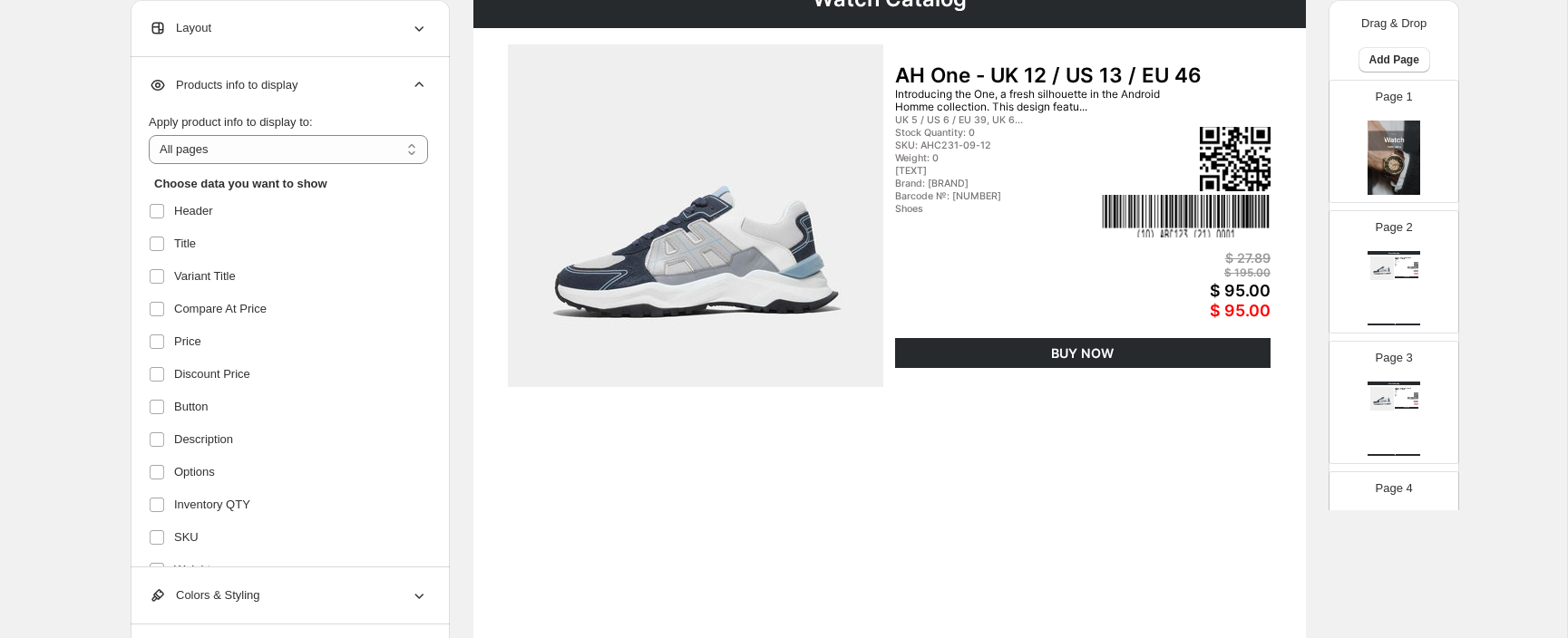 click on "Products info to display" at bounding box center (288, 85) 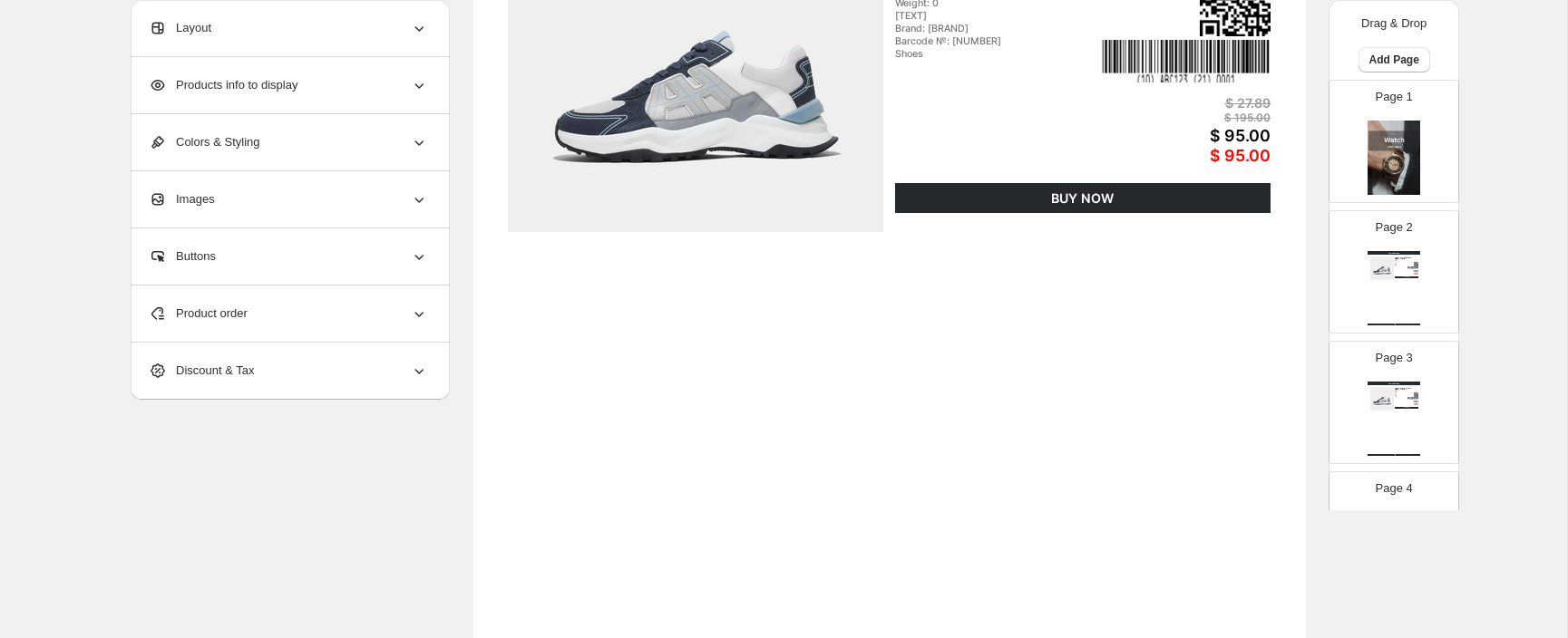scroll, scrollTop: 0, scrollLeft: 0, axis: both 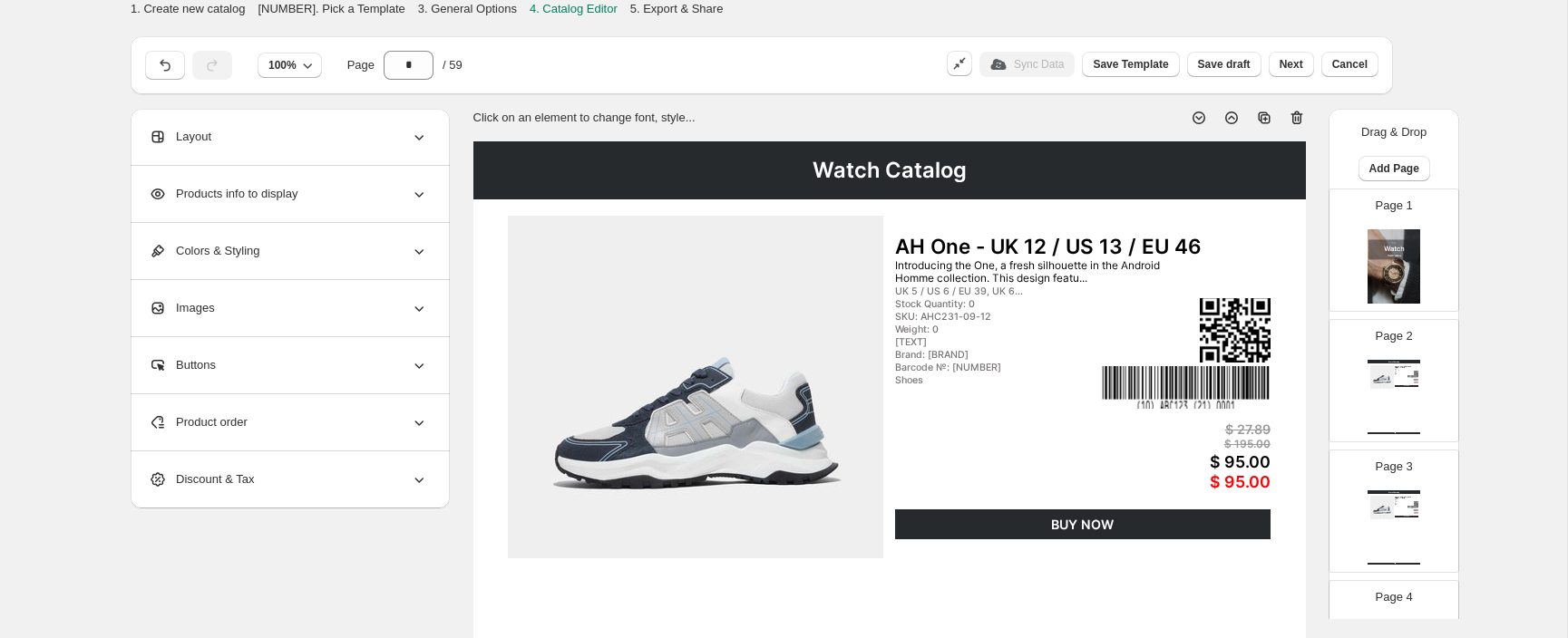 click on "BUY NOW" at bounding box center [1407, 386] 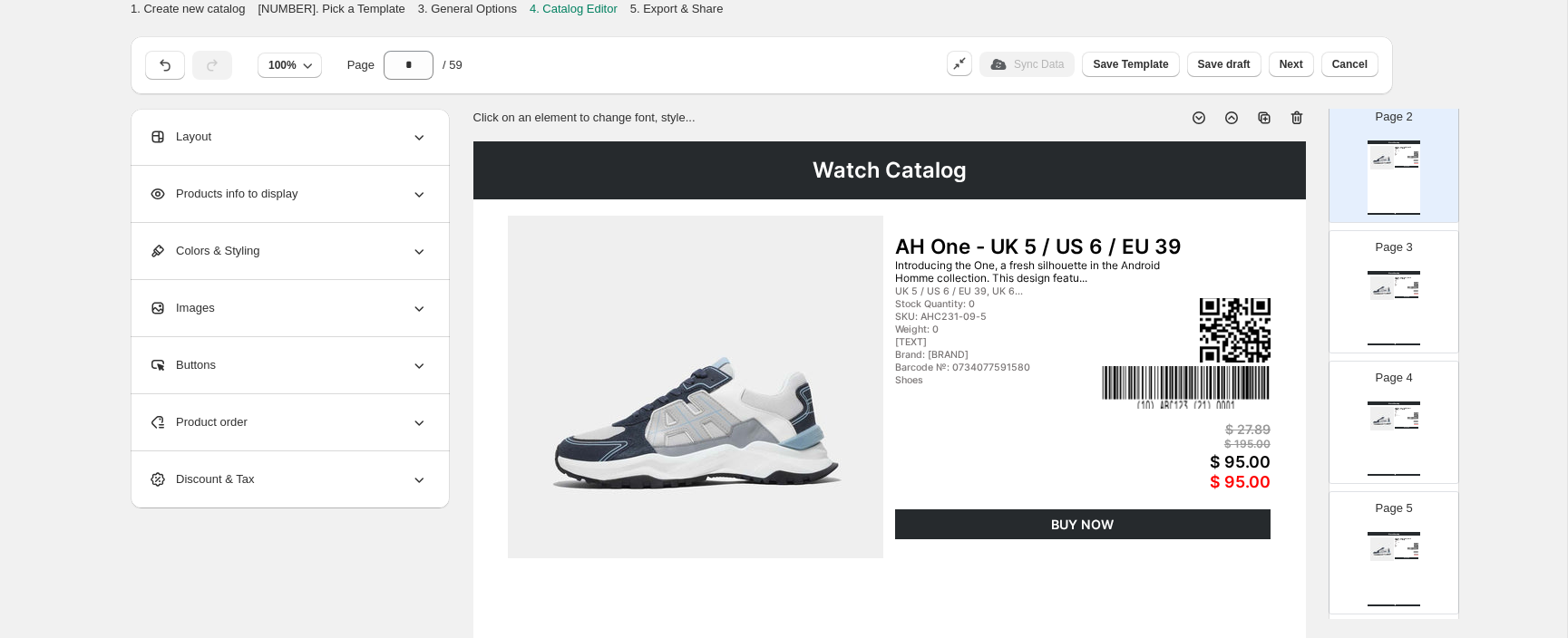 scroll, scrollTop: 220, scrollLeft: 0, axis: vertical 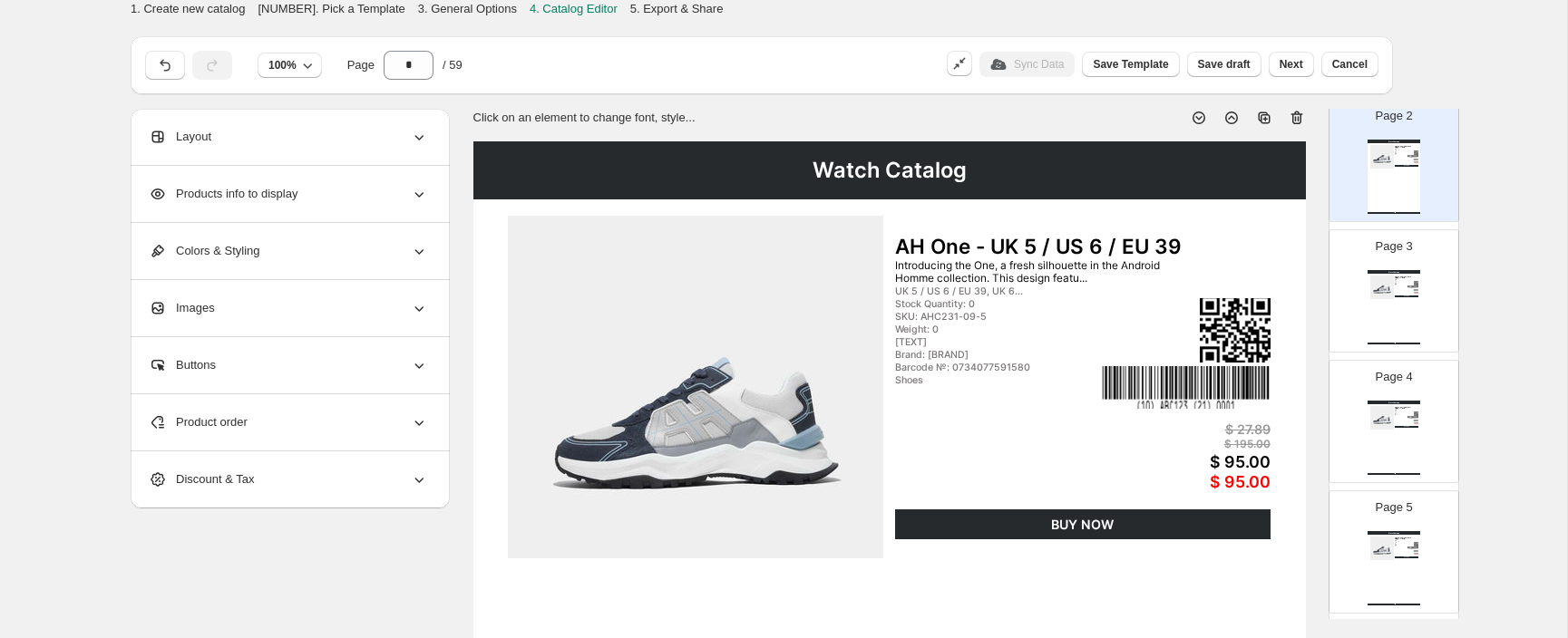 click on "Watch Catalog AH One - UK 6 / US 7 / EU 40 Introducing the One, a fresh silhouette in the Android Homme collection. This design featu... UK 5 / US 6 / EU 39, UK 6... Stock Quantity:  0 SKU:  AHC231-09-6 Weight:  0 Tags:   Brand:  Android Homme Barcode №:  0734077591597 Shoes $ 27.89 $ 195.00 $ 95.00 $ 95.00 BUY NOW Watch Catalog | Page undefined" at bounding box center (1394, 307) 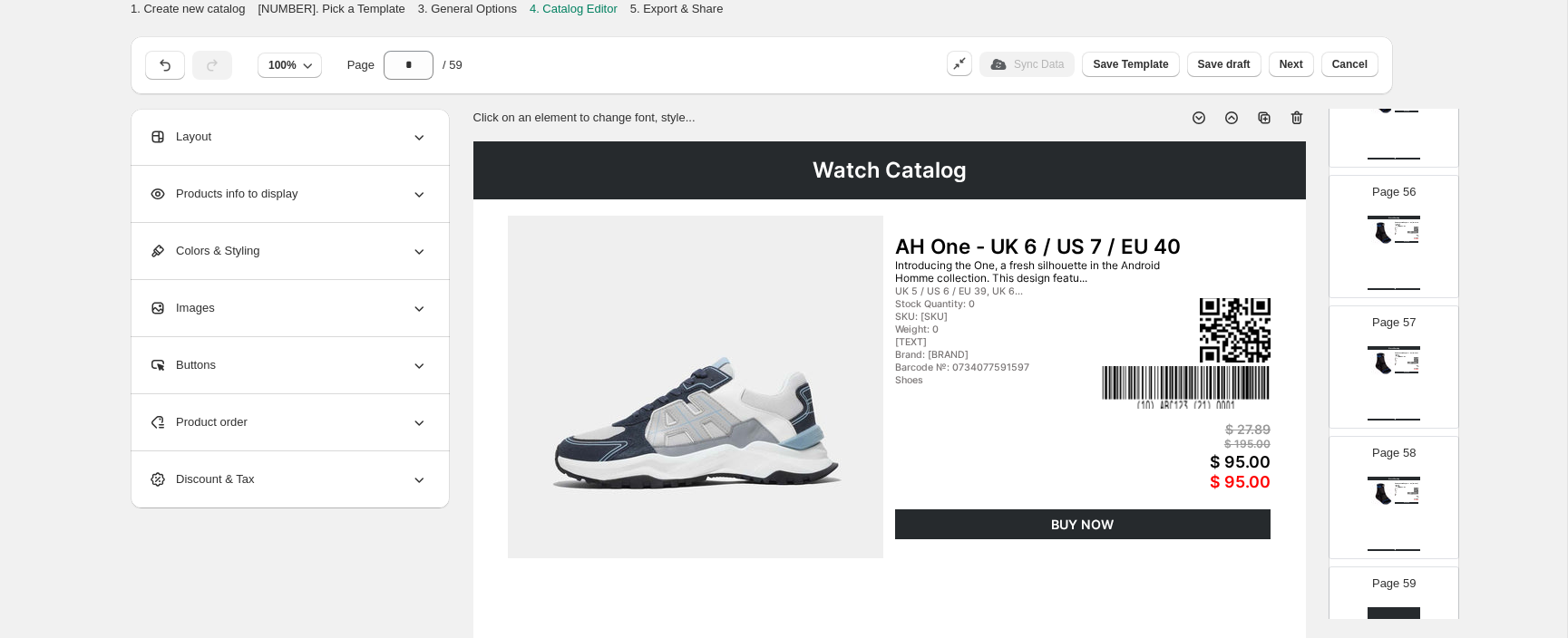 scroll, scrollTop: 7297, scrollLeft: 0, axis: vertical 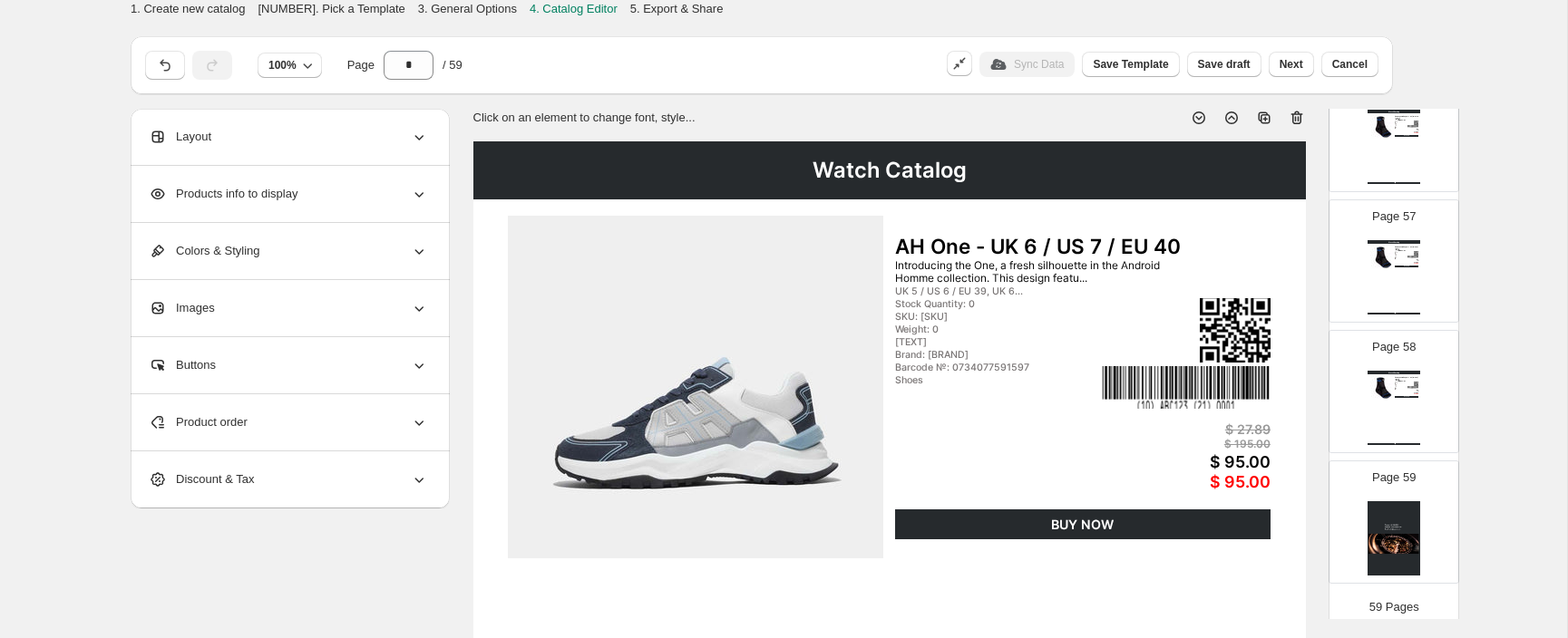 click on "Watch Catalog" at bounding box center (1394, 372) 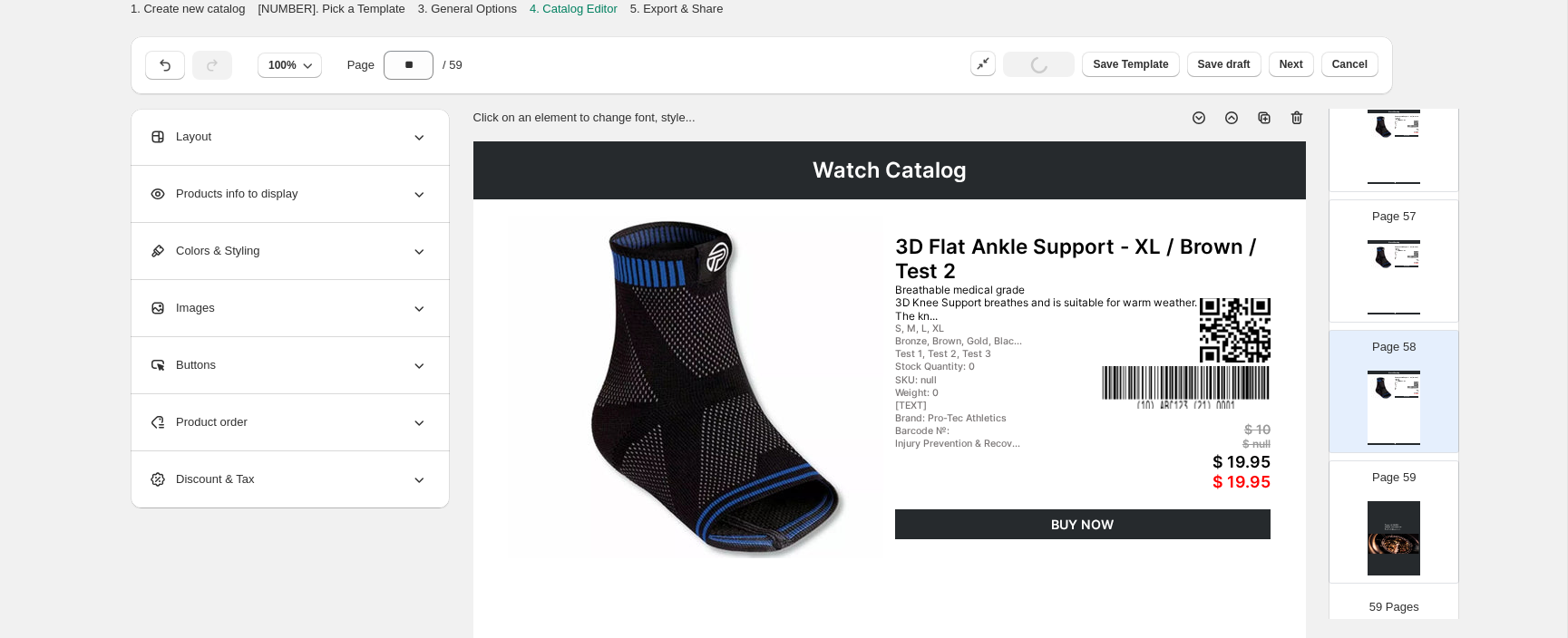 click on "Page 58 Watch Catalog 3D Flat Ankle Support - XL / Brown / Test 2 Breathable medical grade
3D Knee Support breathes and is suitable for warm weather. The kn... S, M, L, XL Bronze, Brown, Gold, Blac... Test 1, Test 2, Test 3 Stock Quantity:  0 SKU:  null Weight:  0 Tags:   Brand:  Pro-Tec Athletics Barcode №:   Injury Prevention & Recov... $ 10 $ null $ 19.95 $ 19.95 BUY NOW Watch Catalog | Page undefined" at bounding box center [1387, 384] 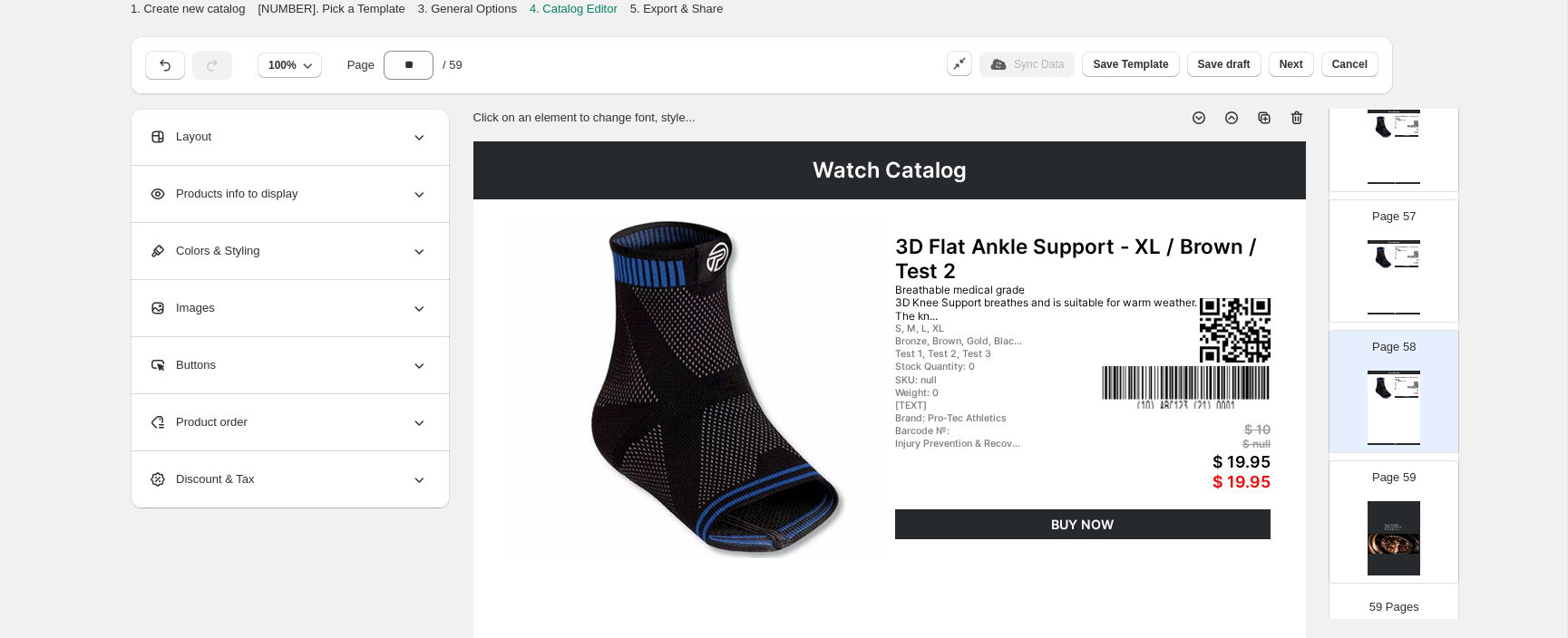 click on "Watch Catalog 3D Flat Ankle Support - XL / Brown / Test 1 Breathable medical grade
3D Knee Support breathes and is suitable for warm weather. The kn... S, M, L, XL Bronze, Brown, Gold, Blac... Test 1, Test 2, Test 3 Stock Quantity:  0 SKU:  null Weight:  0 Tags:   Brand:  Pro-Tec Athletics Barcode №:   Injury Prevention & Recov... $ 10 $ null $ 19.95 $ 19.95 BUY NOW Watch Catalog | Page undefined" at bounding box center (1394, 277) 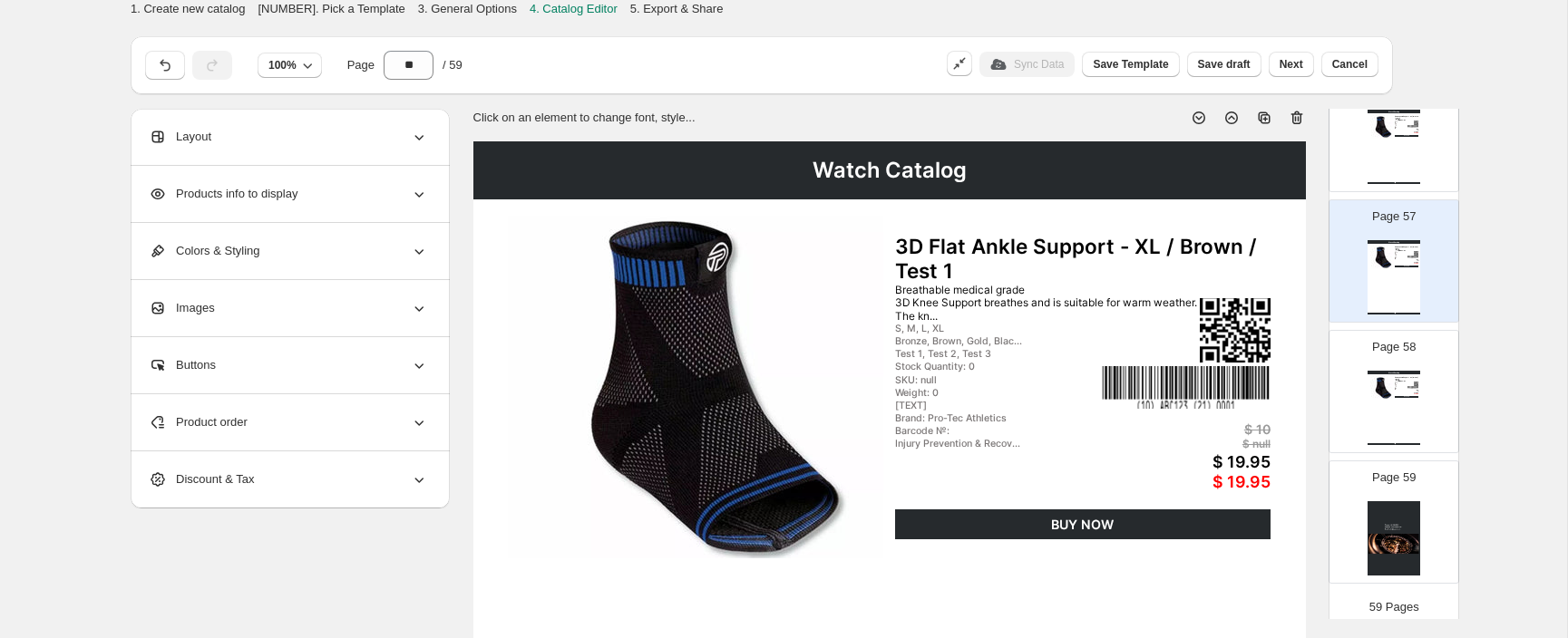 click 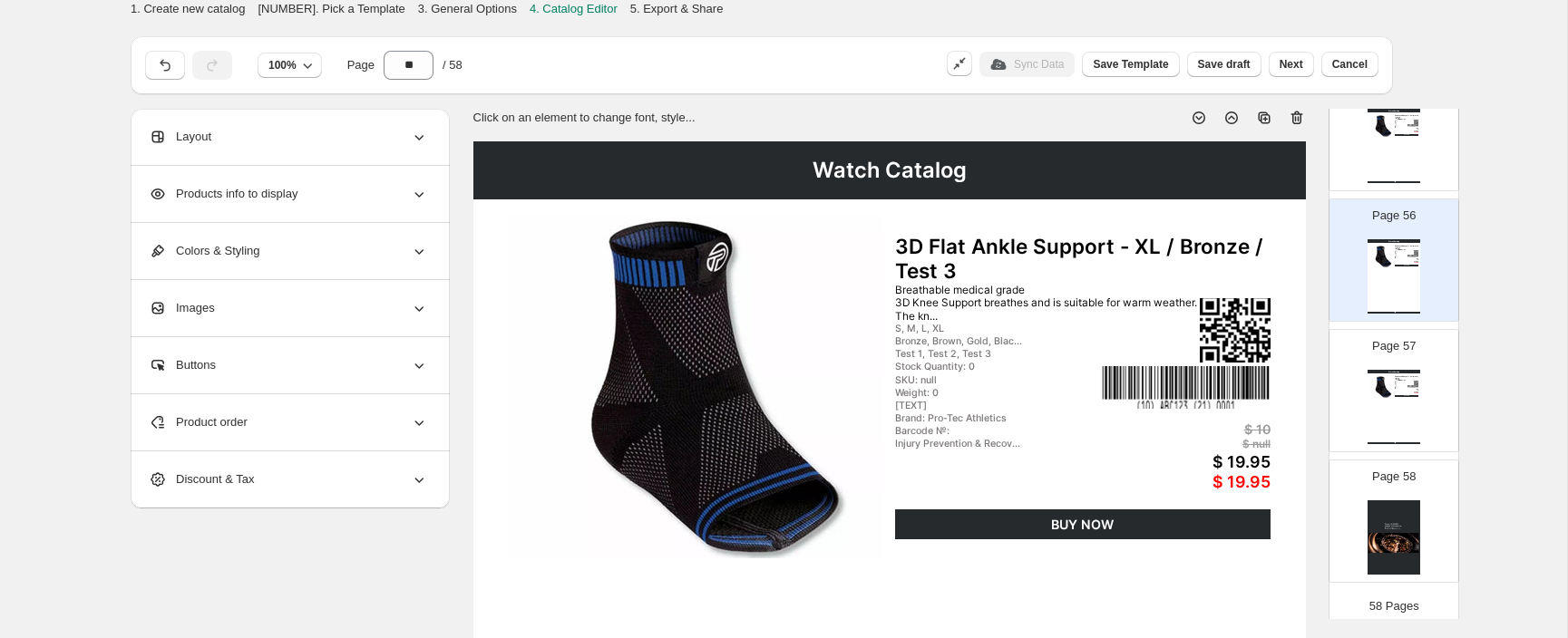 click 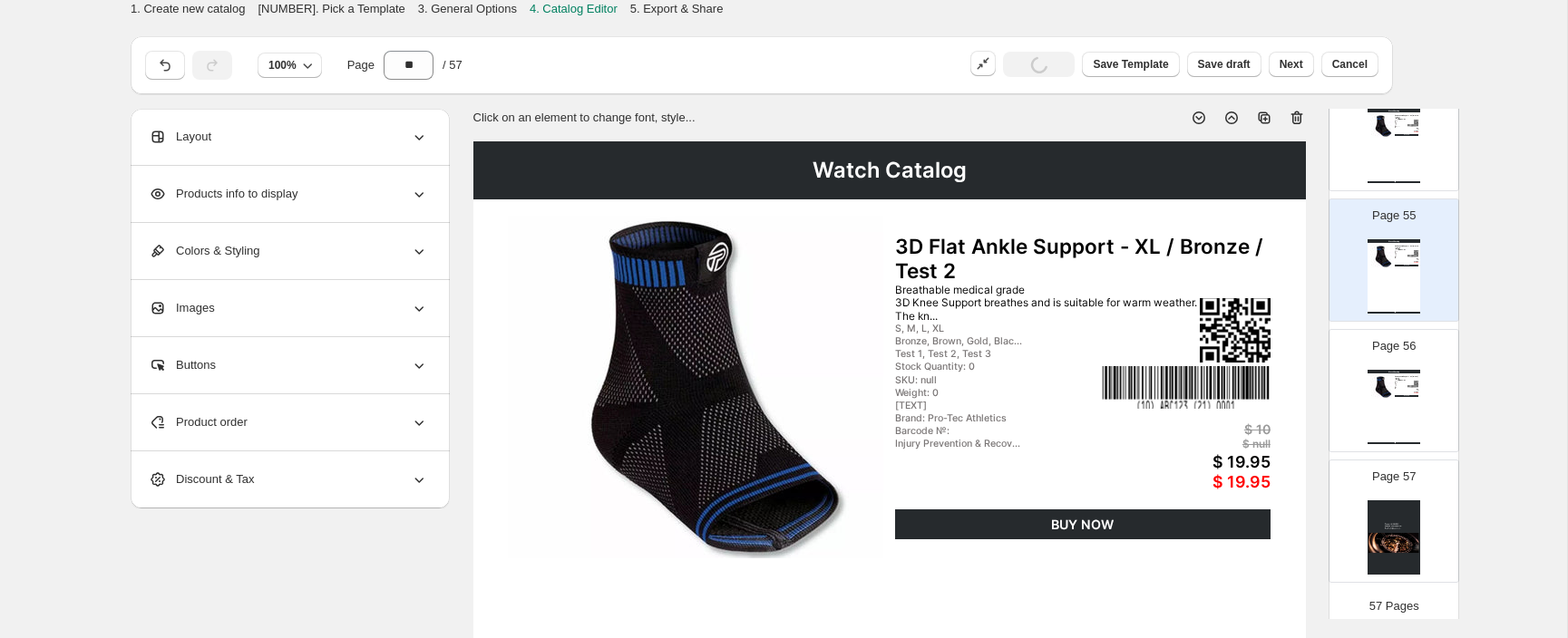 click 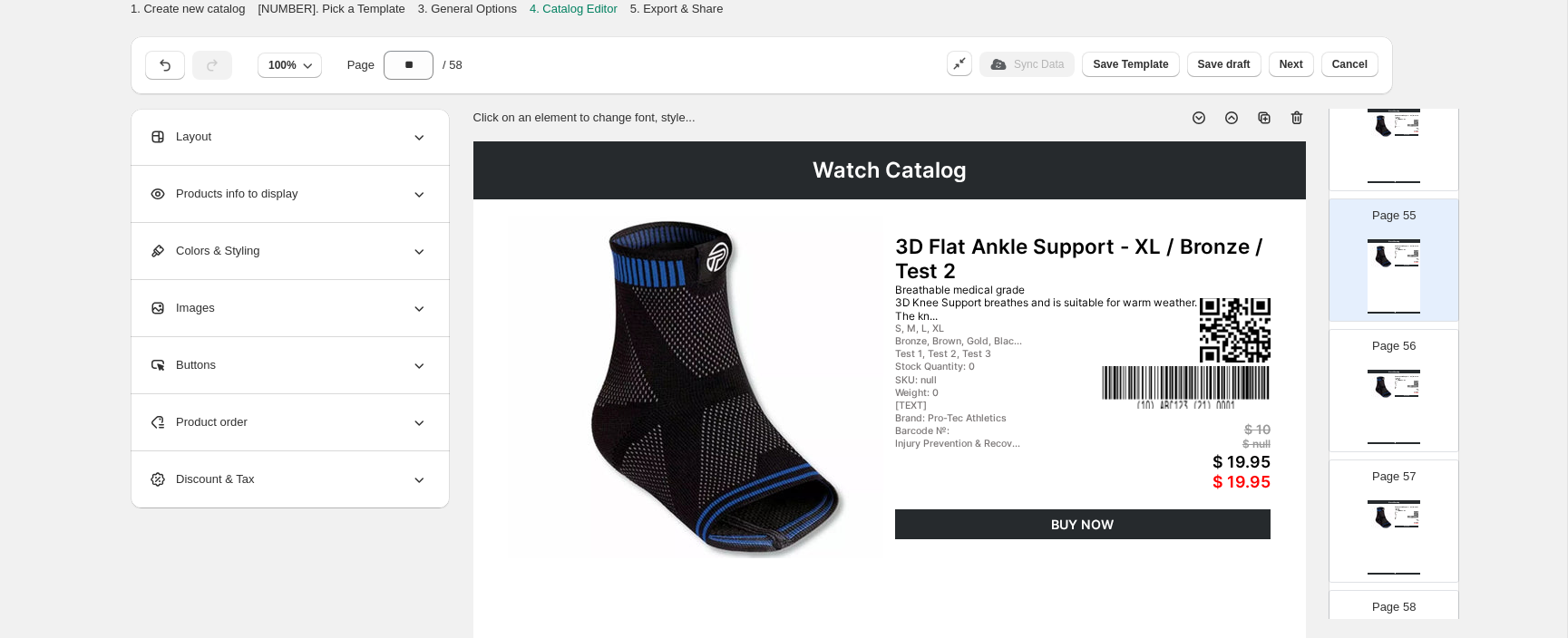 scroll, scrollTop: 7168, scrollLeft: 0, axis: vertical 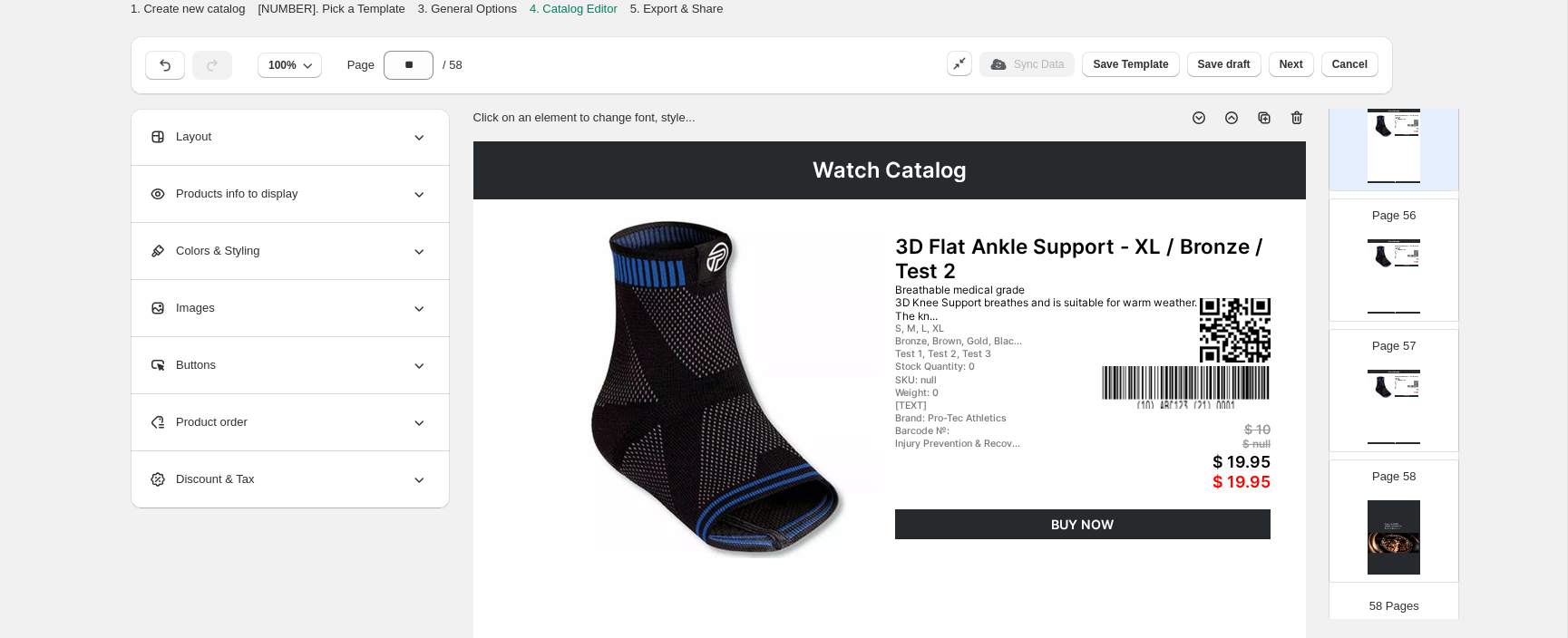 click at bounding box center (1241, 111) 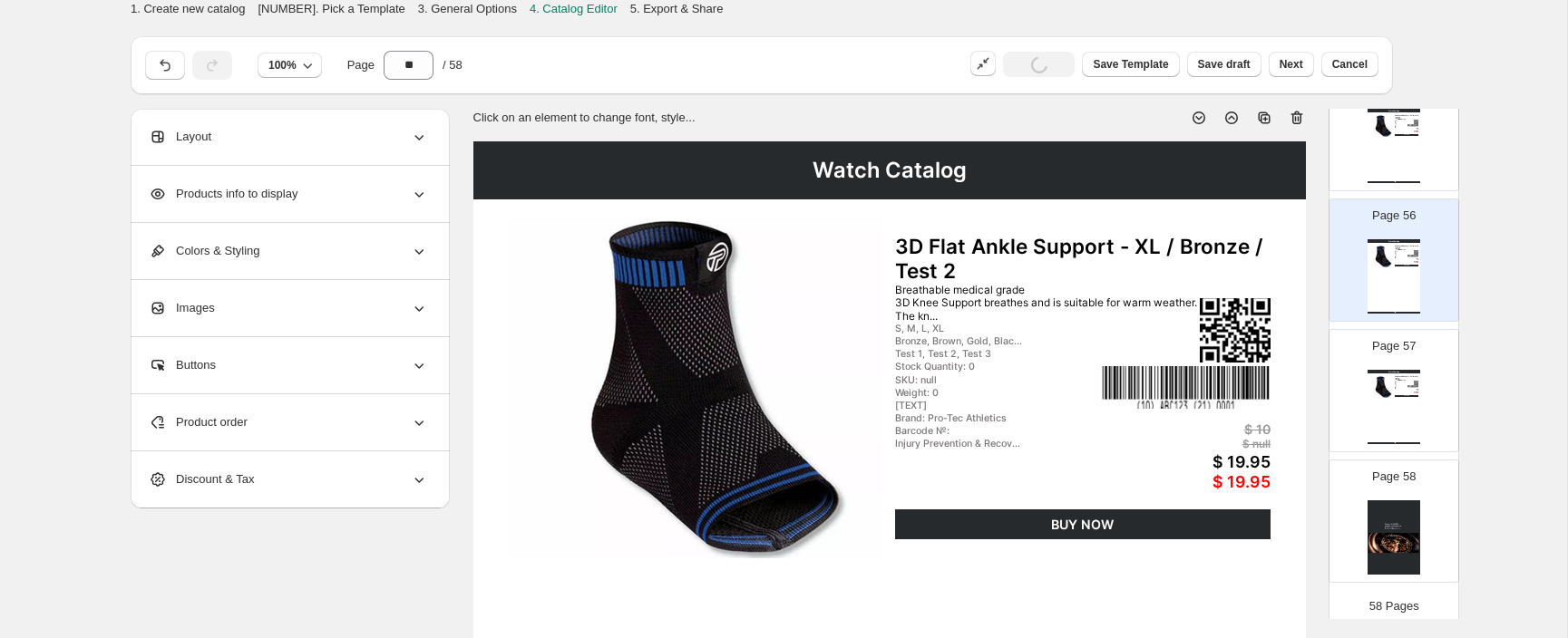 click 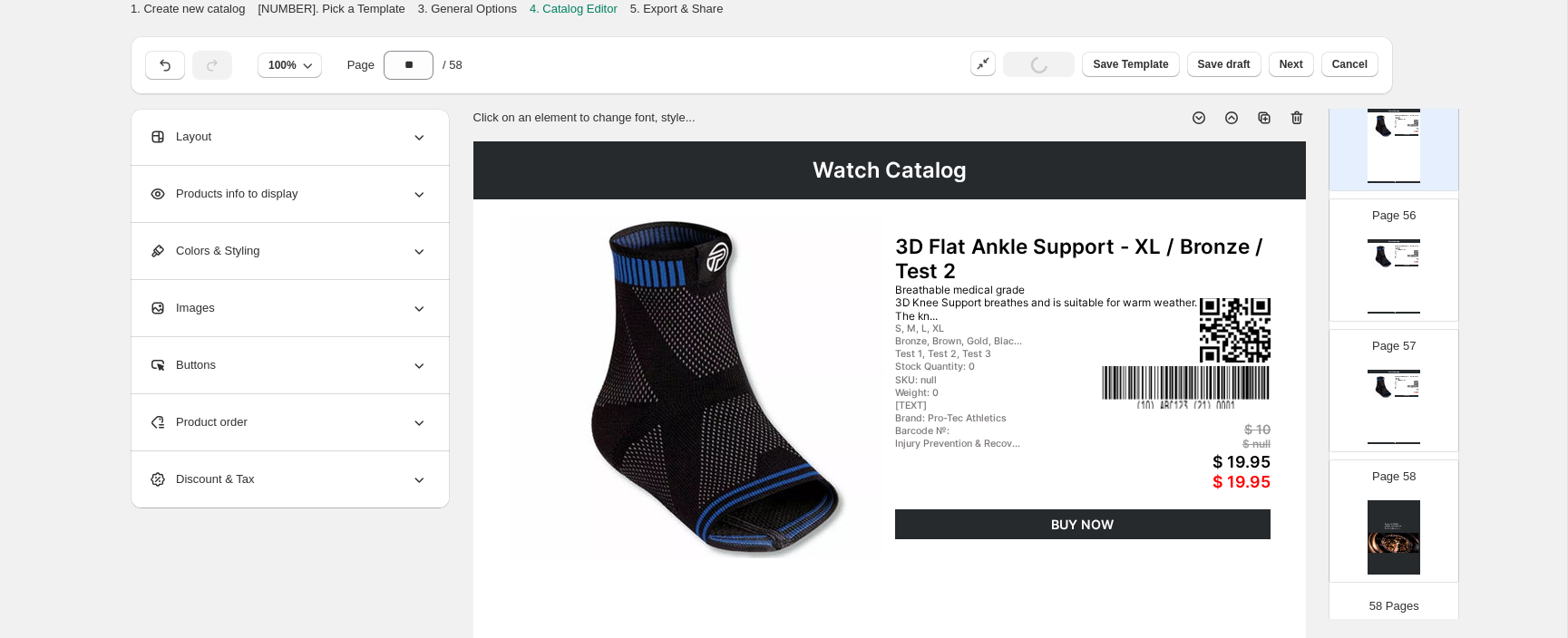 click 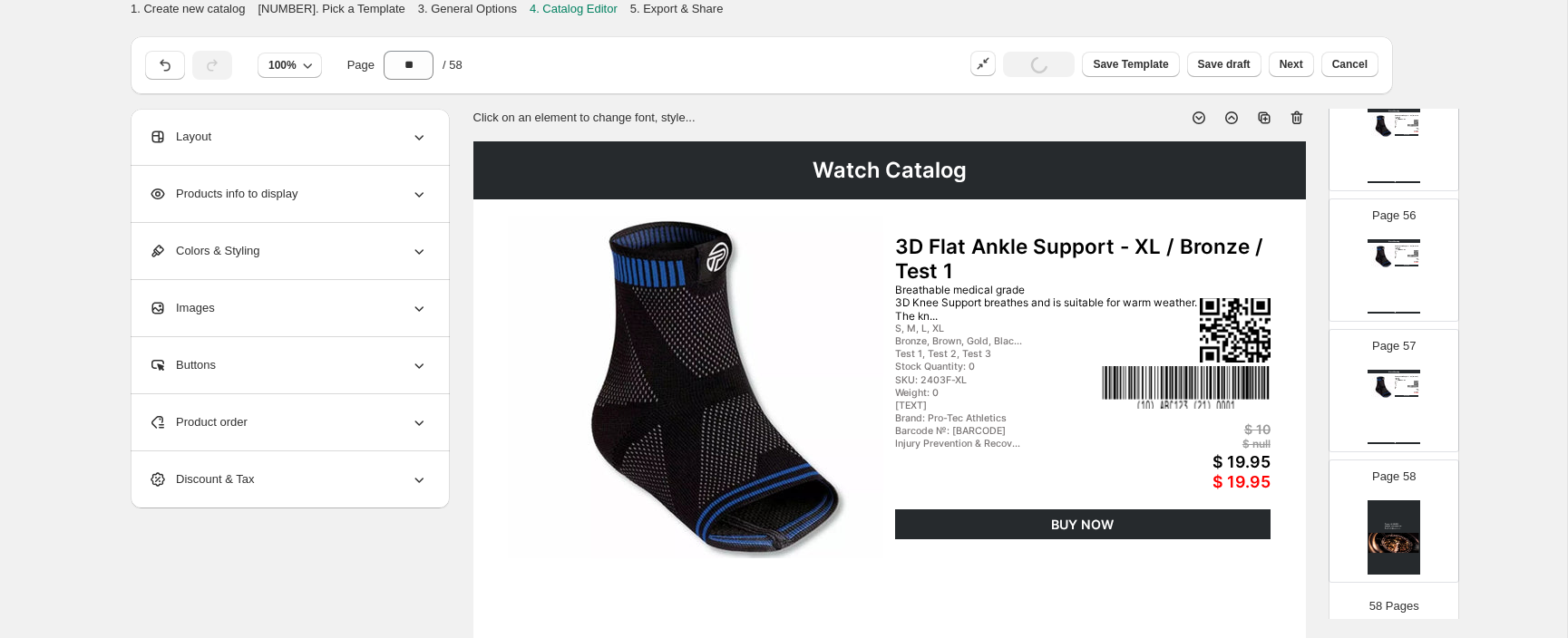 click 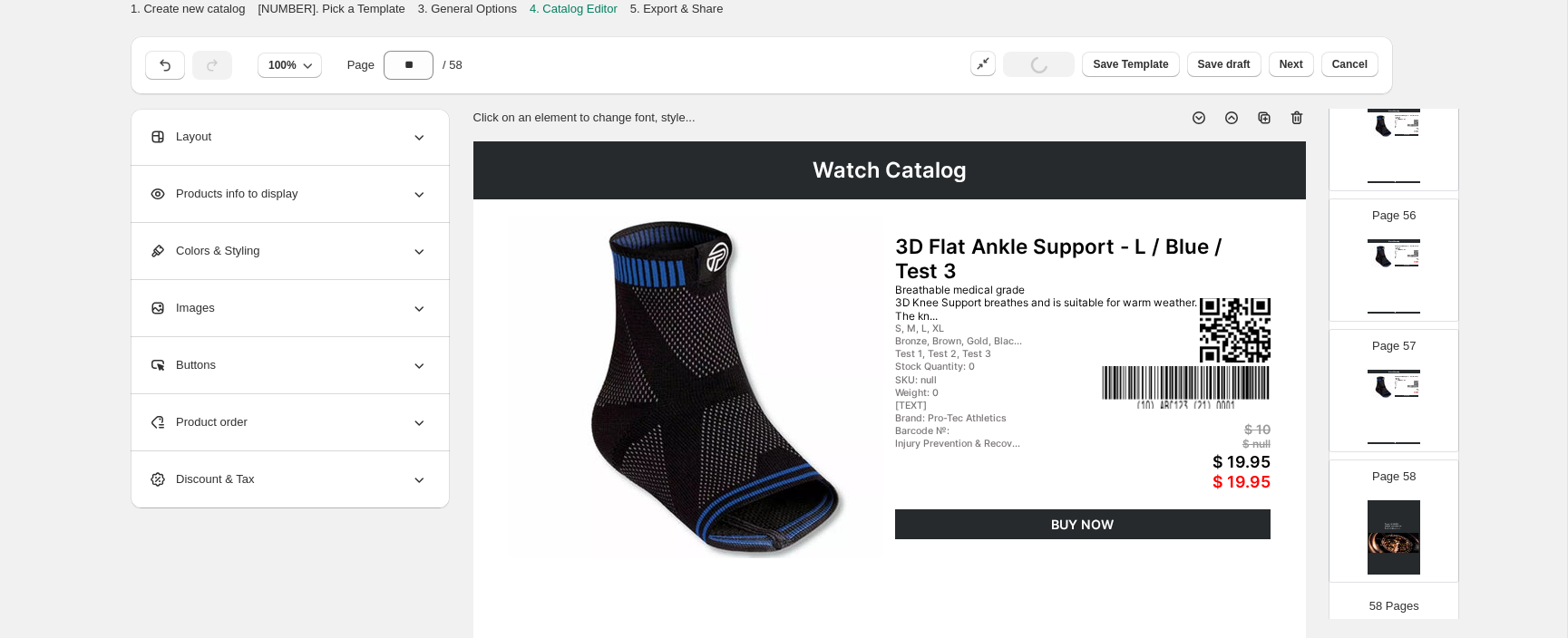 click 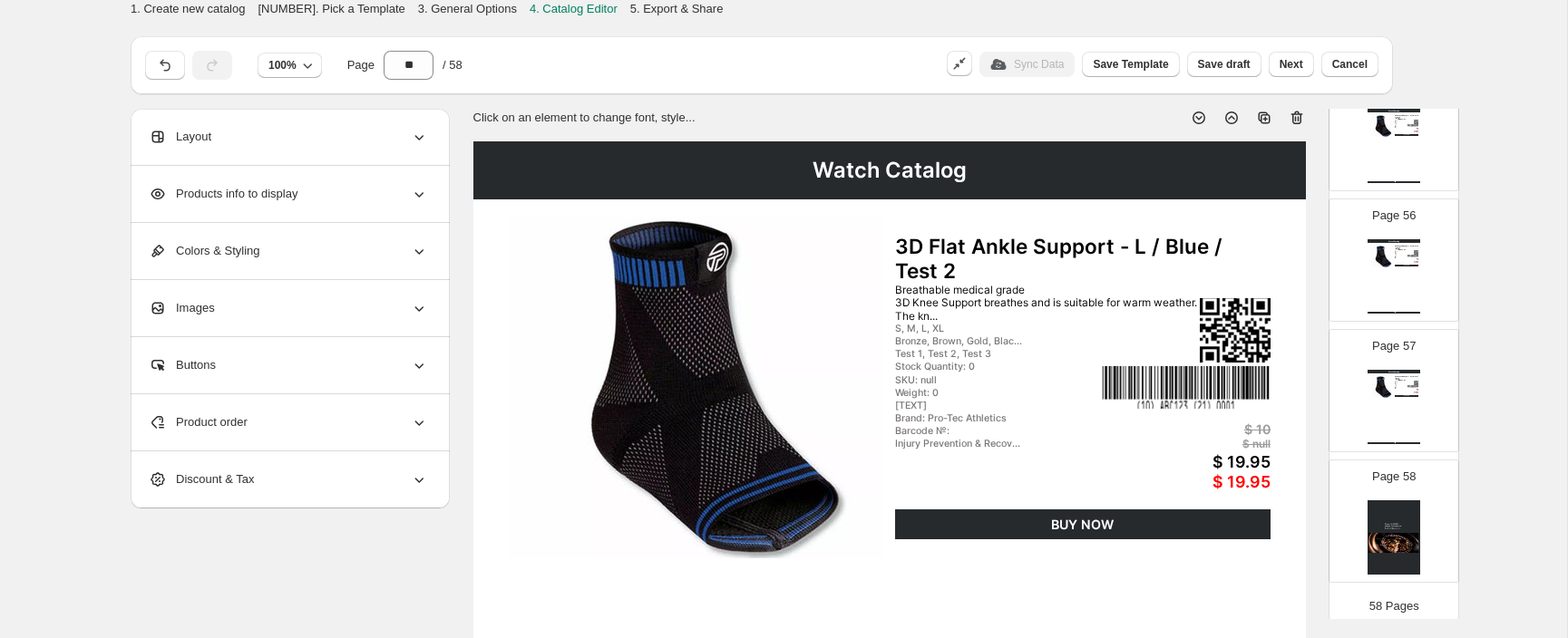 click on "Click on an element to change font, style... Watch Catalog 3D Flat Ankle Support - L / Blue / Test 2 Breathable medical grade
3D Knee Support breathes and is suitable for warm weather. The kn... S, M, L, XL Bronze, Brown, Gold, Blac... Test 1, Test 2, Test 3 Stock Quantity:  0 SKU:  null Weight:  0 Tags:   Brand:  Pro-Tec Athletics Barcode №:   Injury Prevention & Recov... $ 10 $ null $ 19.95 $ 19.95 BUY NOW Watch Catalog | Page 51" at bounding box center [889, 663] 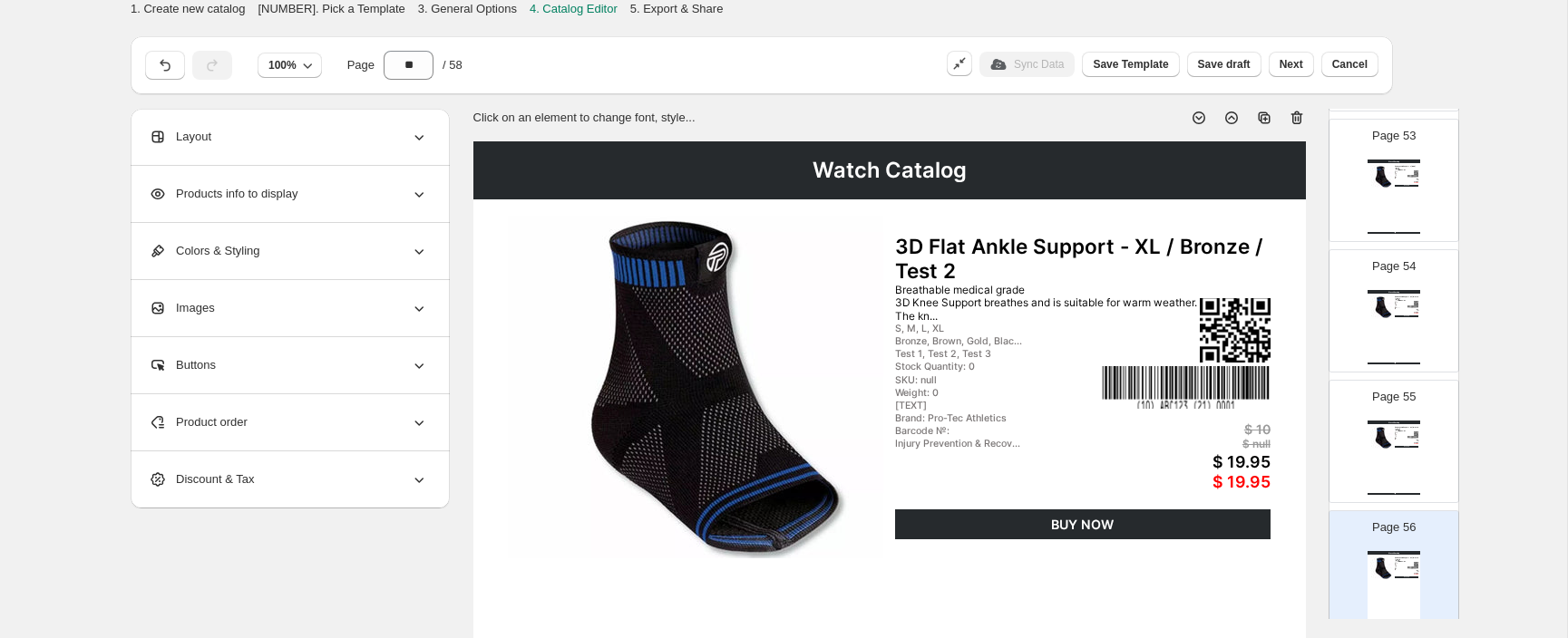 click on "Page 54" at bounding box center (1394, 266) 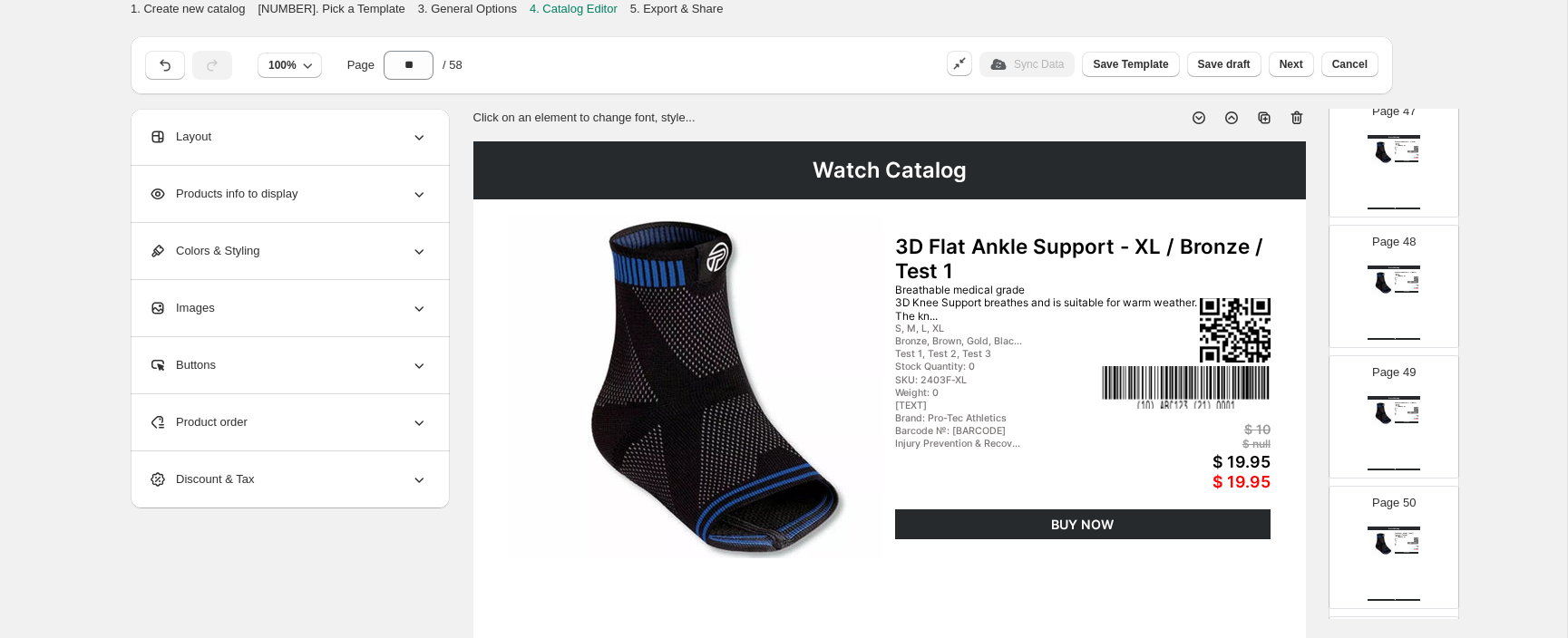click on "Watch Catalog 3D Flat Ankle Support - L / Black / Test 1 Breathable medical grade
3D Knee Support breathes and is suitable for warm weather. The kn... S, M, L, XL Bronze, Brown, Gold, Blac... Test 1, Test 2, Test 3 Stock Quantity:  0 SKU:  null Weight:  0 Tags:   Brand:  Pro-Tec Athletics Barcode №:   Injury Prevention & Recov... $ 10 $ null $ 19.95 $ 19.95 BUY NOW Watch Catalog | Page undefined" at bounding box center [1394, 303] 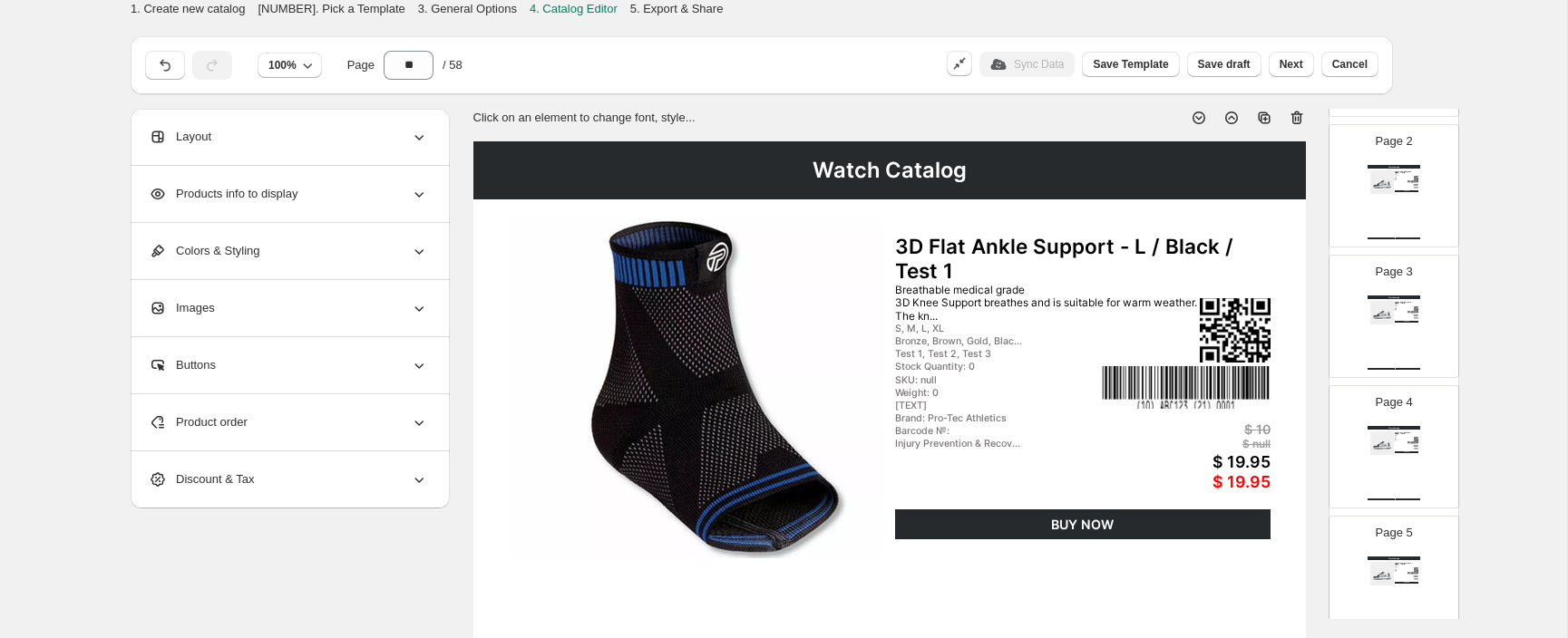 scroll, scrollTop: 0, scrollLeft: 0, axis: both 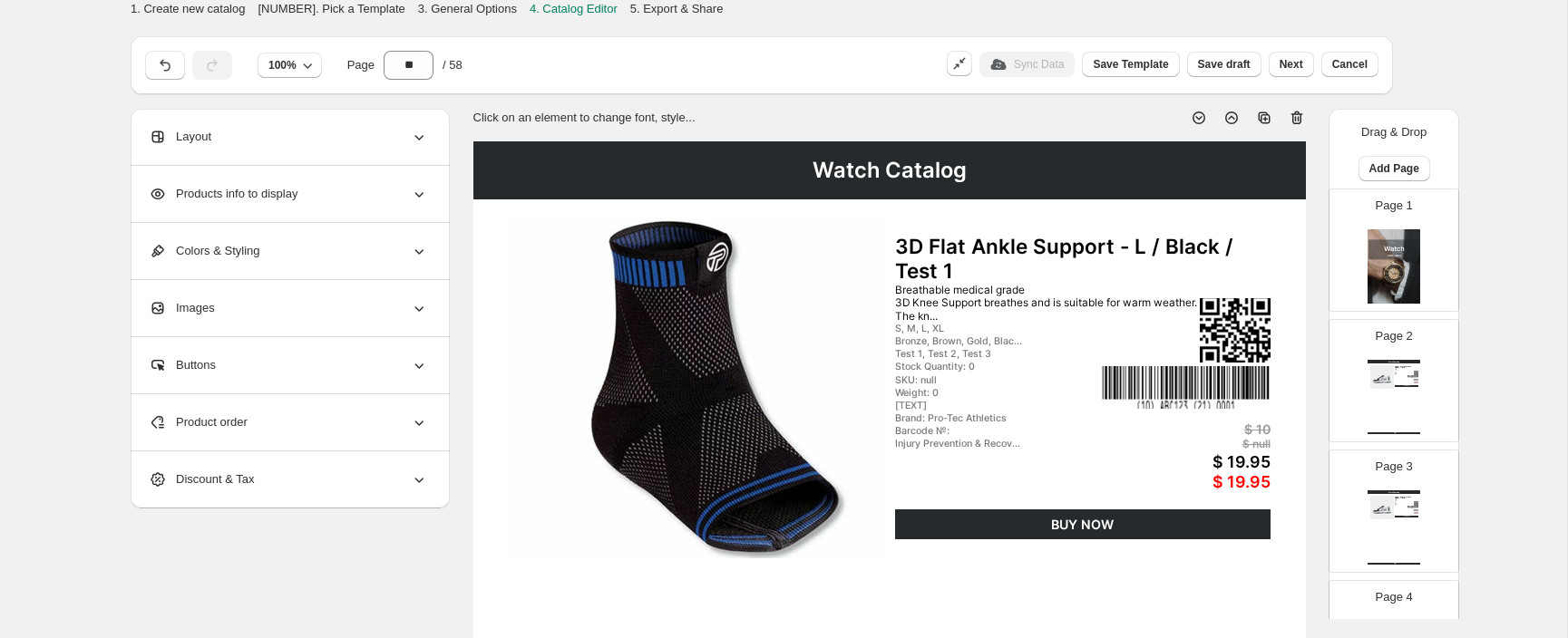 click on "Watch Catalog AH One - UK 5 / US 6 / EU 39 Introducing the One, a fresh silhouette in the Android Homme collection. This design featu... UK 5 / US 6 / EU 39, UK 6... Stock Quantity:  0 SKU:  AHC231-09-5 Weight:  0 Tags:   Brand:  Android Homme Barcode №:  0734077591580 Shoes $ 27.89 $ 195.00 $ 95.00 $ 95.00 BUY NOW Watch Catalog | Page undefined" at bounding box center (1394, 397) 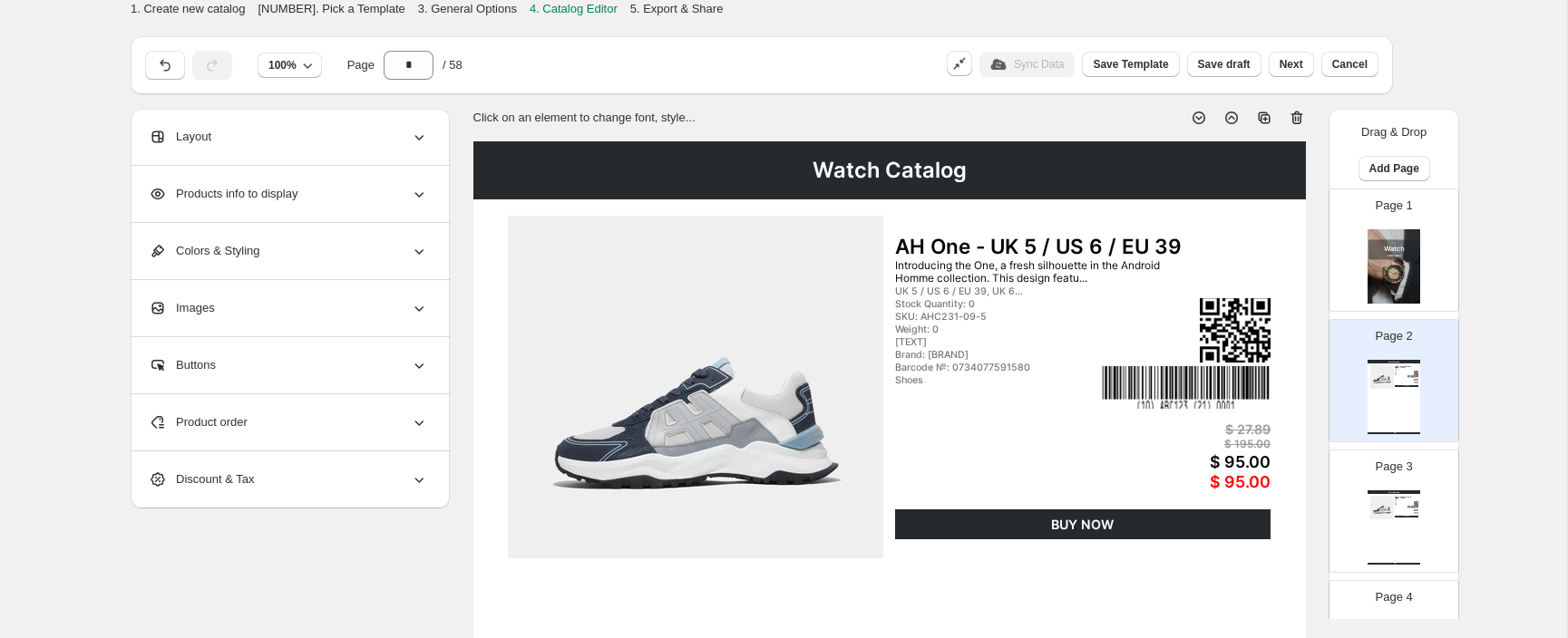 click 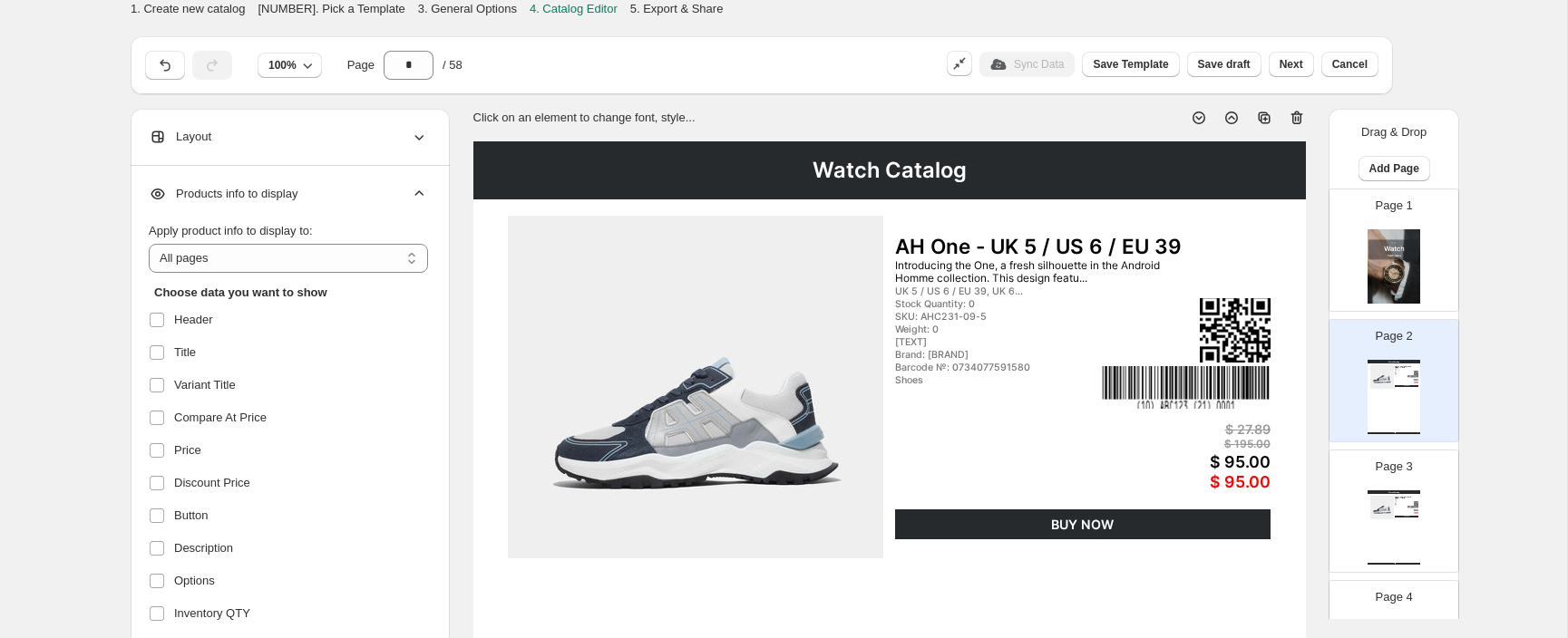 click on "Apply product info to display to:" at bounding box center [288, 231] 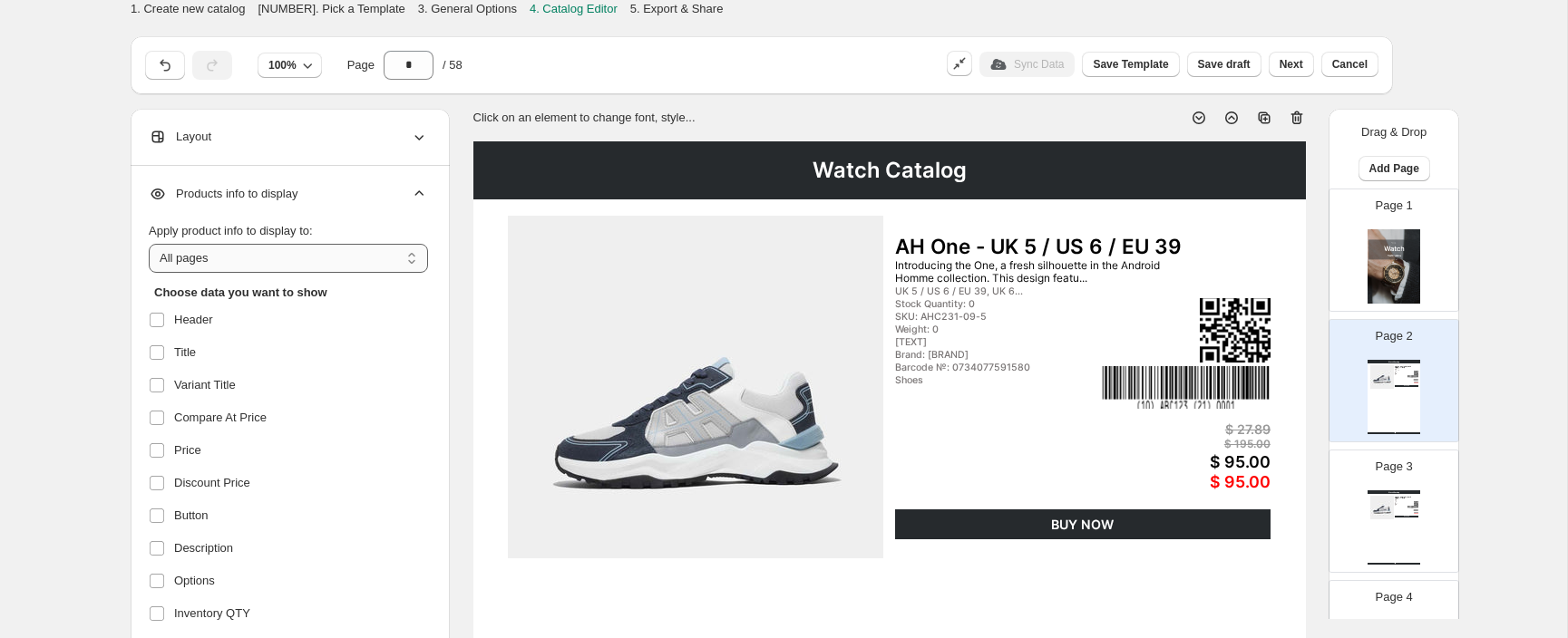 click on "**********" at bounding box center [288, 258] 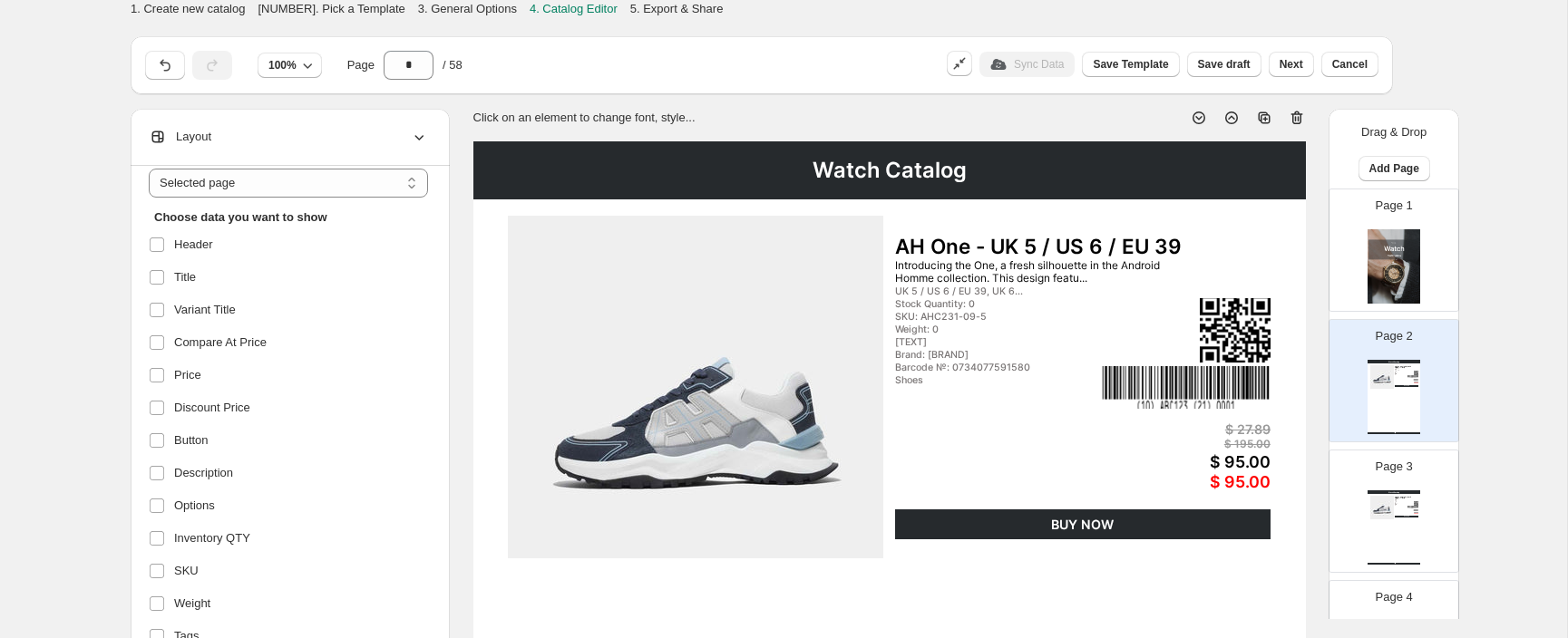 scroll, scrollTop: 327, scrollLeft: 0, axis: vertical 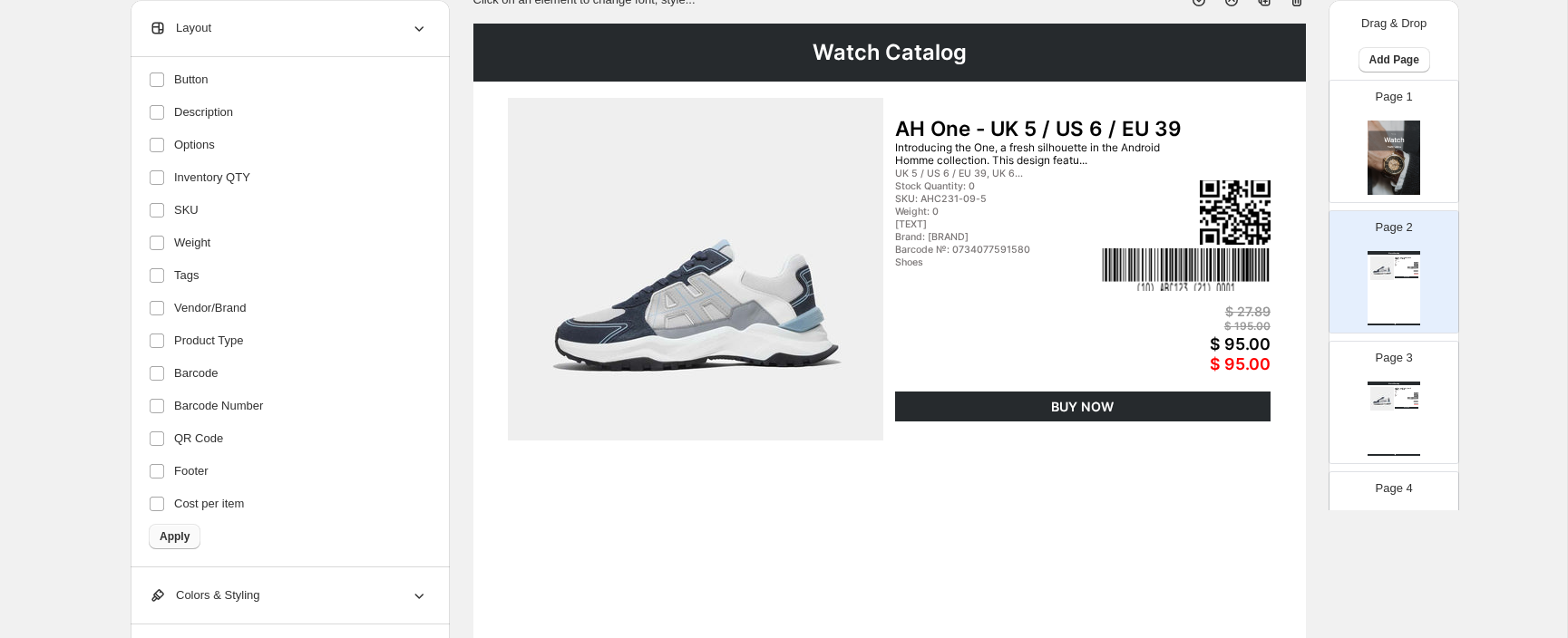 click on "Apply" at bounding box center (174, 536) 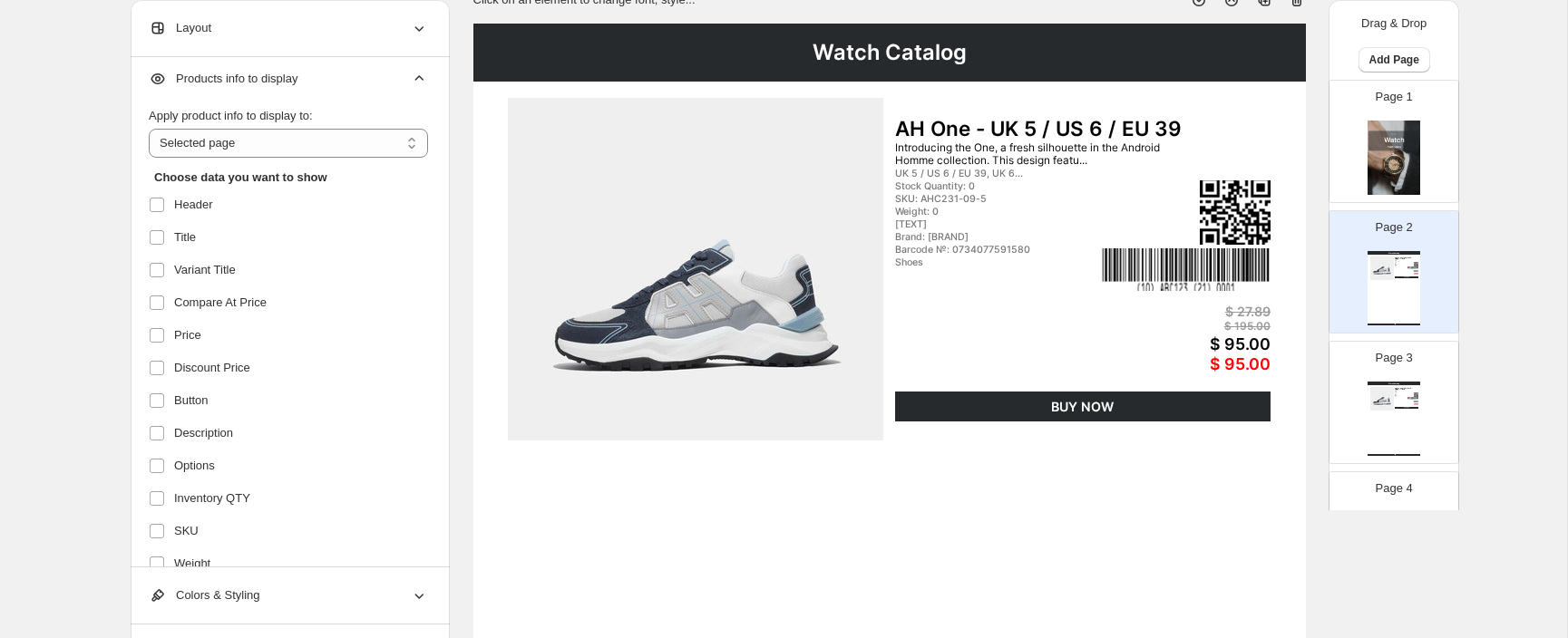 scroll, scrollTop: 0, scrollLeft: 0, axis: both 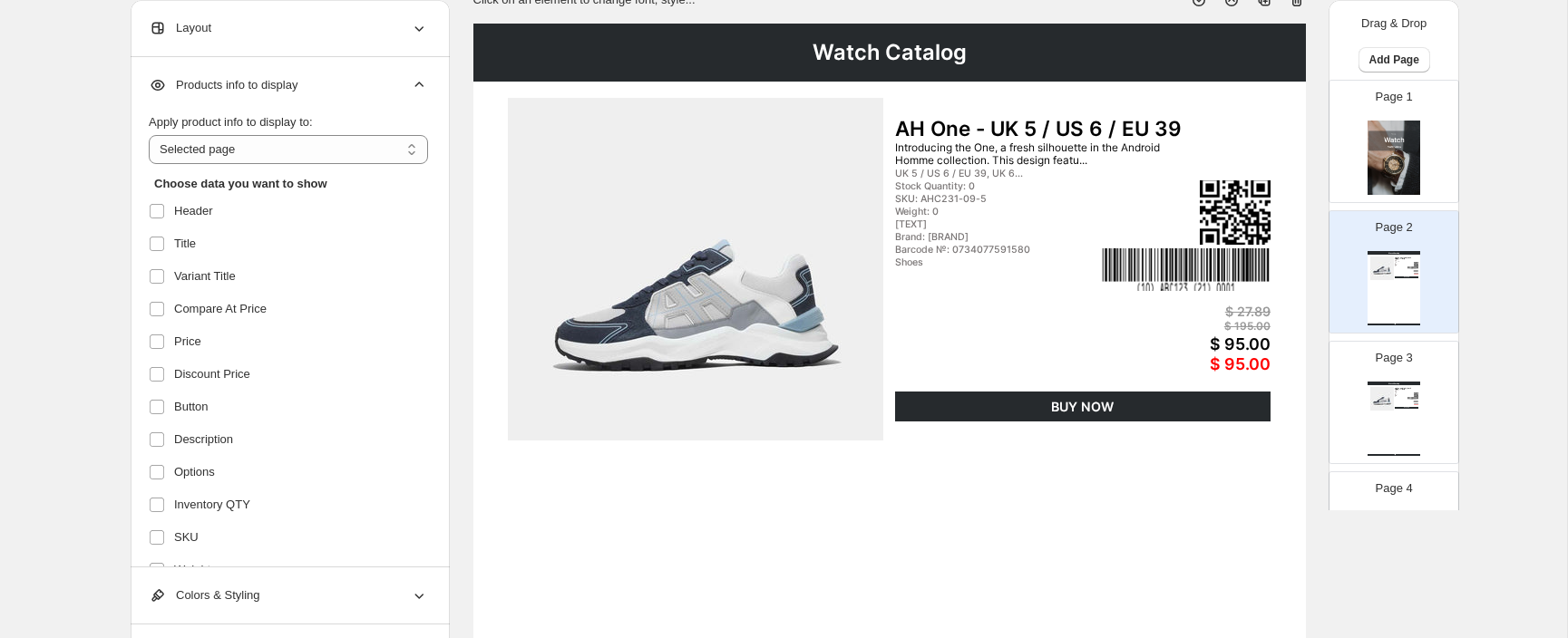 click on "Products info to display" at bounding box center (288, 85) 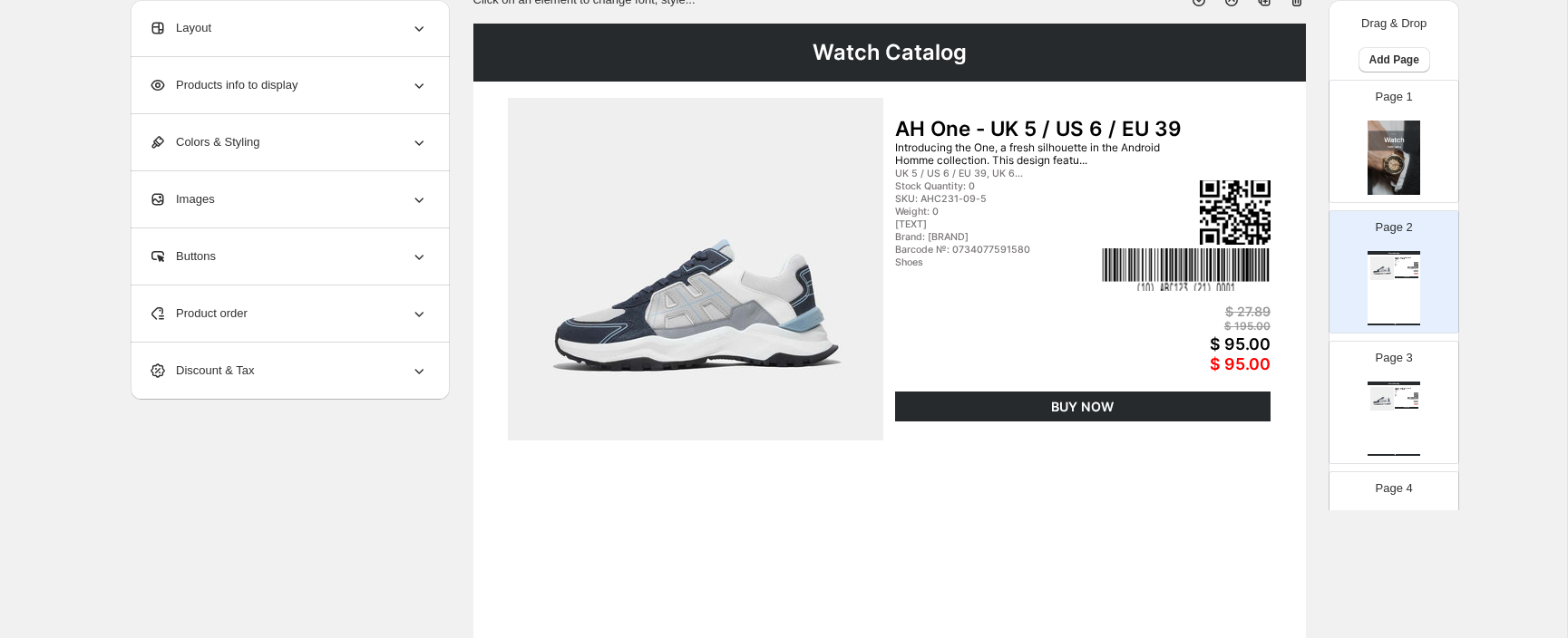 click on "Products info to display" at bounding box center [288, 85] 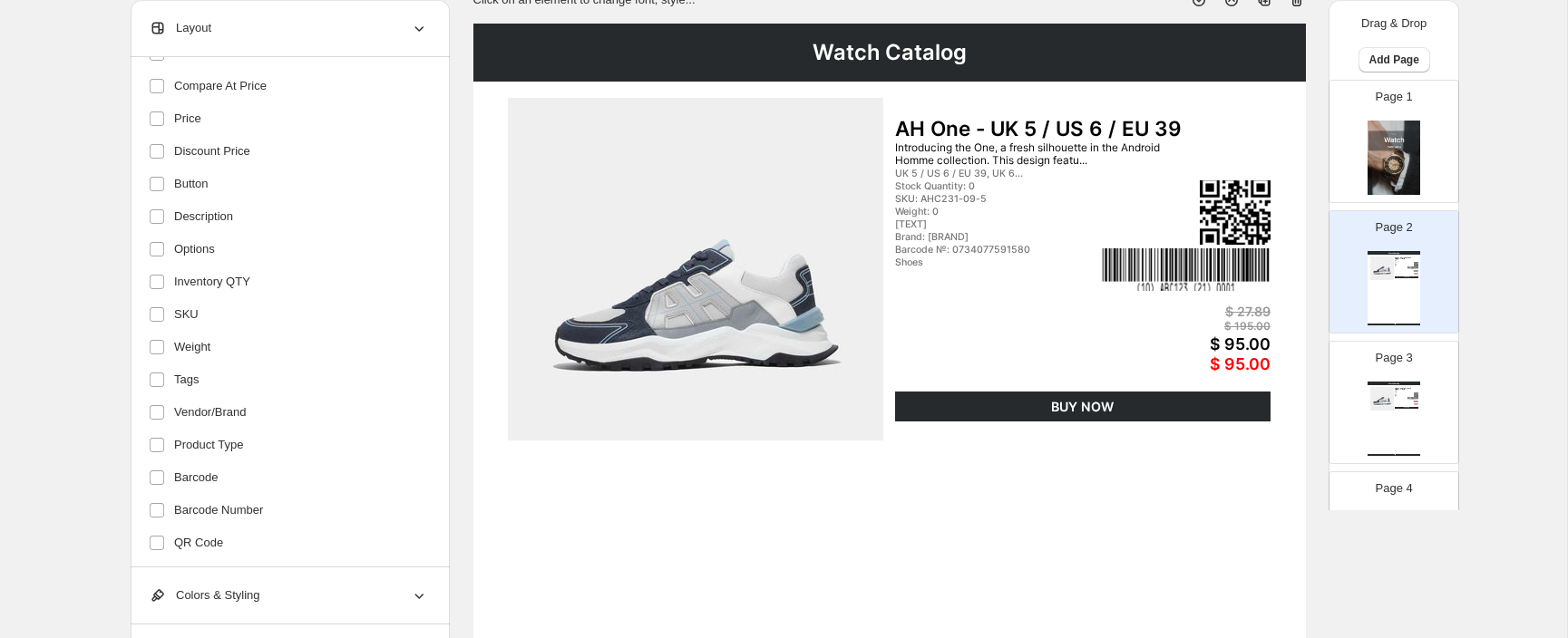 scroll, scrollTop: 327, scrollLeft: 0, axis: vertical 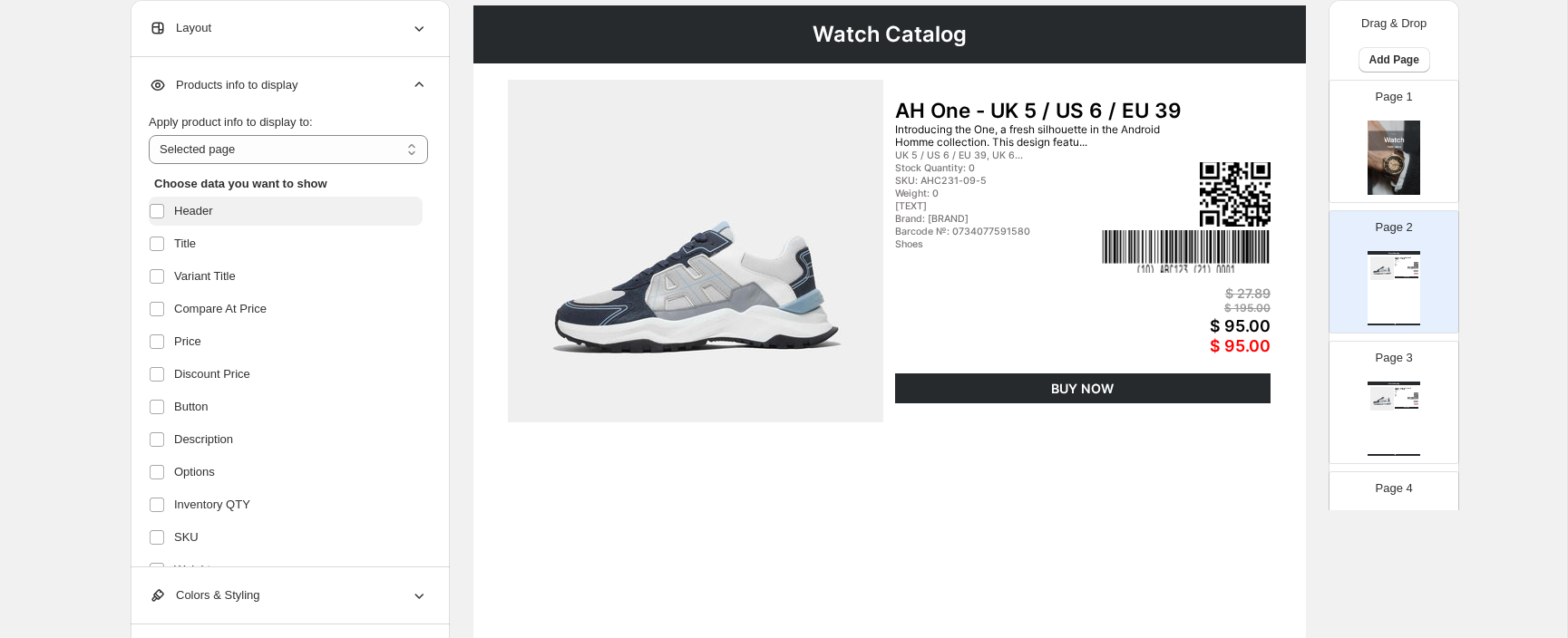 click on "Header" at bounding box center (286, 211) 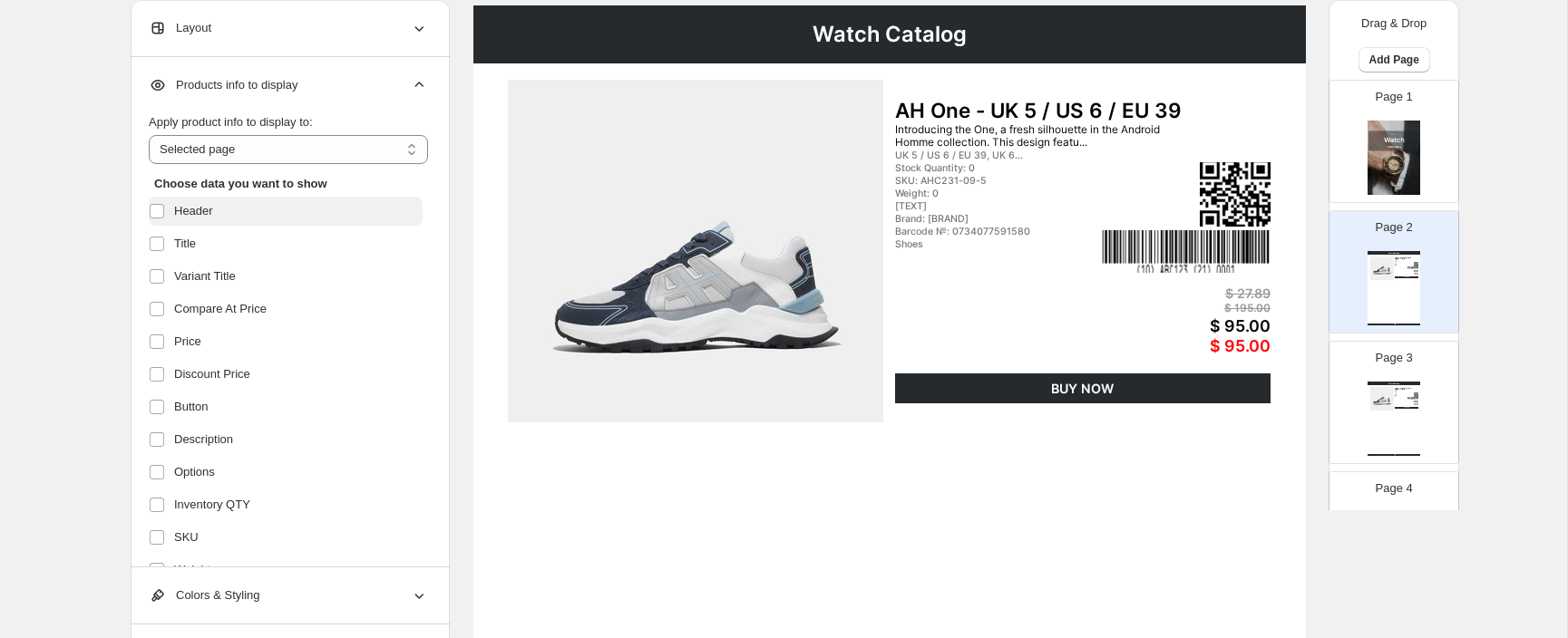 click on "Header" at bounding box center [286, 211] 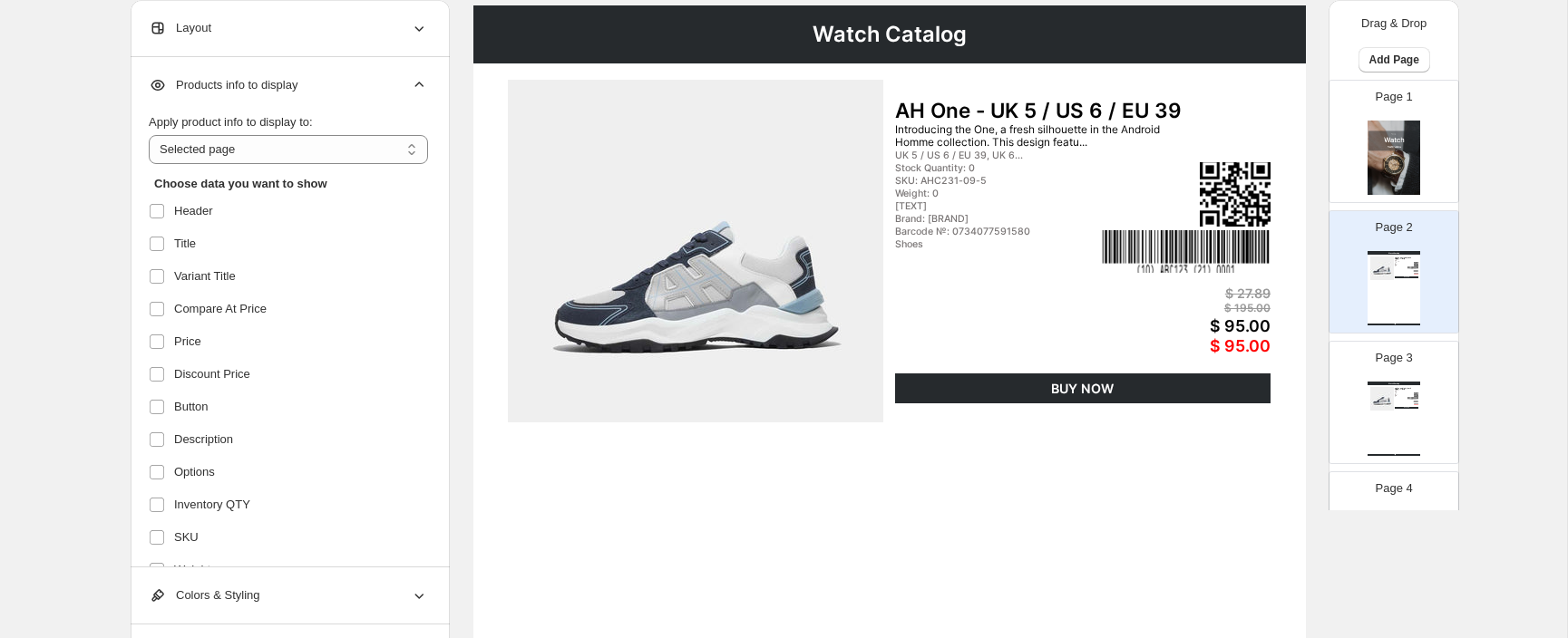 scroll, scrollTop: 0, scrollLeft: 0, axis: both 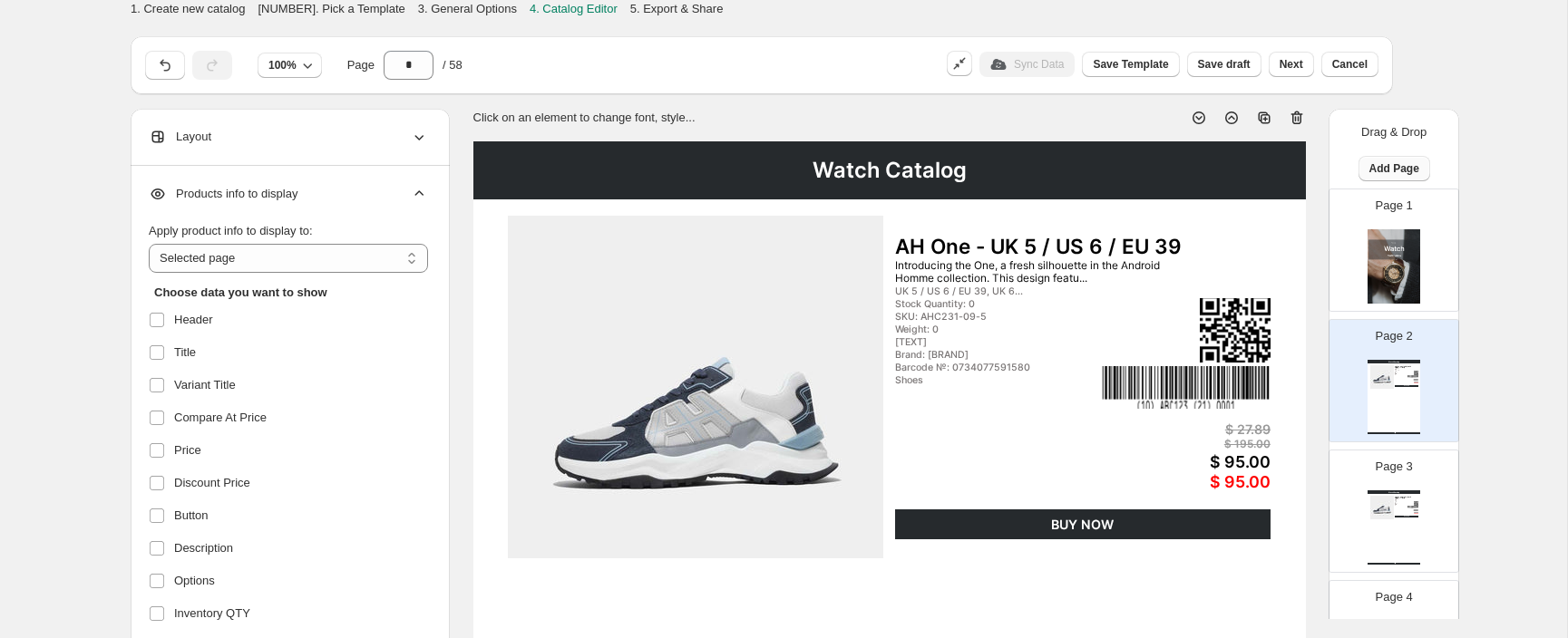 click on "Add Page" at bounding box center [1394, 169] 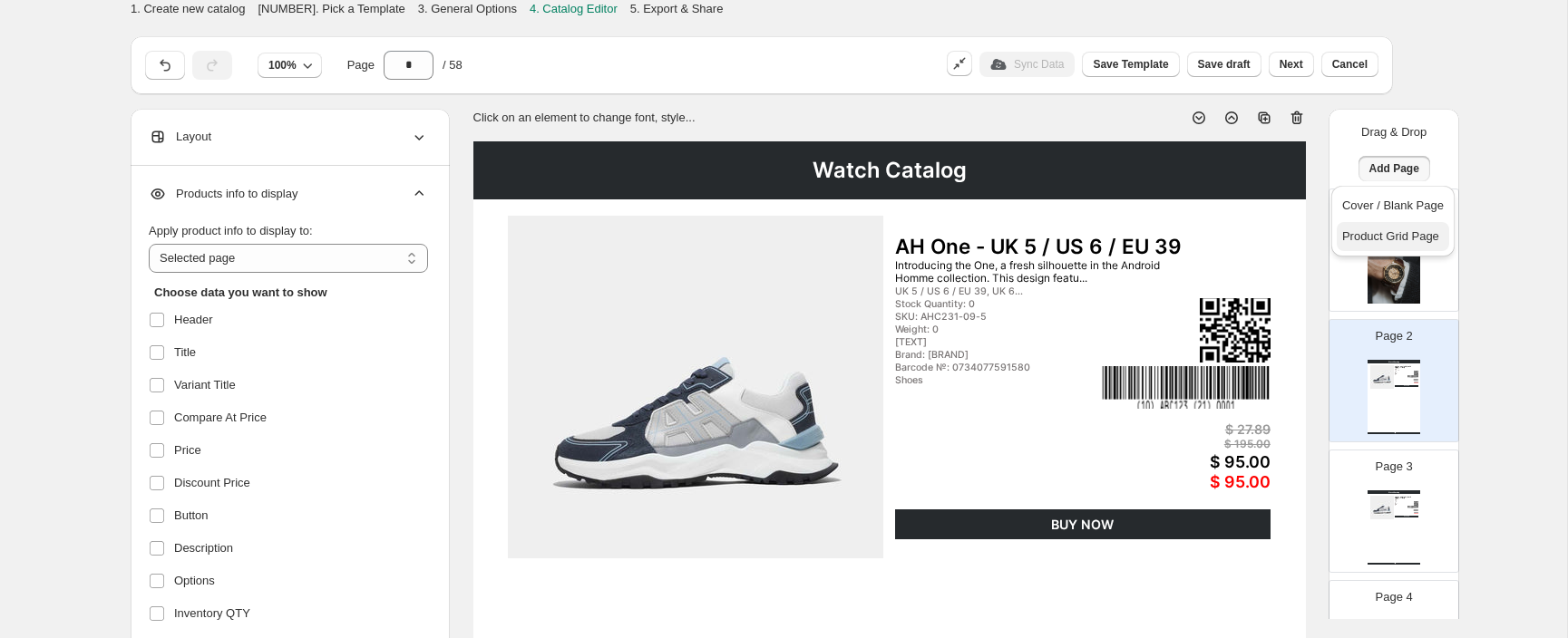 click on "Product Grid Page" at bounding box center [1390, 236] 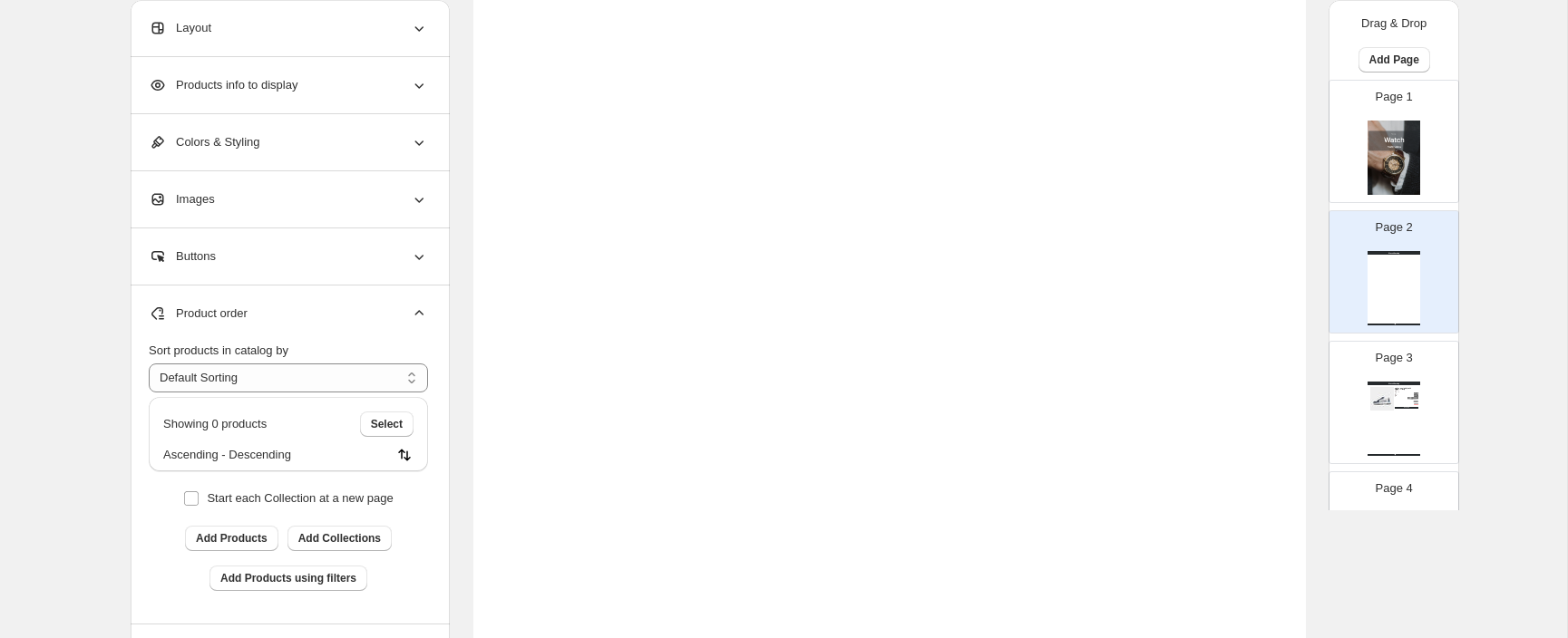 scroll, scrollTop: 526, scrollLeft: 0, axis: vertical 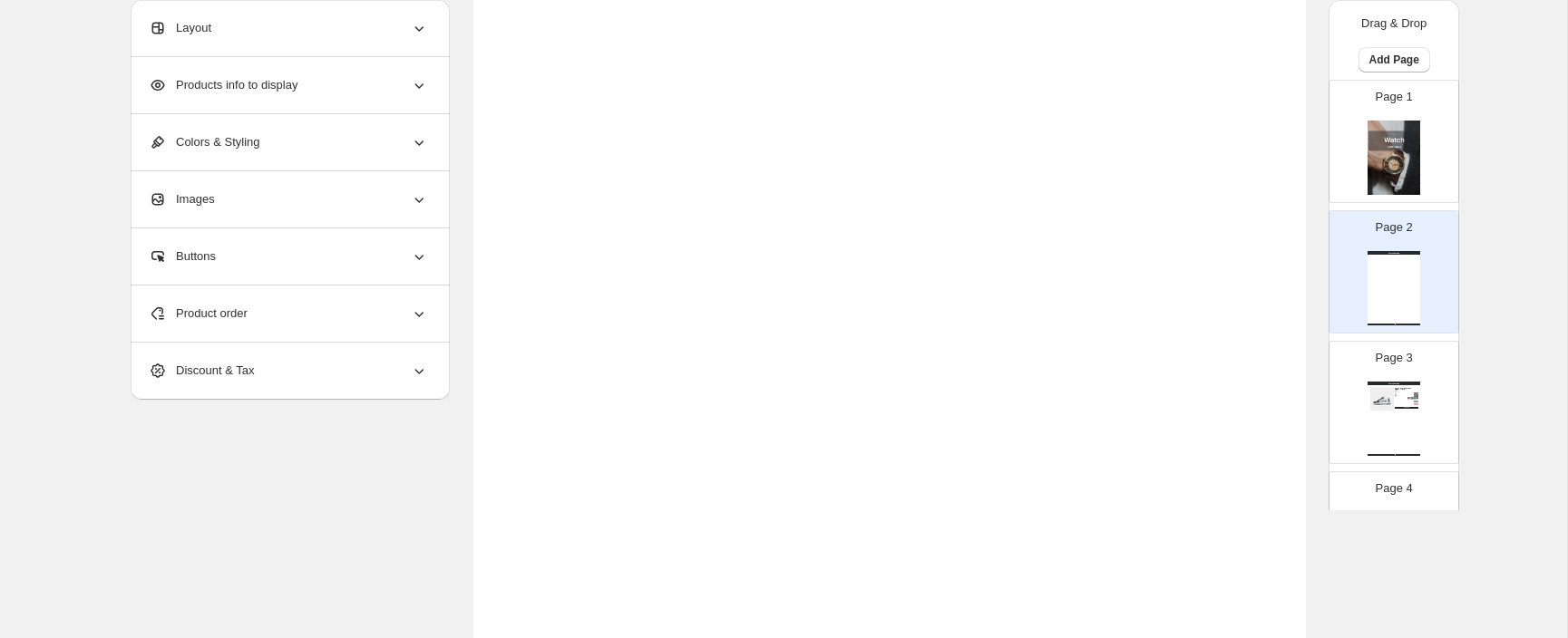 click on "Buttons" at bounding box center (288, 256) 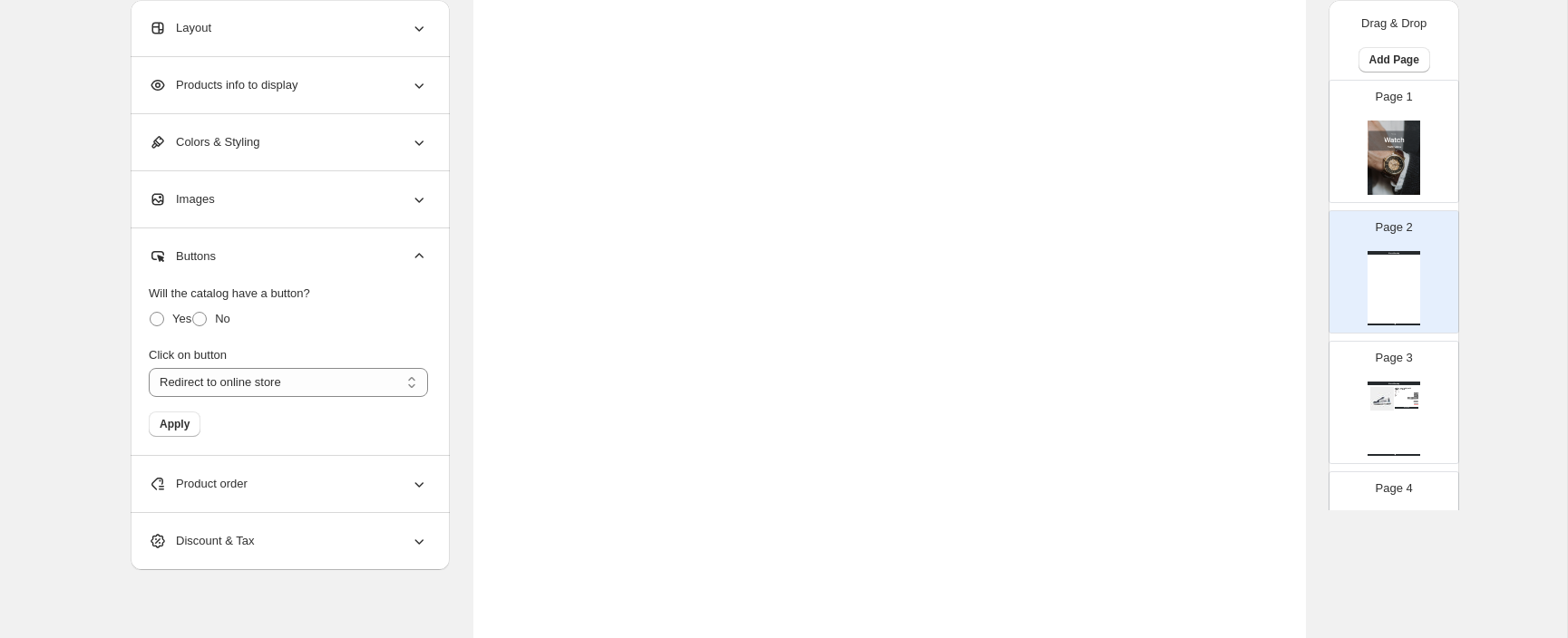 click on "Buttons" at bounding box center (288, 256) 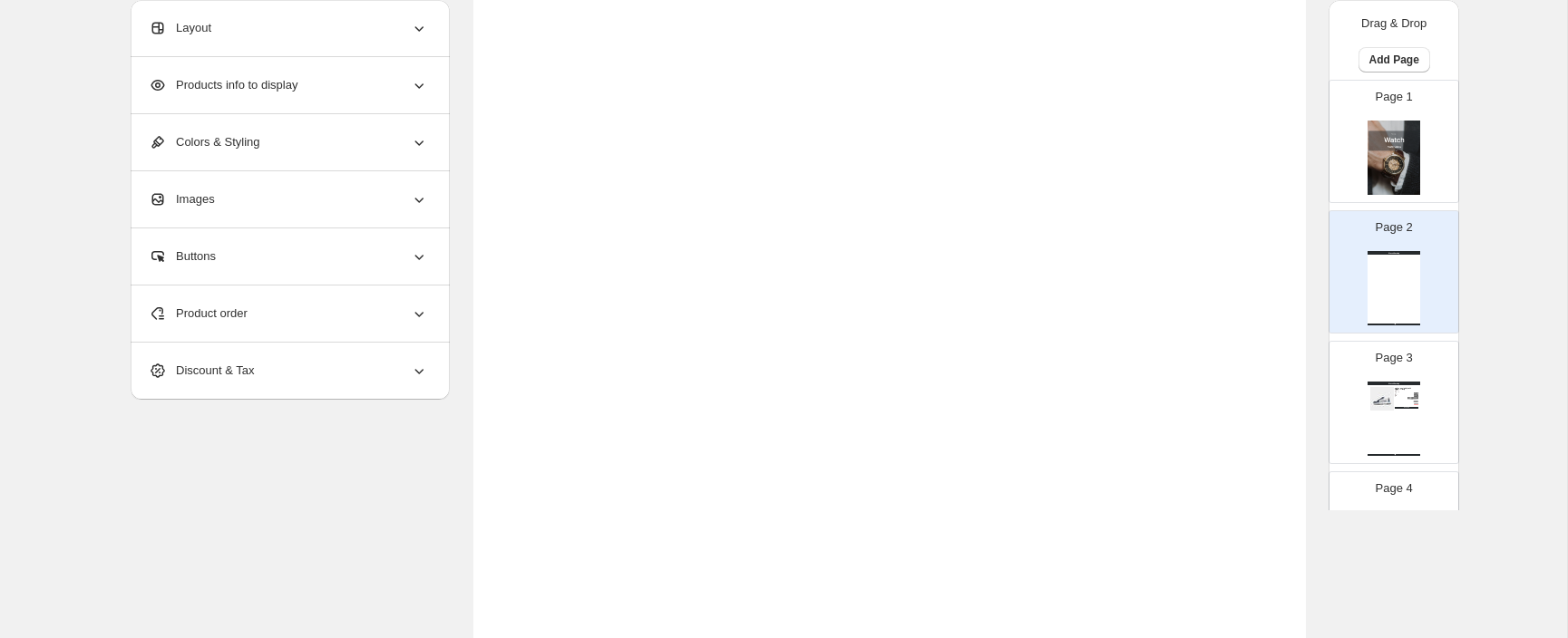 click on "Colors & Styling" at bounding box center (288, 142) 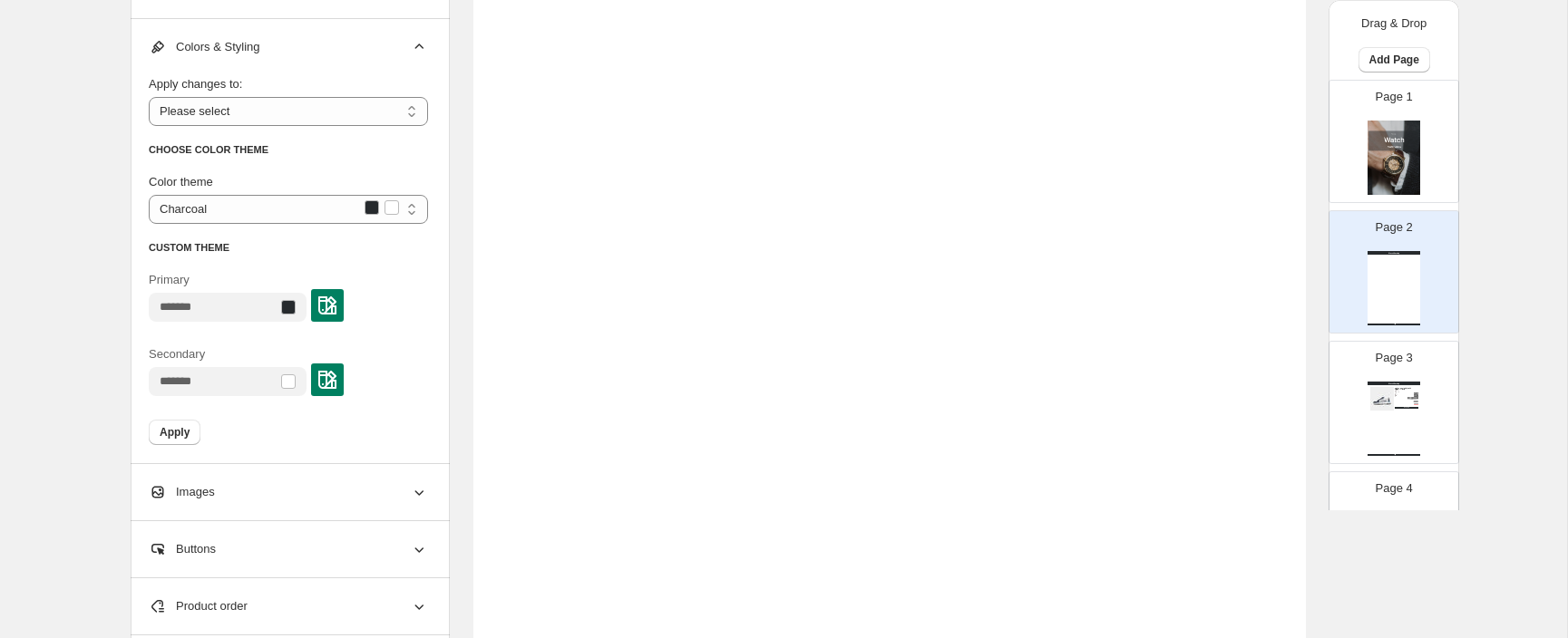 click on "CHOOSE COLOR THEME Color theme ******** ***** *** ****** ********* Charcoal CUSTOM THEME Primary Secondary Apply" at bounding box center [288, 285] 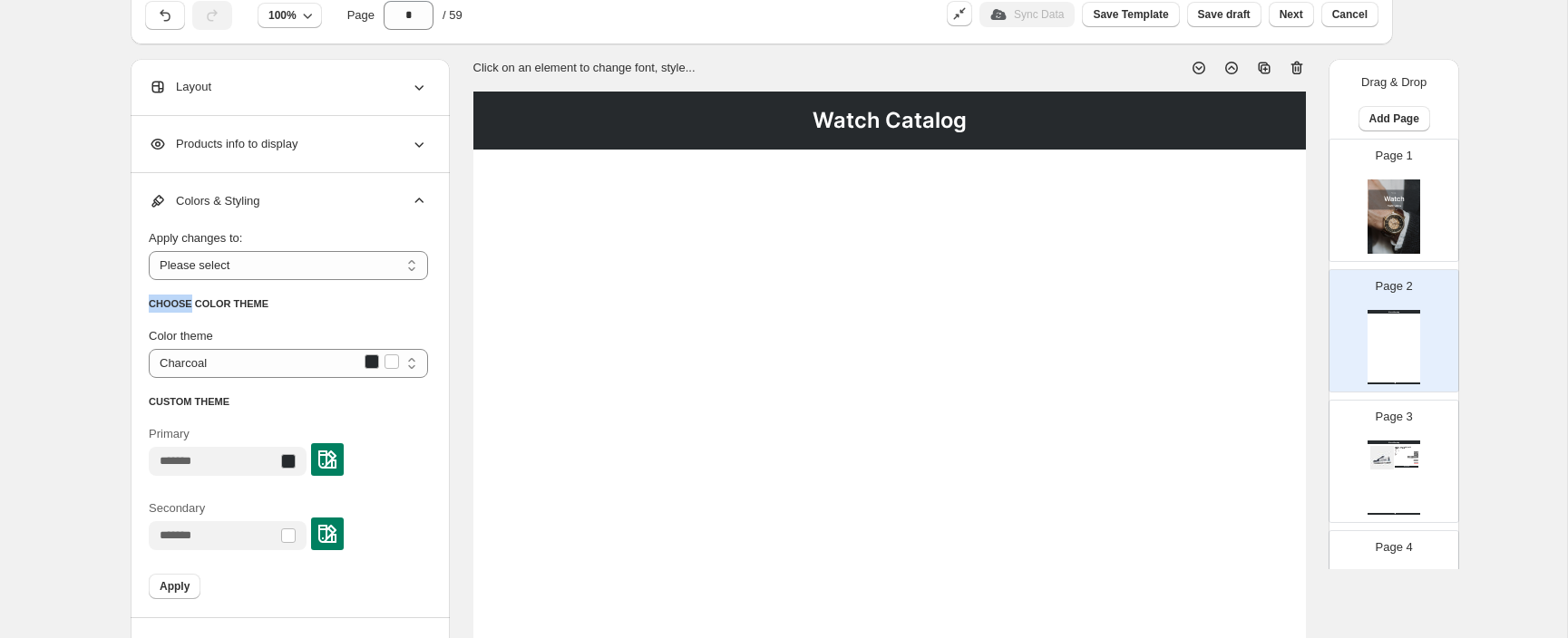 scroll, scrollTop: 5, scrollLeft: 0, axis: vertical 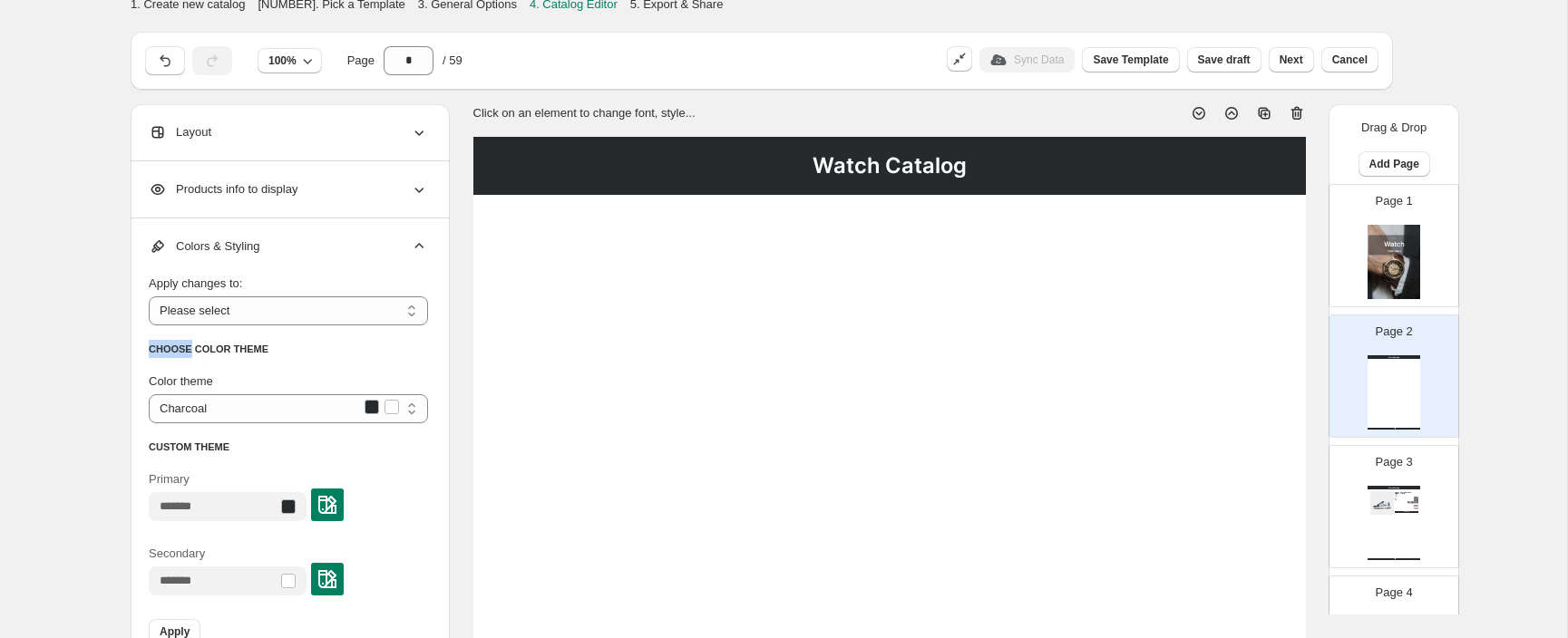 click on "Layout" at bounding box center [288, 132] 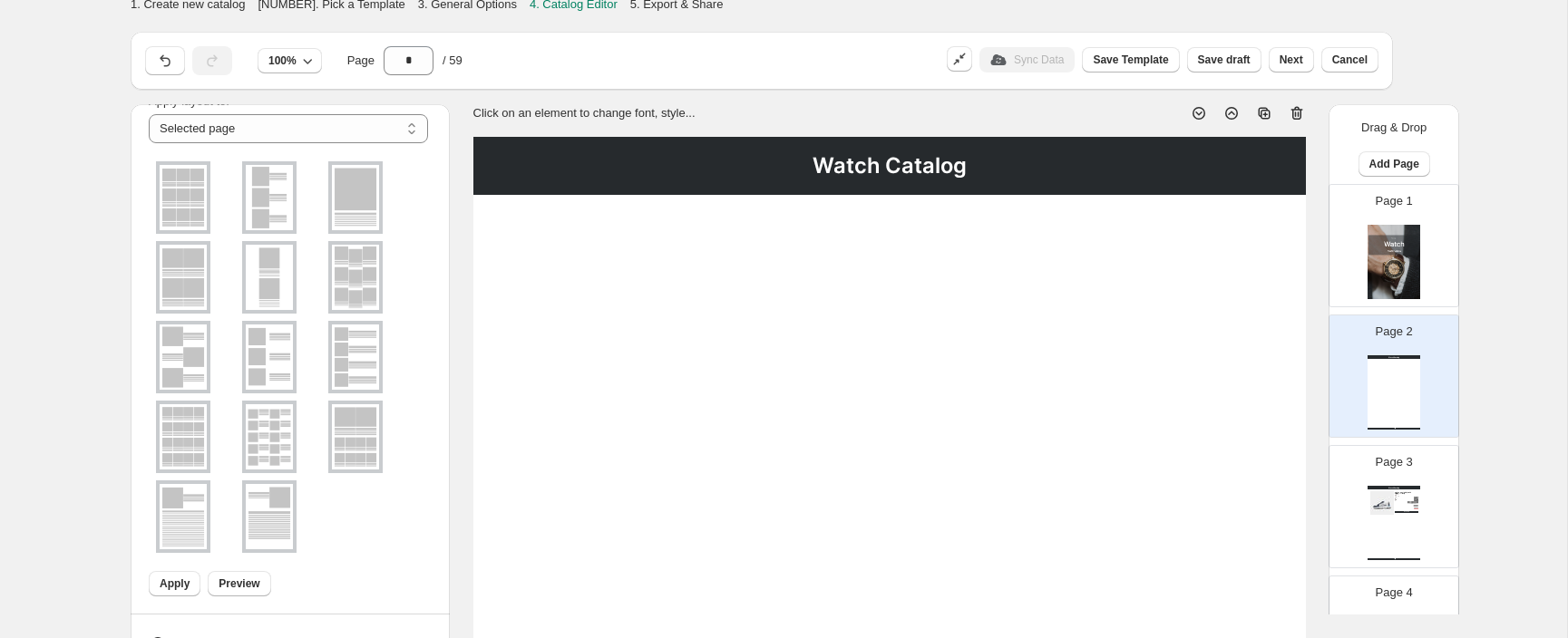 scroll, scrollTop: 71, scrollLeft: 0, axis: vertical 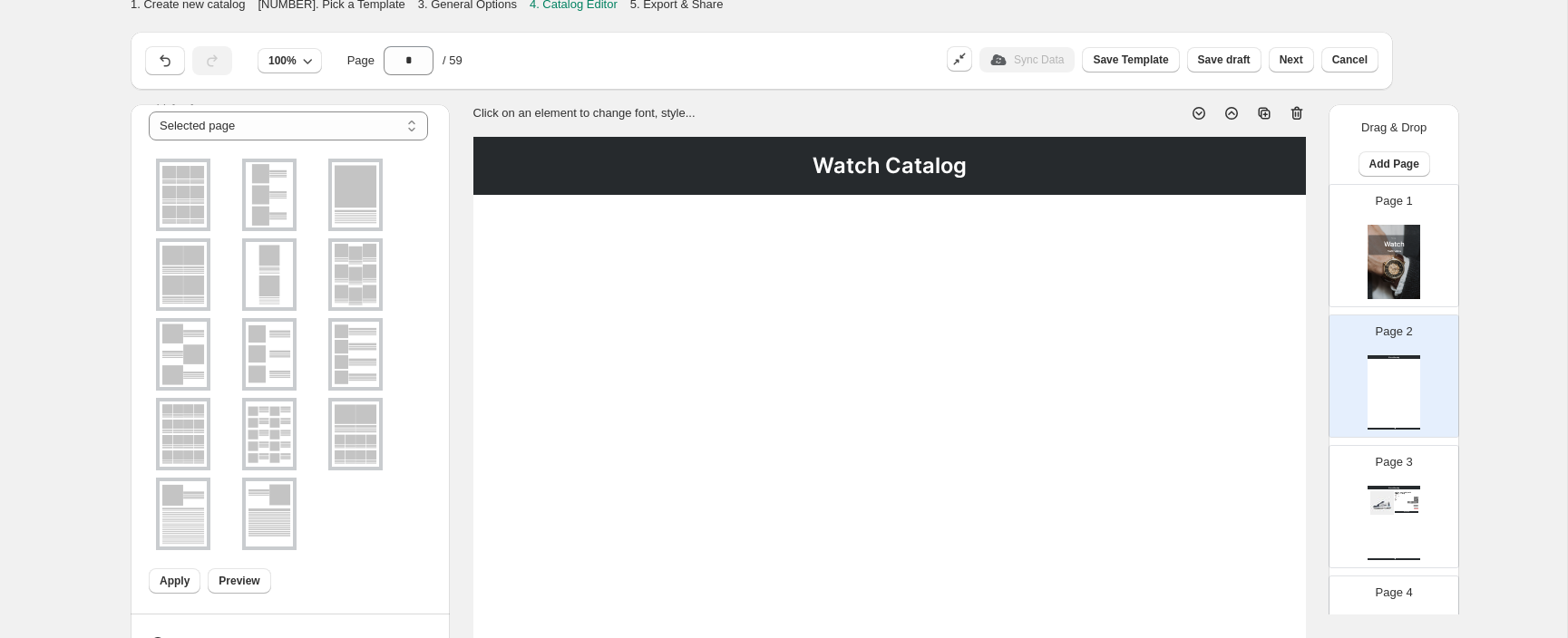 click at bounding box center [183, 195] 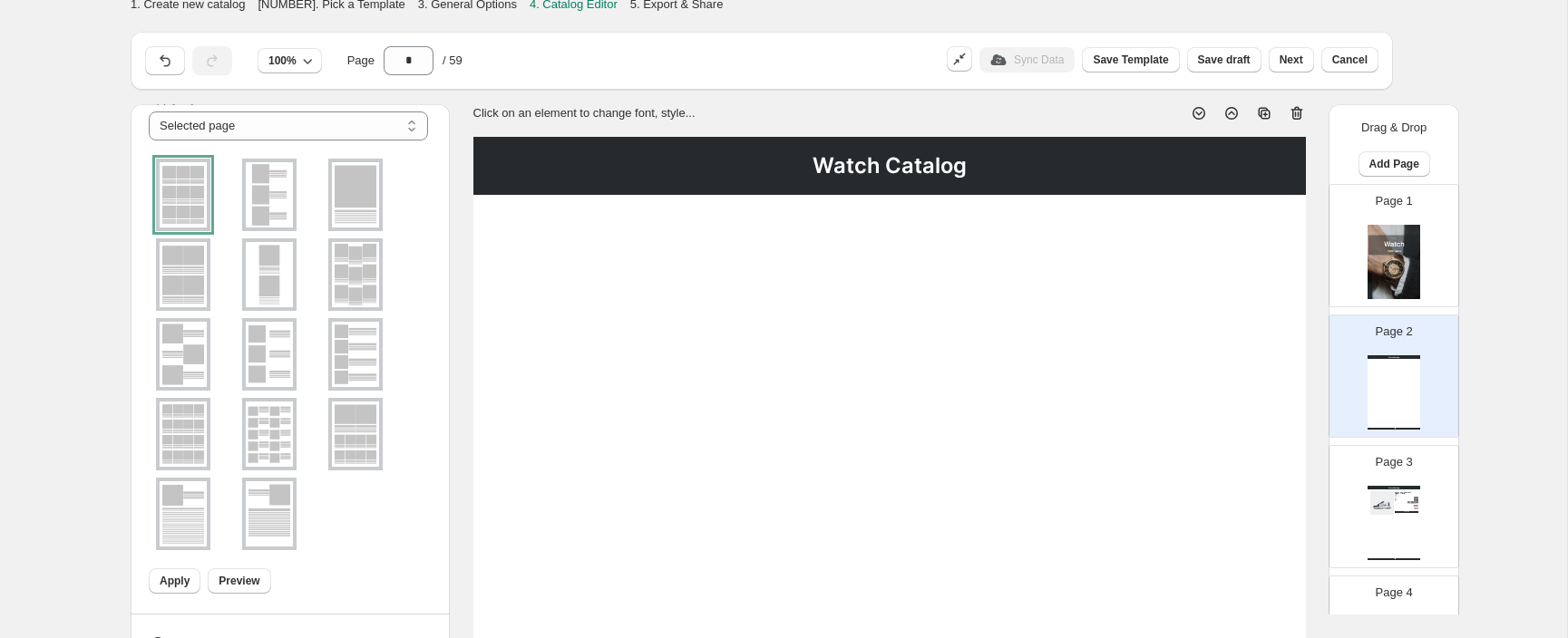 click at bounding box center [288, 354] 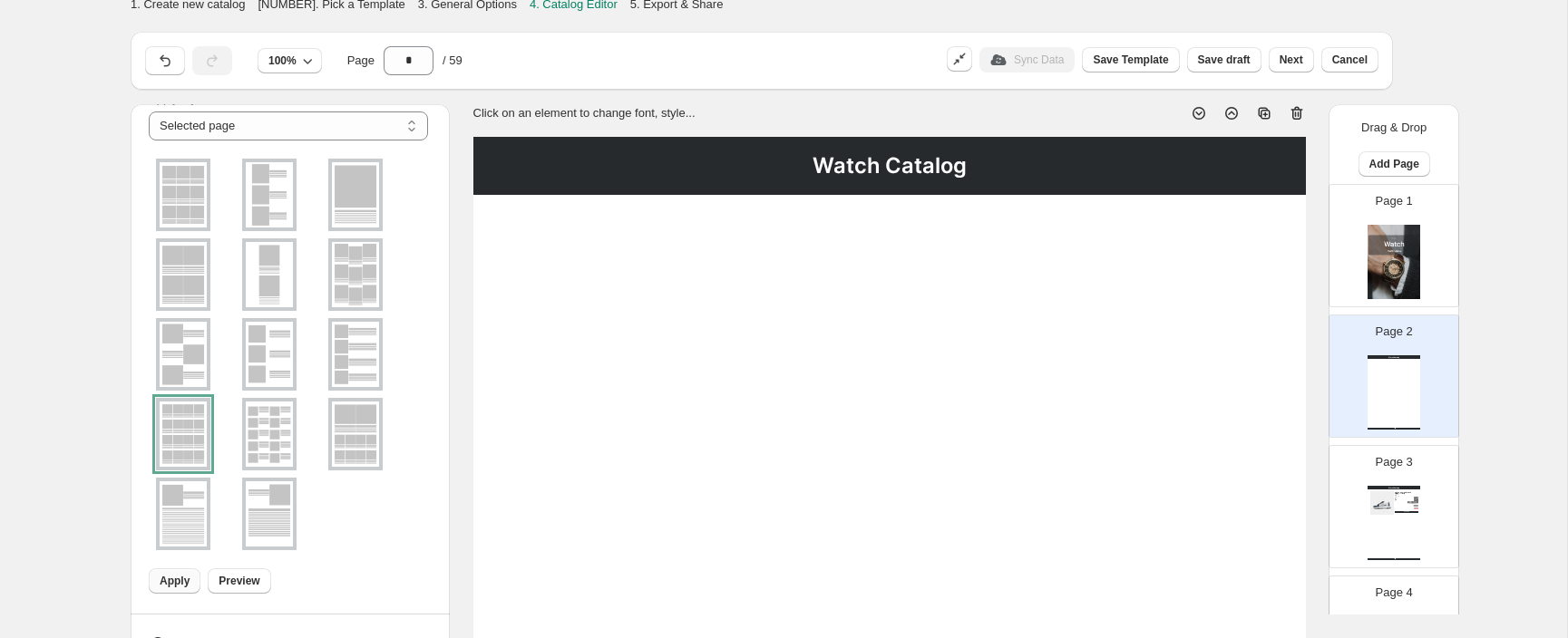 click on "Apply" at bounding box center (174, 581) 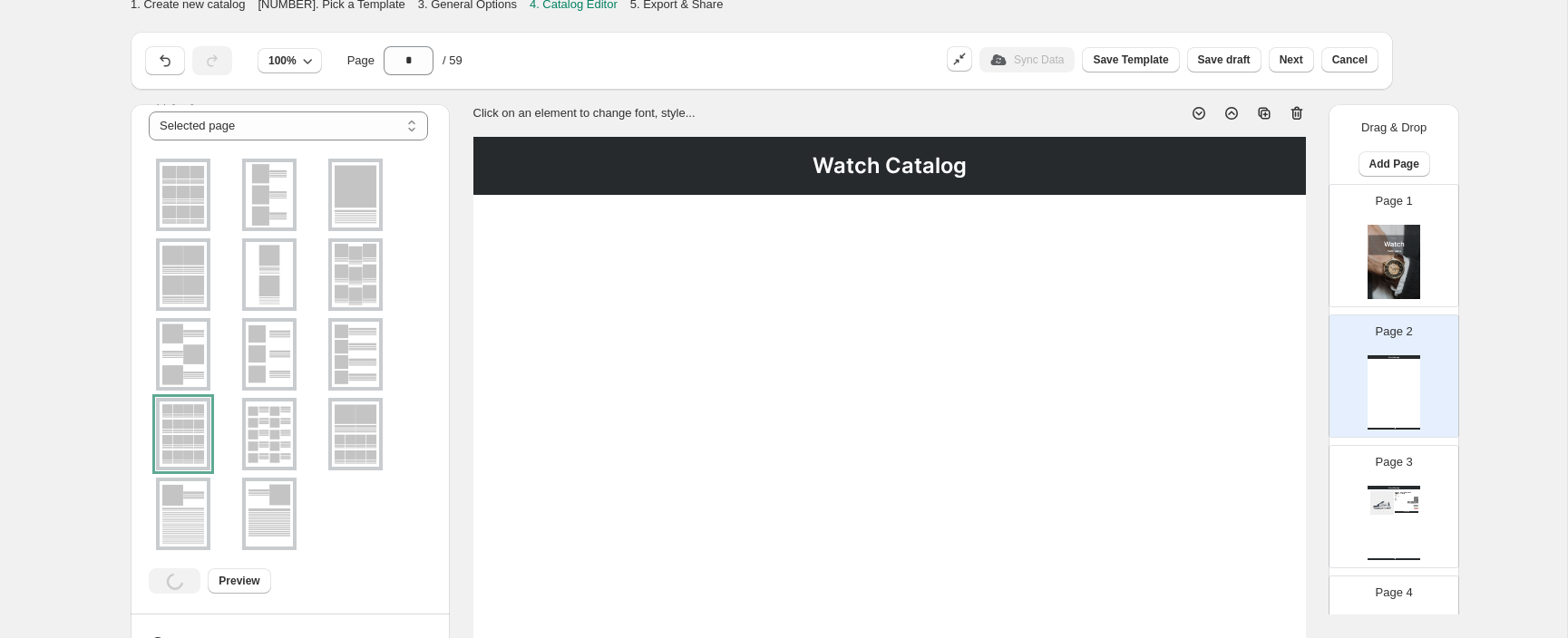 scroll, scrollTop: 0, scrollLeft: 0, axis: both 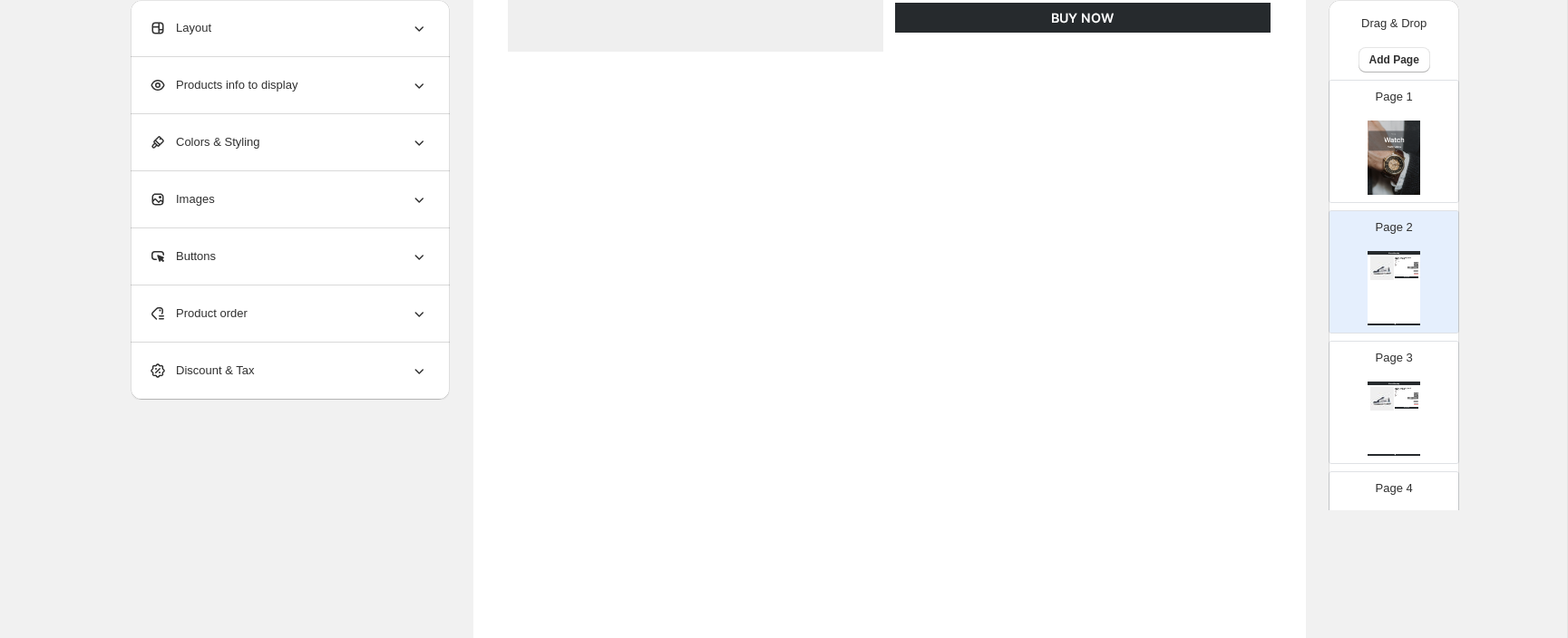 click on "Buttons" at bounding box center (288, 256) 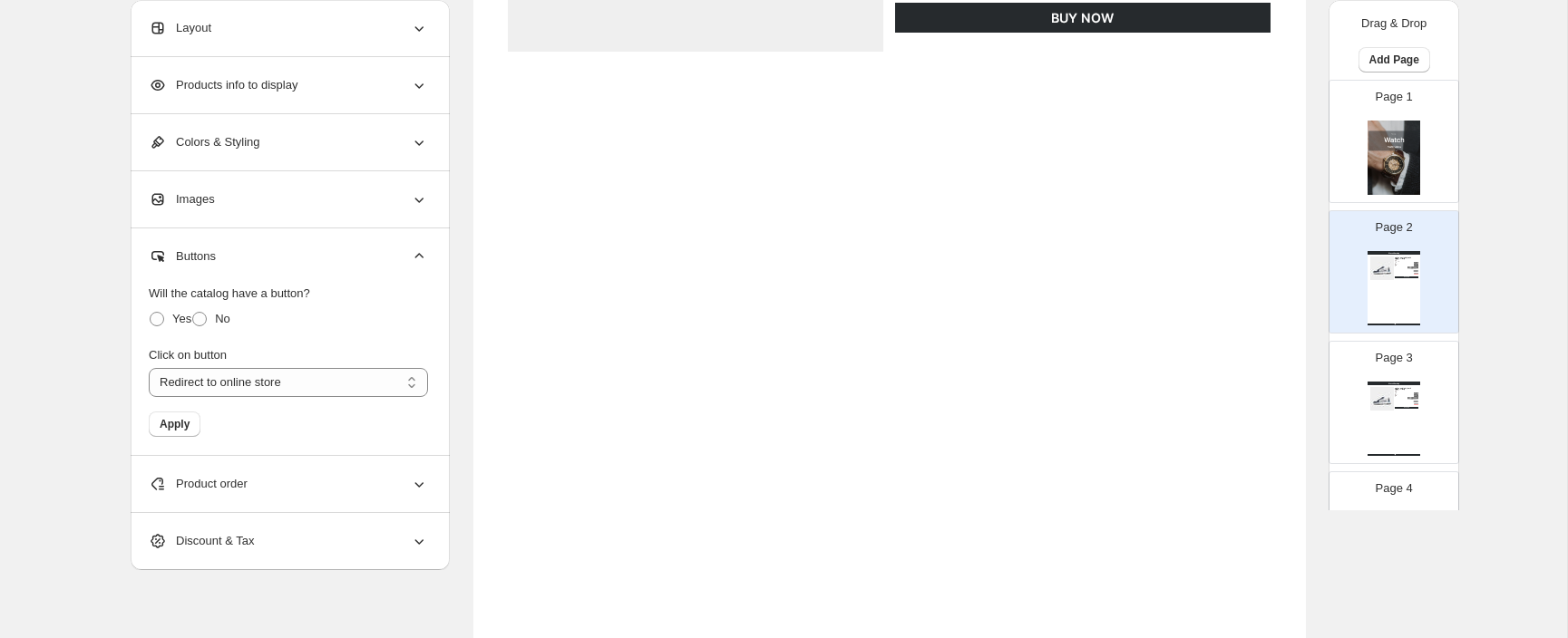 click on "Will the catalog have a button? Yes No" at bounding box center [288, 301] 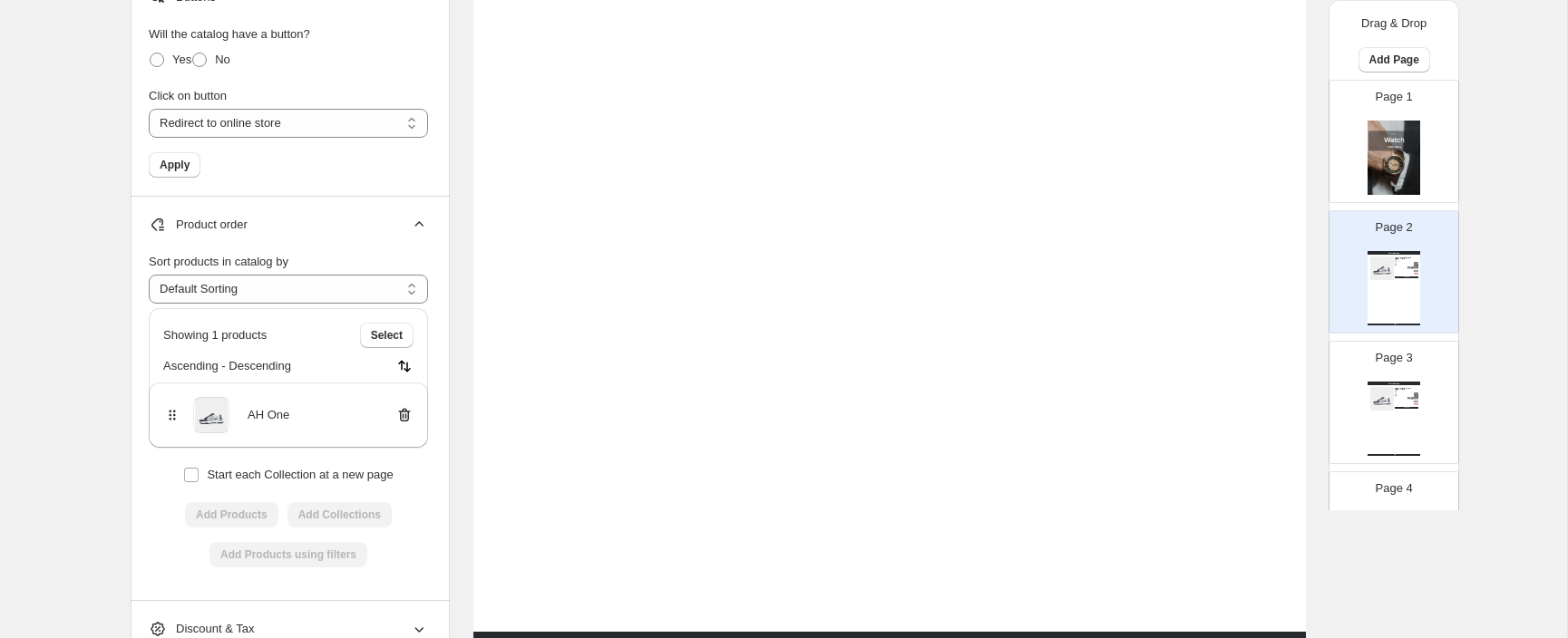 scroll, scrollTop: 561, scrollLeft: 0, axis: vertical 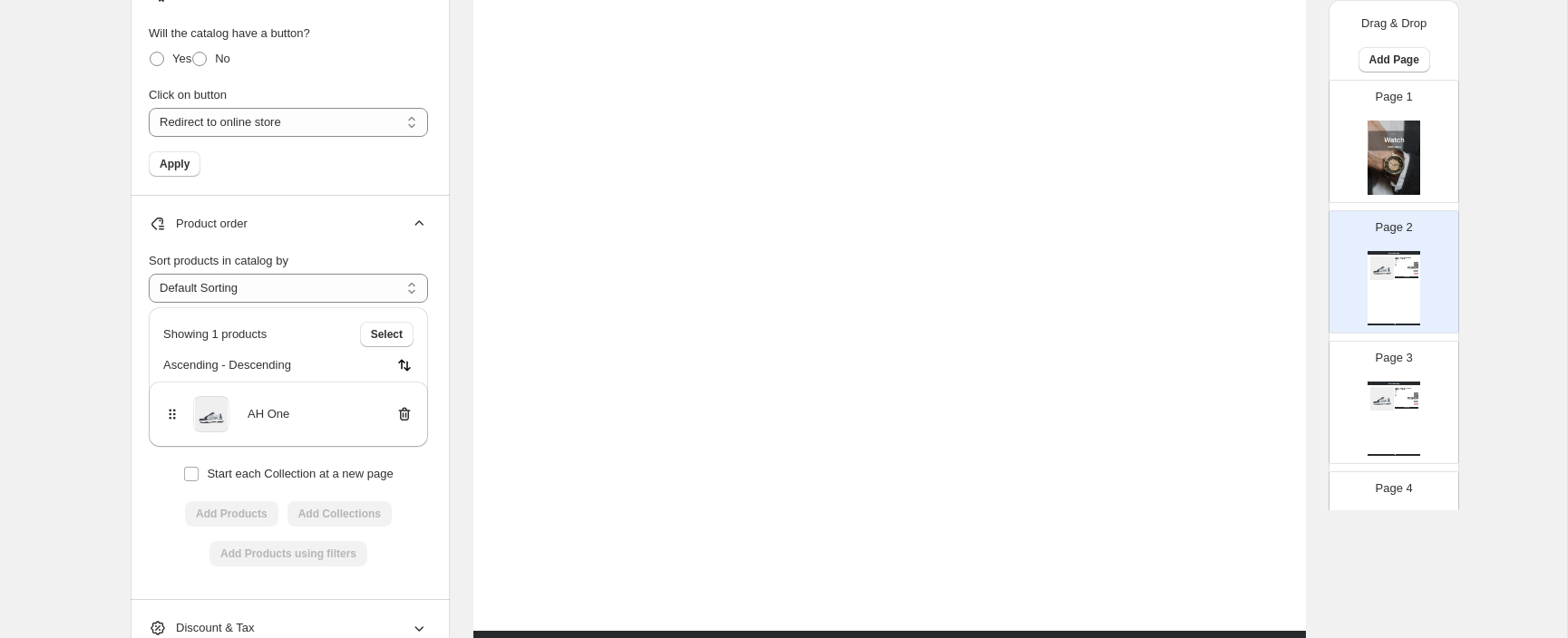 click on "Showing 1 products Select Ascending - Descending" at bounding box center (288, 344) 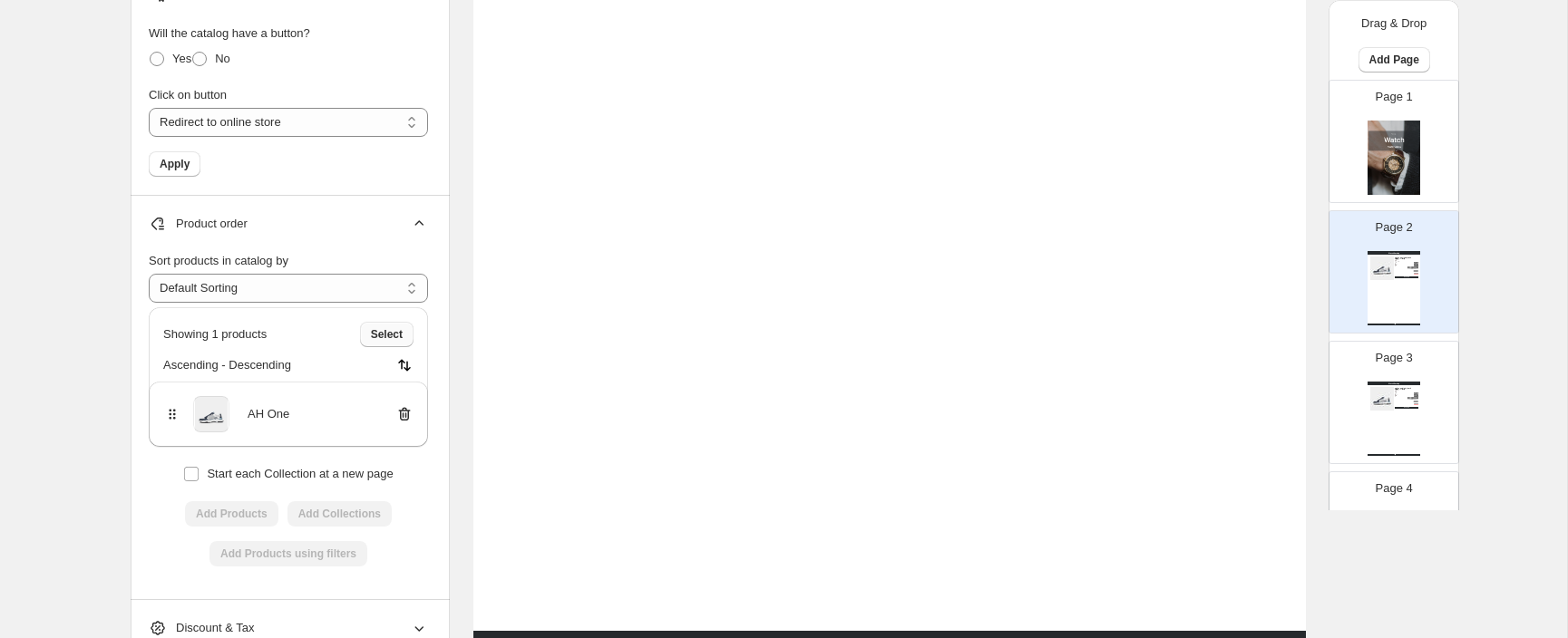 click on "Select" at bounding box center (386, 334) 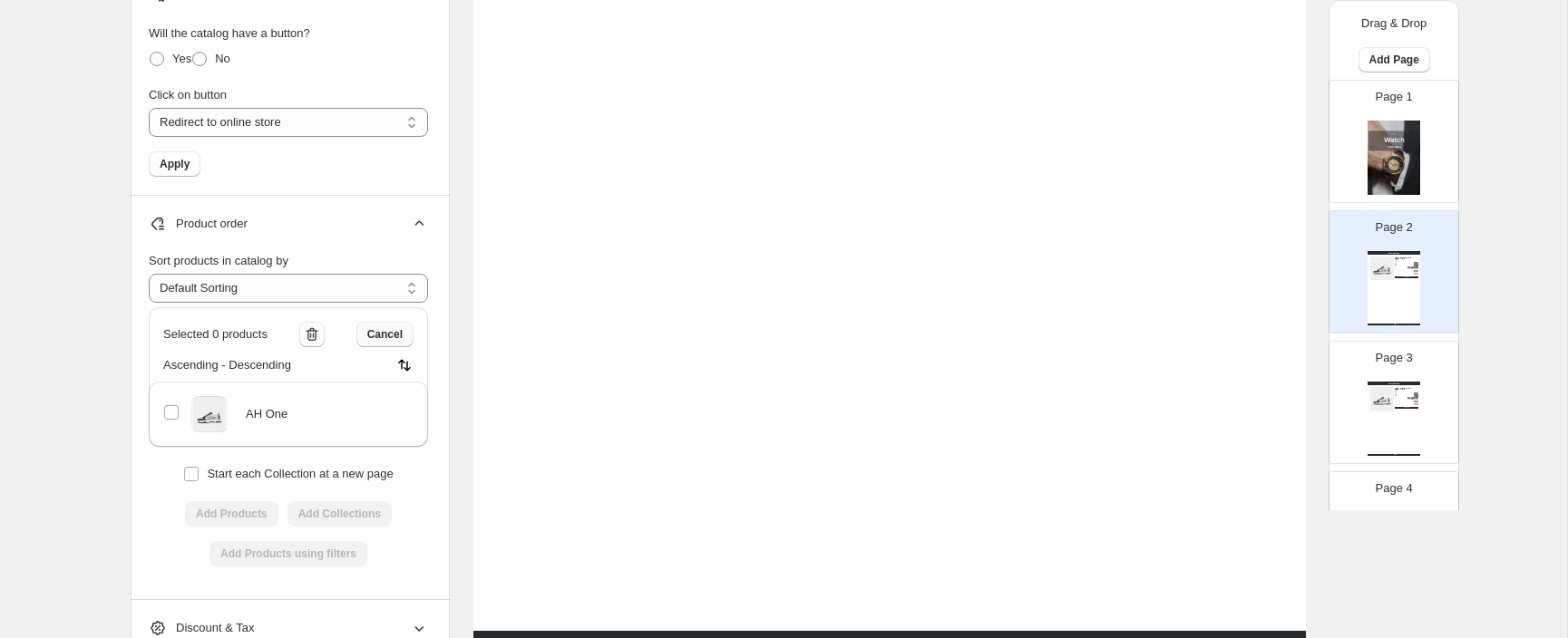 click on "Cancel" at bounding box center [385, 334] 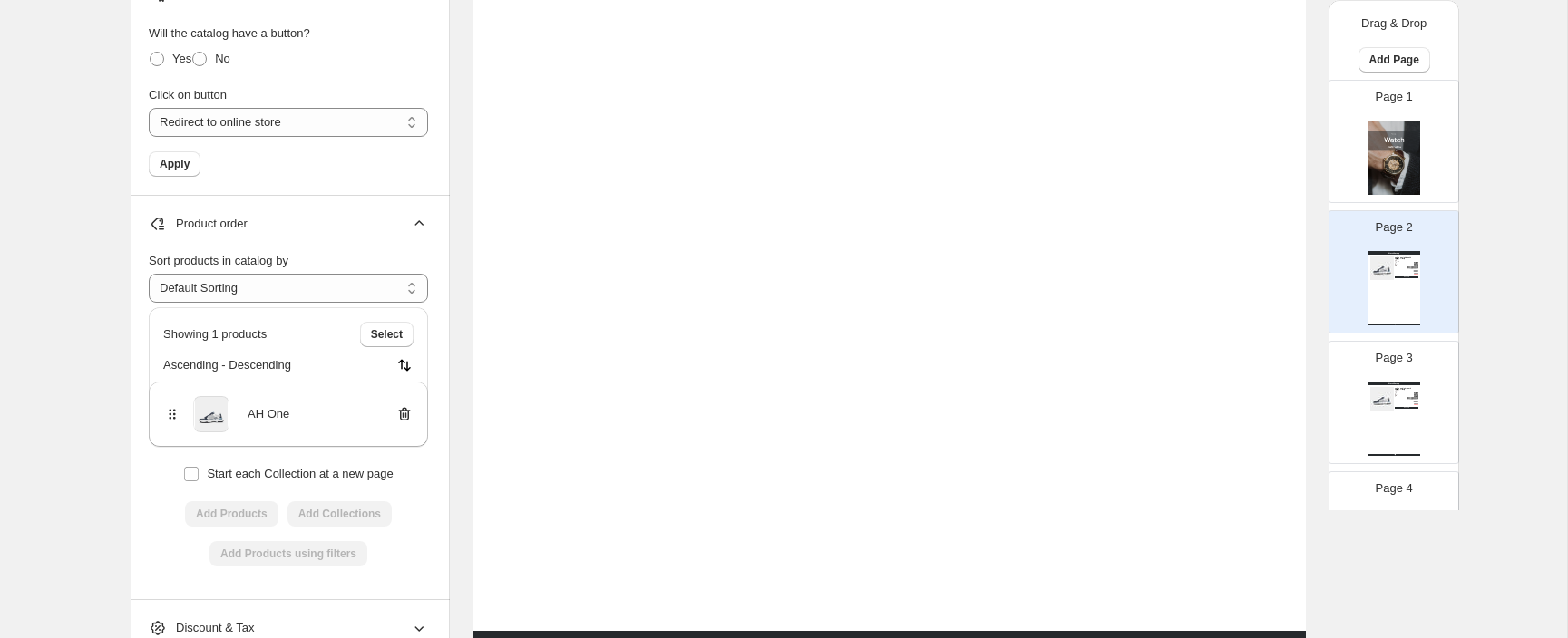 click on "Add Products Add Collections" at bounding box center [288, 514] 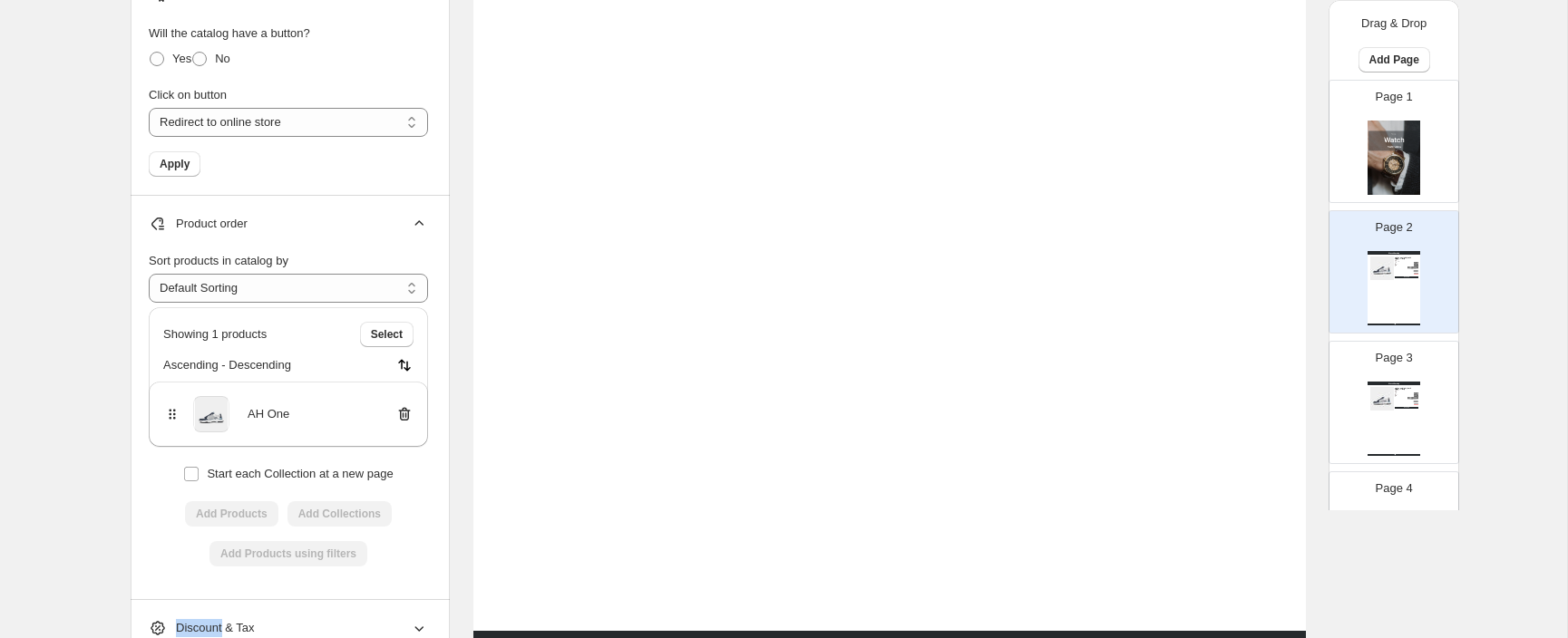 click on "Add Products Add Collections" at bounding box center (288, 514) 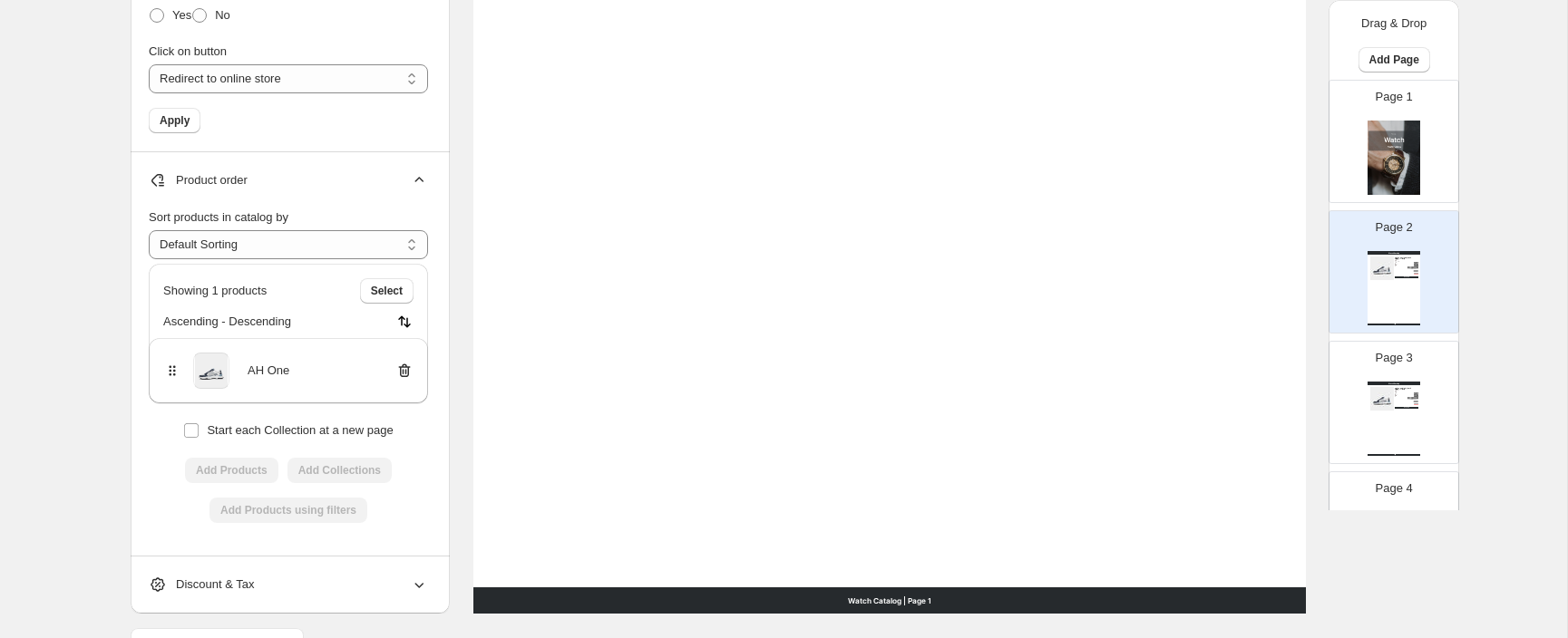scroll, scrollTop: 608, scrollLeft: 0, axis: vertical 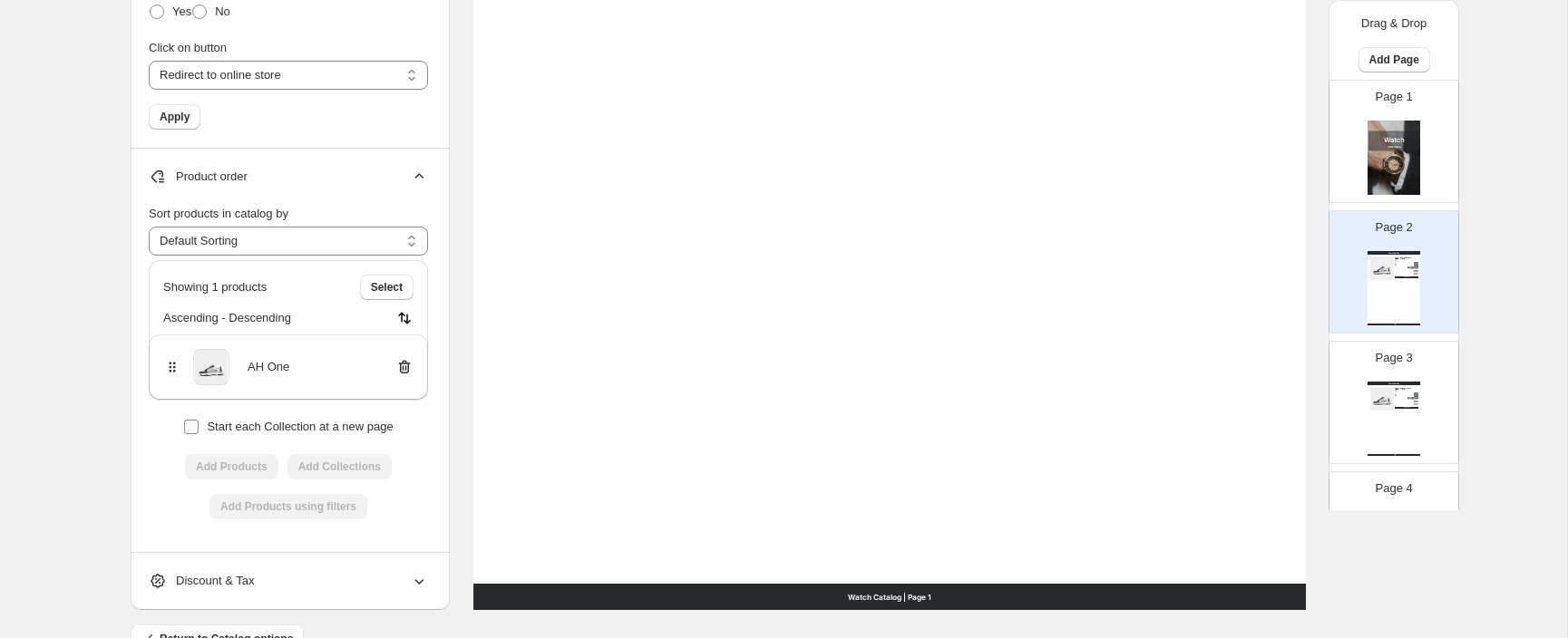 click on "Start each Collection at a new page" at bounding box center [299, 426] 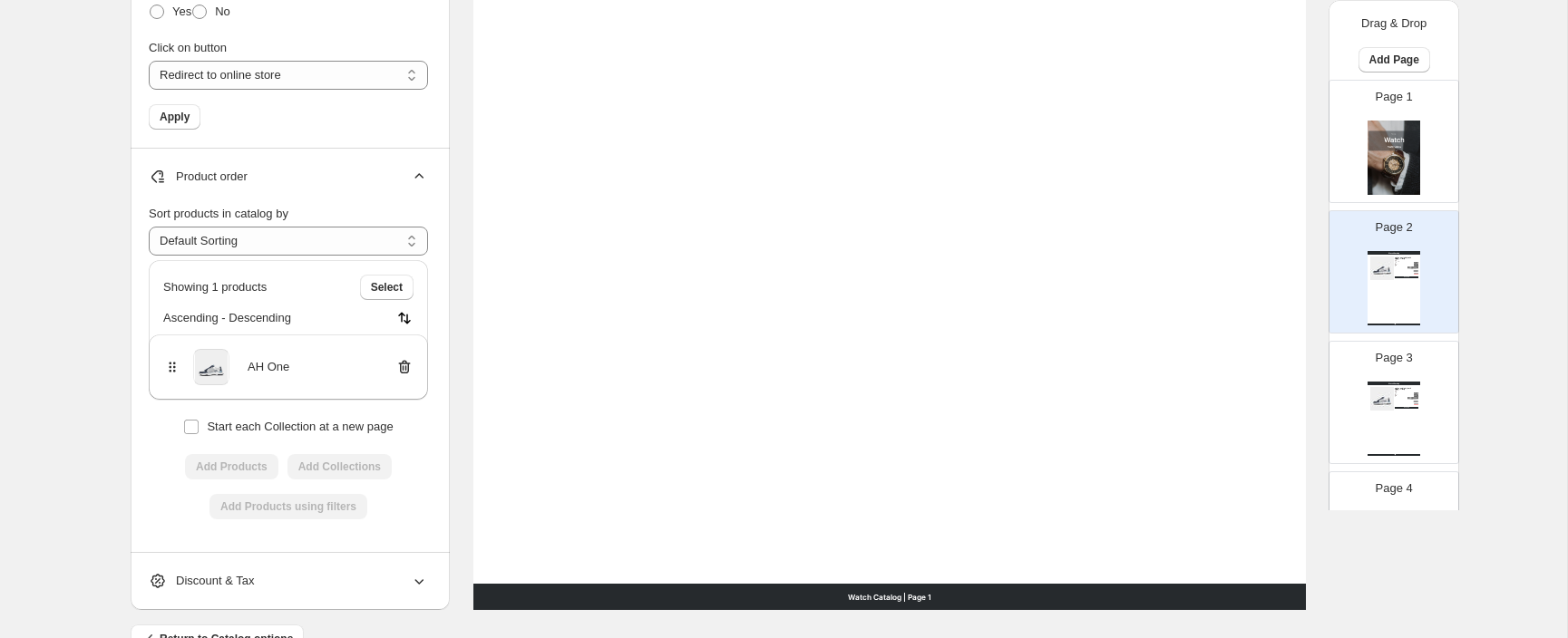 click on "**********" at bounding box center [288, 378] 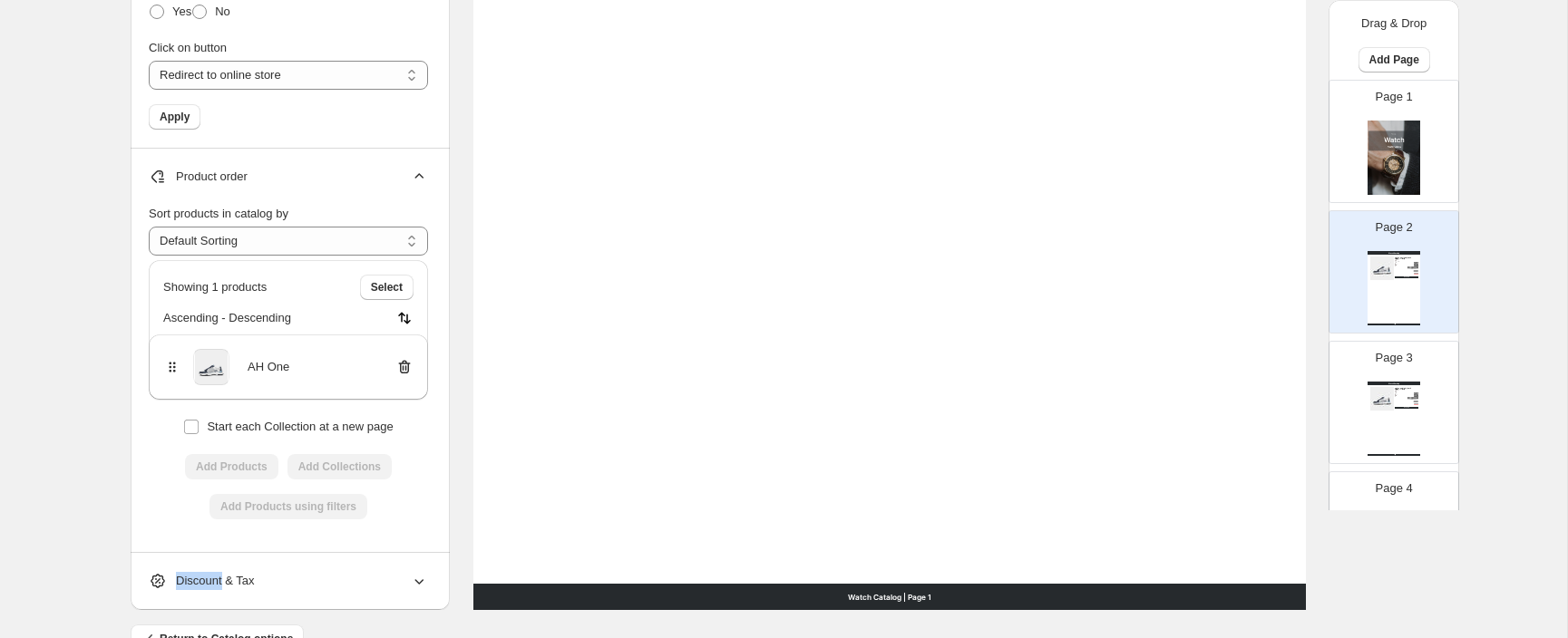 click on "**********" at bounding box center [288, 378] 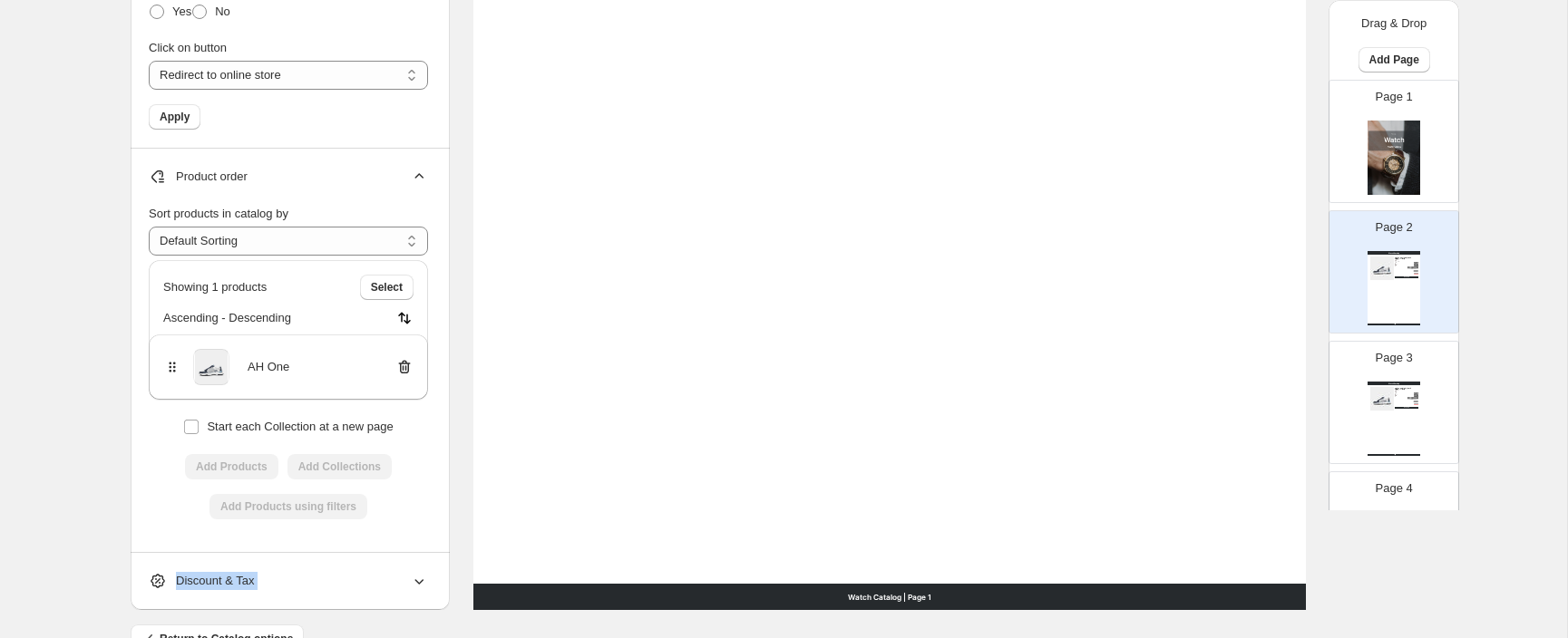 click on "**********" at bounding box center [288, 378] 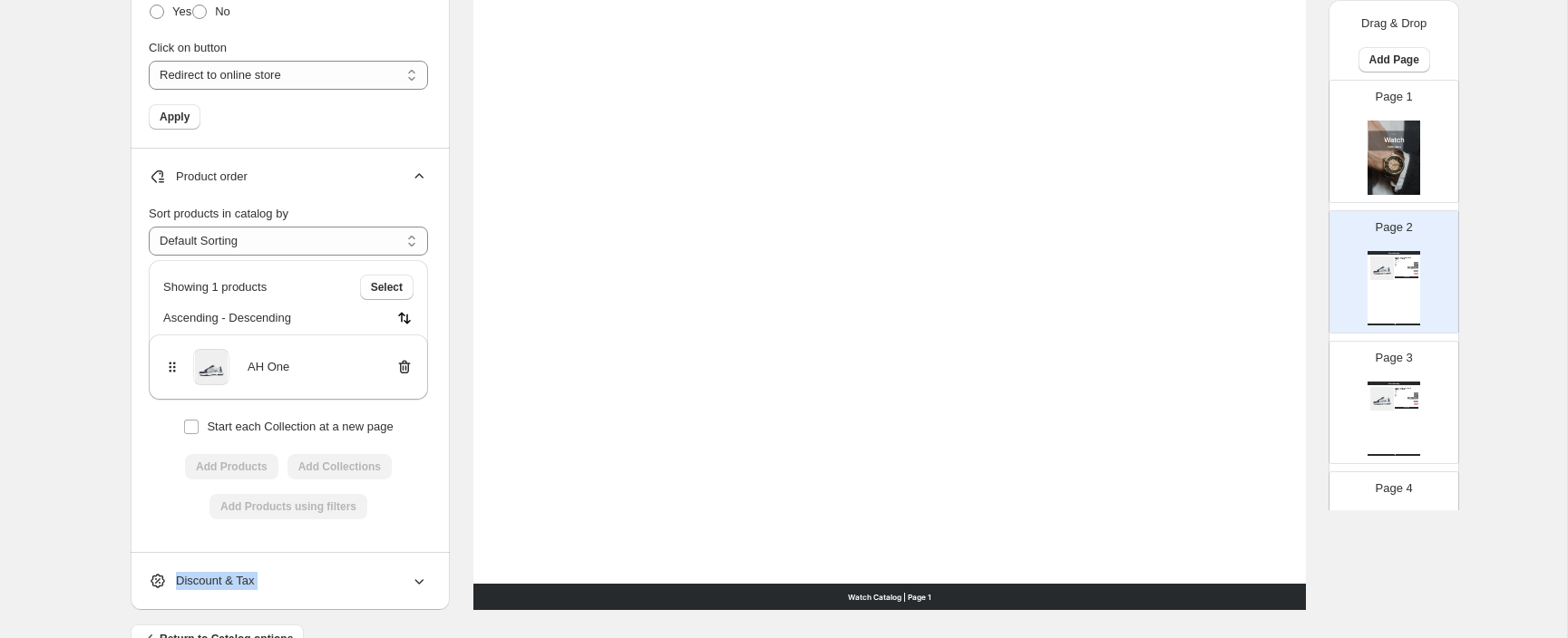 click on "Page [NUMBER] Watch Catalog [BRAND_NAME] - UK [NUMBER] / US [NUMBER] / EU [NUMBER] Introducing the One, a fresh silhouette in the Android Homme collection. This design featu... UK [NUMBER] / US [NUMBER] / EU [NUMBER], UK [NUMBER]... Stock Quantity:  [NUMBER] SKU:  [SKU_CODE] Weight:  [NUMBER] Tags:   Brand:  Android Homme Barcode №:  [BARCODE] Shoes $ [PRICE] $ [PRICE] $ [PRICE] $ [PRICE] BUY NOW Watch Catalog | Page undefined" at bounding box center [1387, 395] 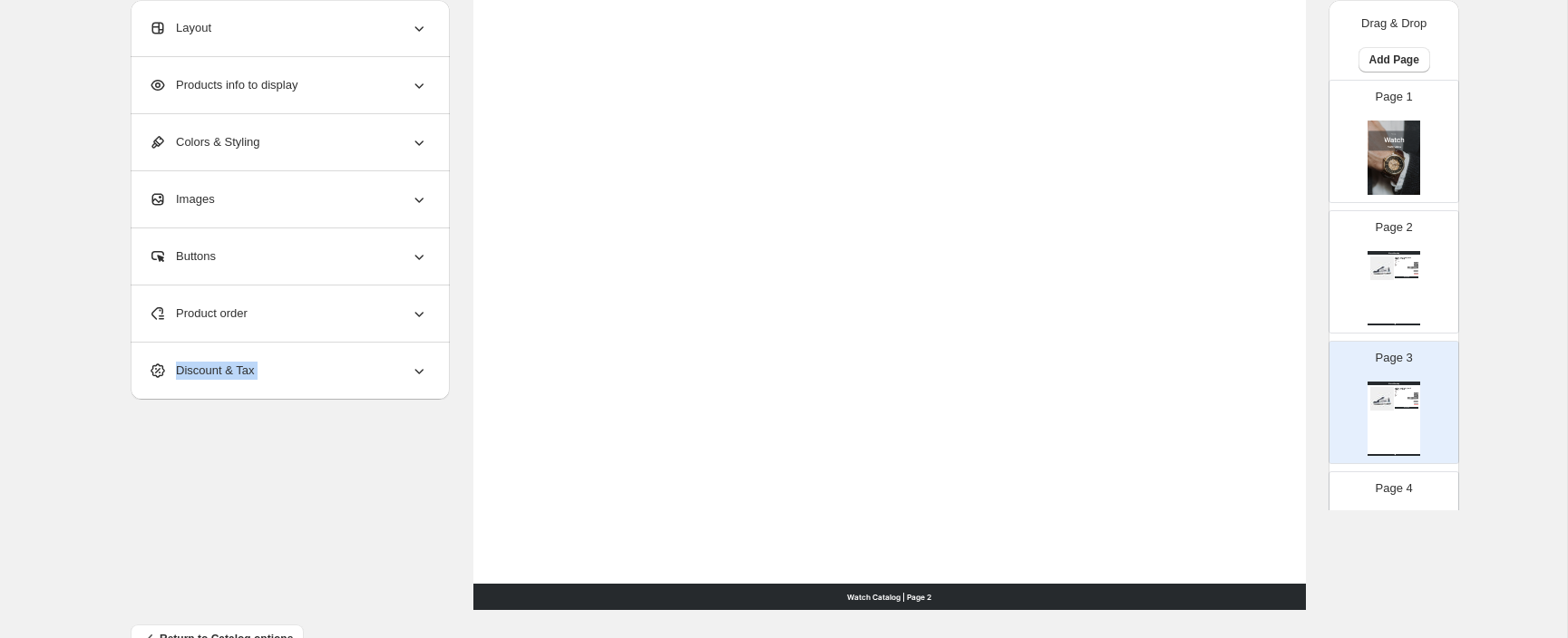 click on "Page 2 Watch Catalog AH One - UK 5 / US 6 / EU 39 Introducing the One, a fresh silhouette in the Android Homme collection. This design featu... UK 5 / US 6 / EU 39, UK 6... Stock Quantity:  0 SKU:  AHC231-09-5 Weight:  0 Tags:   Brand:  Android Homme Barcode №:  0734077591580 Shoes $ 27.89 $ 195.00 $ 95.00 $ 95.00 BUY NOW Watch Catalog | Page undefined" at bounding box center (1387, 265) 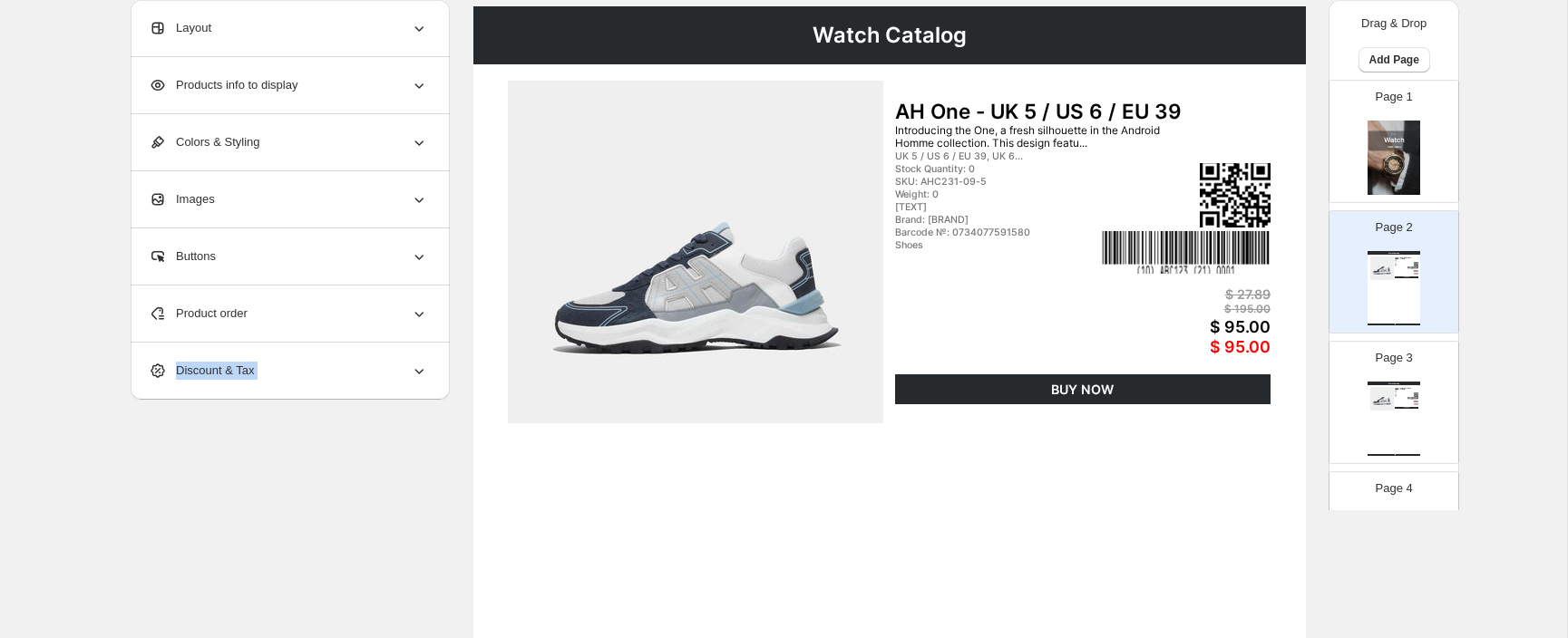 scroll, scrollTop: 0, scrollLeft: 0, axis: both 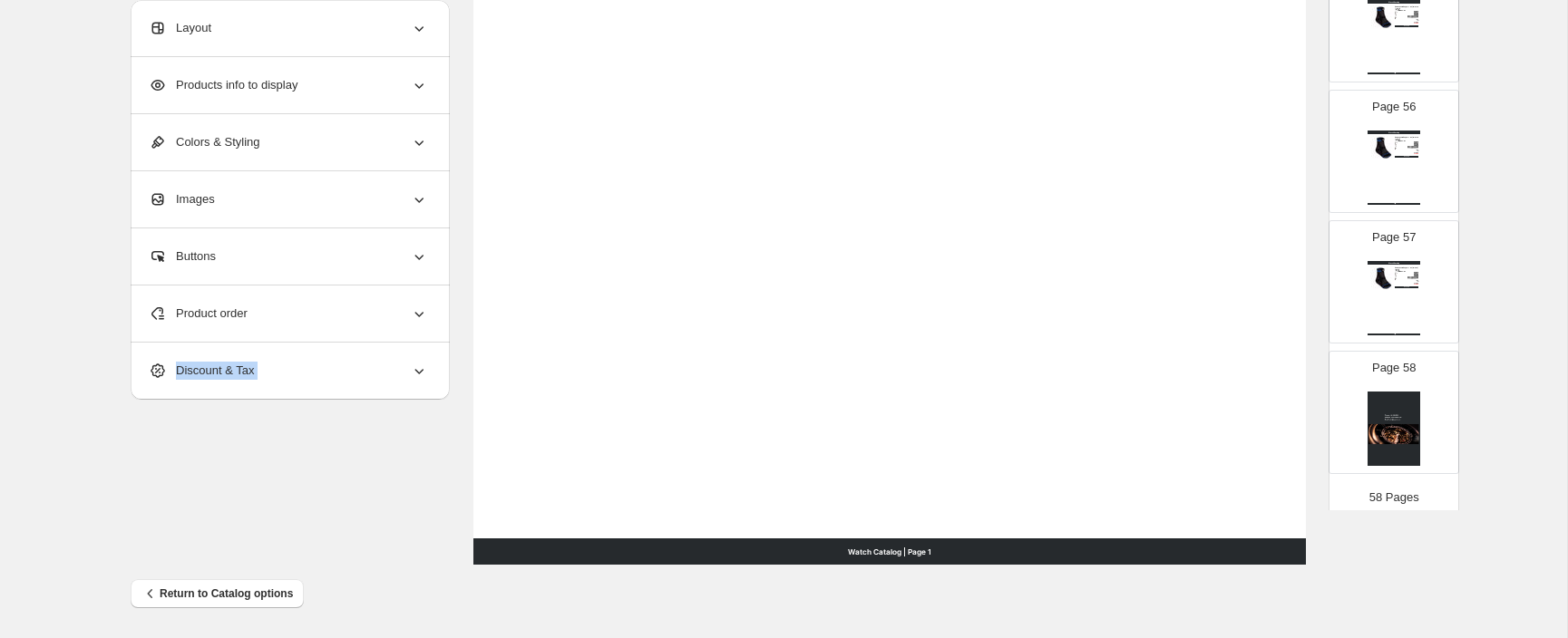 click on "Watch Catalog 3D Flat Ankle Support - XL / Brown / Test 2 Breathable medical grade
3D Knee Support breathes and is suitable for warm weather. The kn... S, M, L, XL Bronze, Brown, Gold, Blac... Test 1, Test 2, Test 3 Stock Quantity:  0 SKU:  null Weight:  0 Tags:   Brand:  Pro-Tec Athletics Barcode №:   Injury Prevention & Recov... $ 10 $ null $ 19.95 $ 19.95 BUY NOW Watch Catalog | Page undefined" at bounding box center [1394, 298] 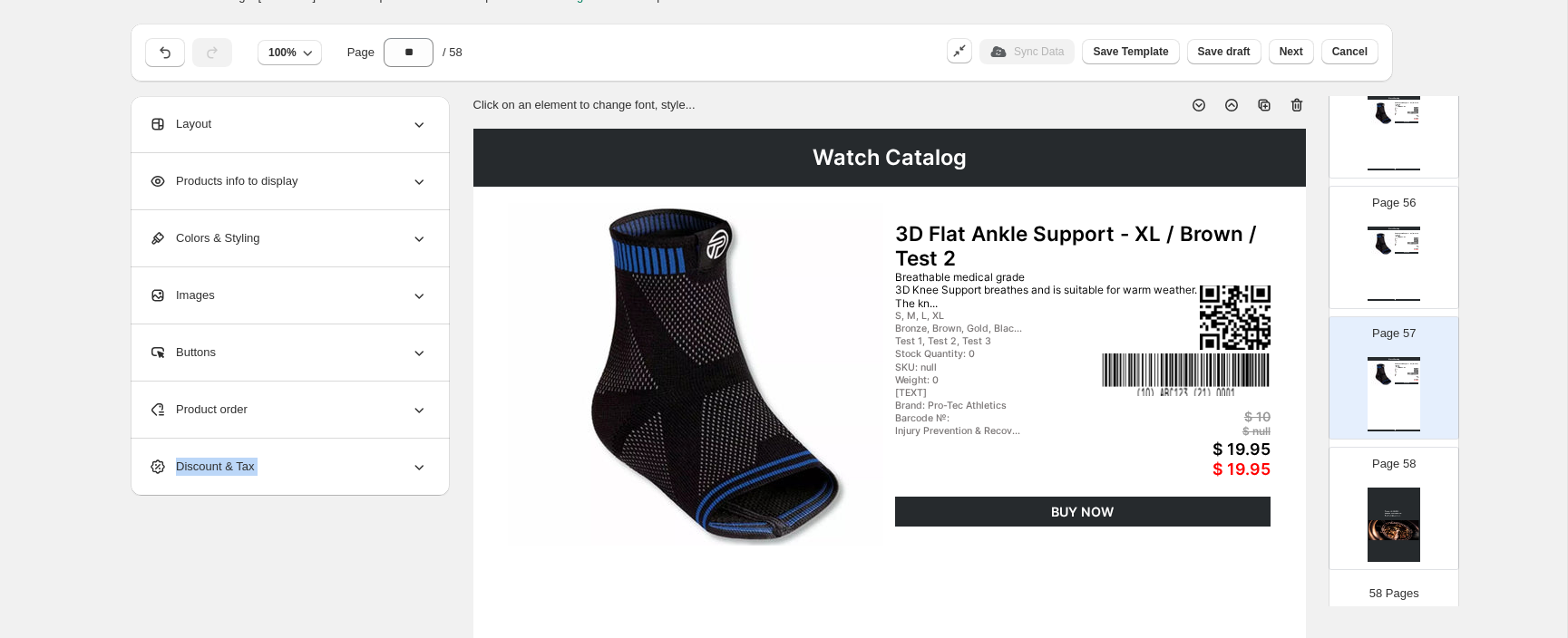 scroll, scrollTop: 0, scrollLeft: 0, axis: both 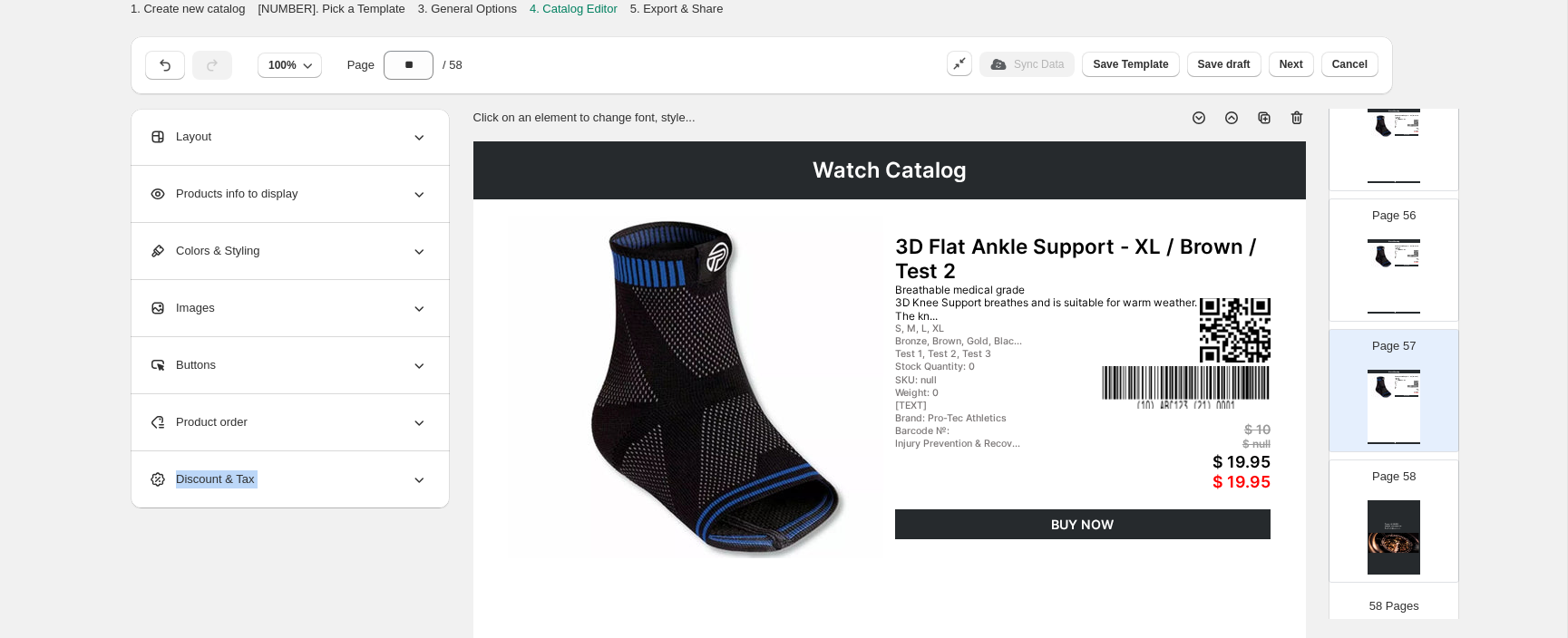 click on "Layout" at bounding box center (288, 137) 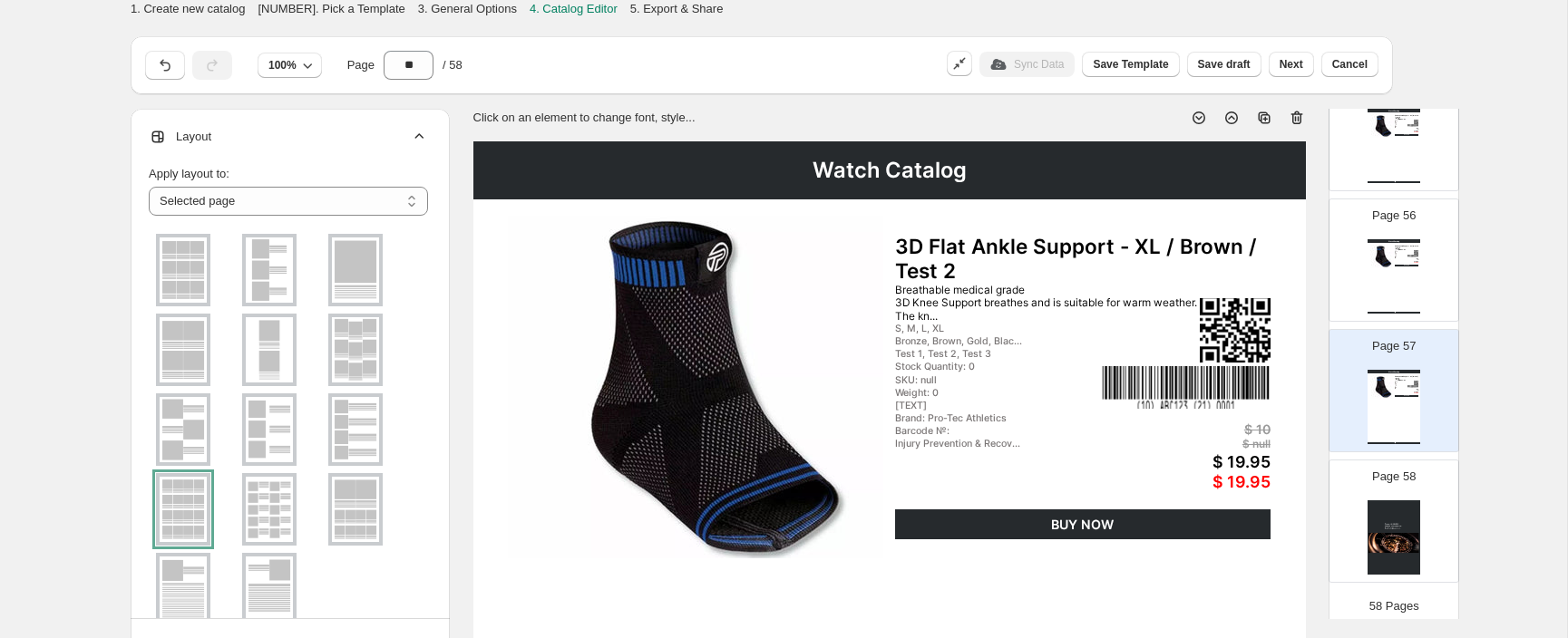 scroll, scrollTop: 82, scrollLeft: 0, axis: vertical 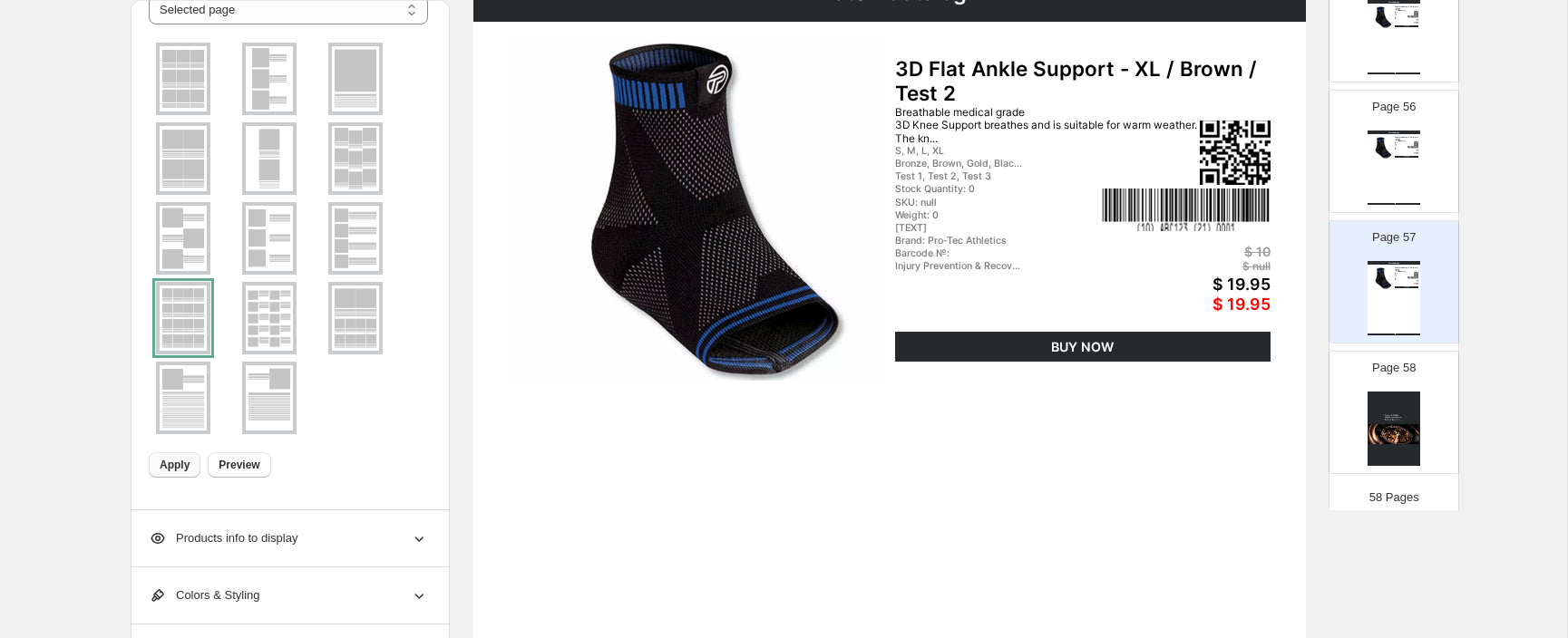 click on "Apply" at bounding box center (174, 465) 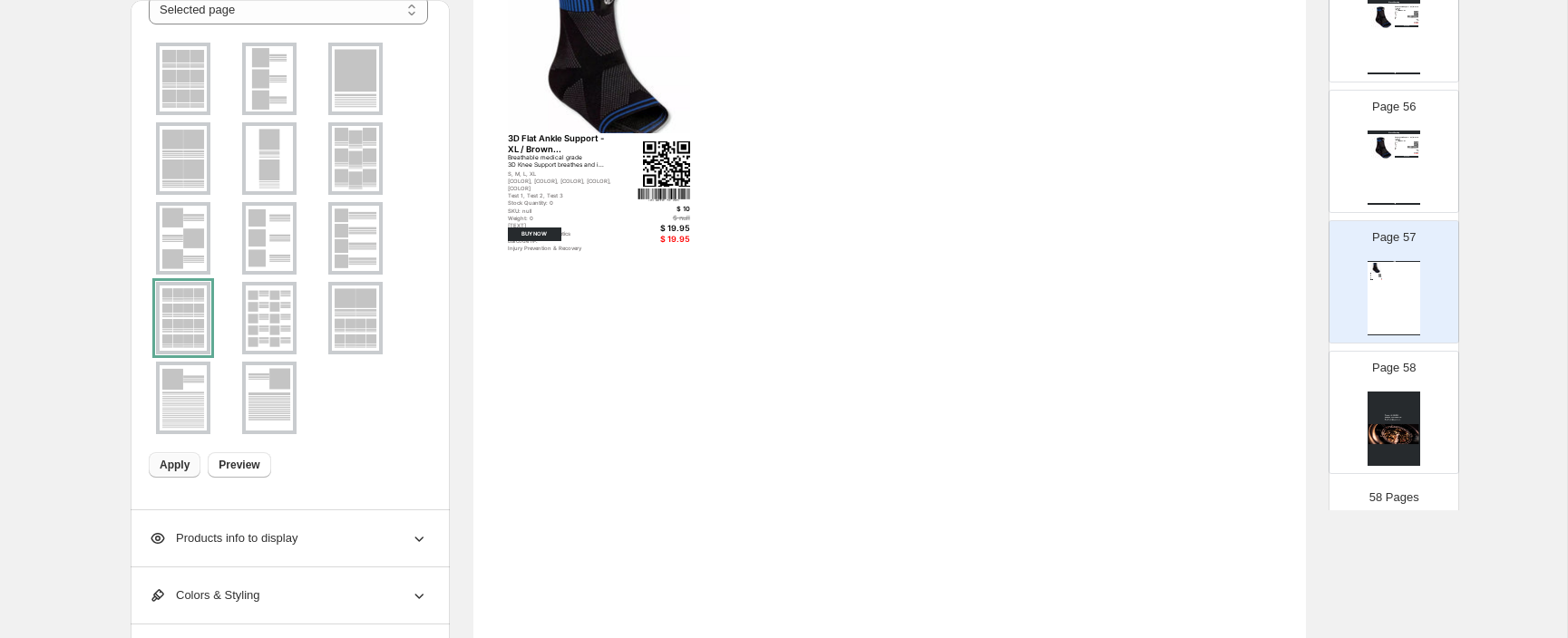 scroll, scrollTop: 0, scrollLeft: 0, axis: both 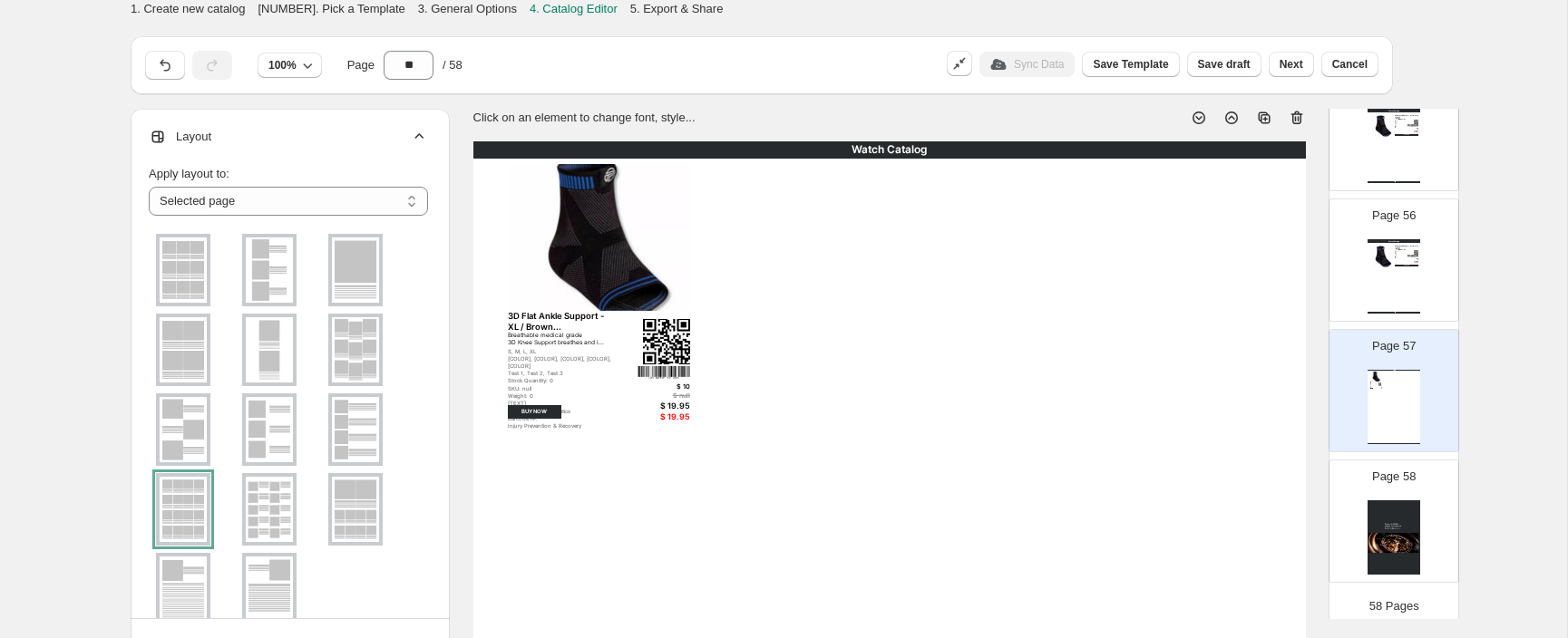 click on "**********" at bounding box center (288, 417) 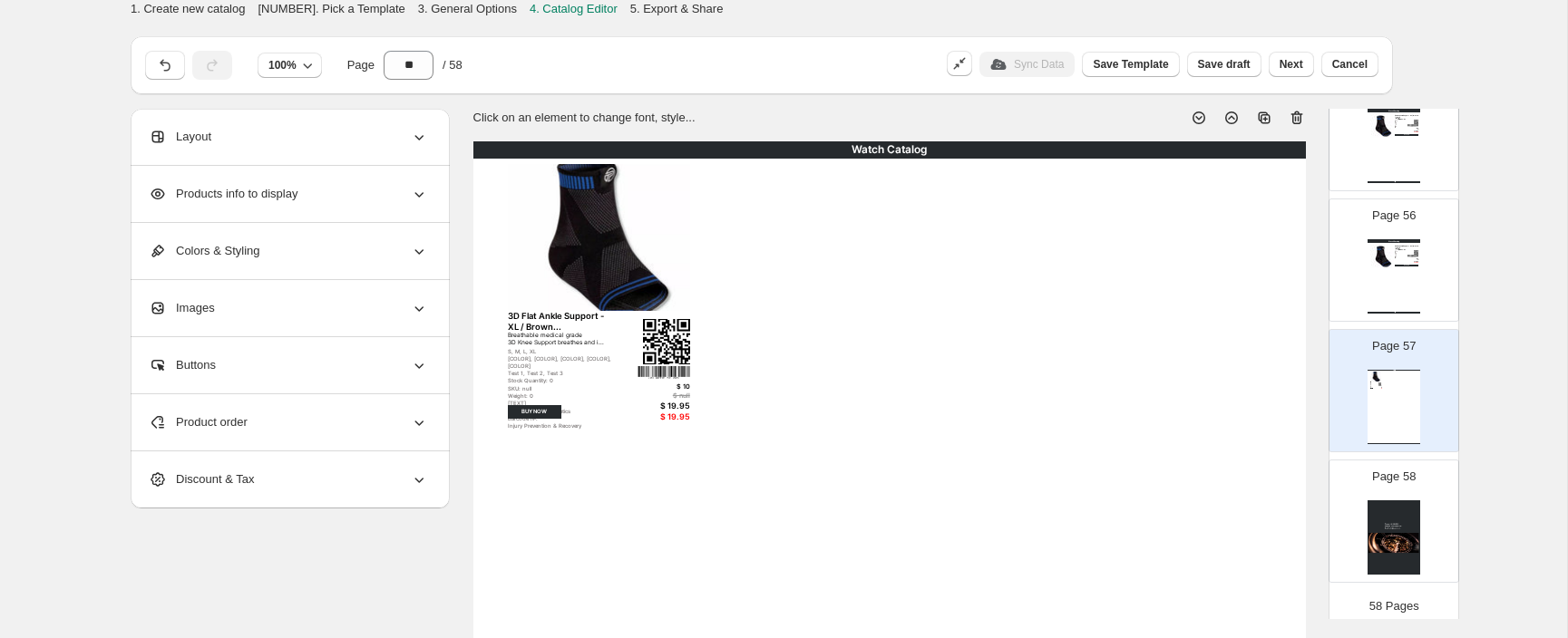 click on "Product order" at bounding box center [288, 422] 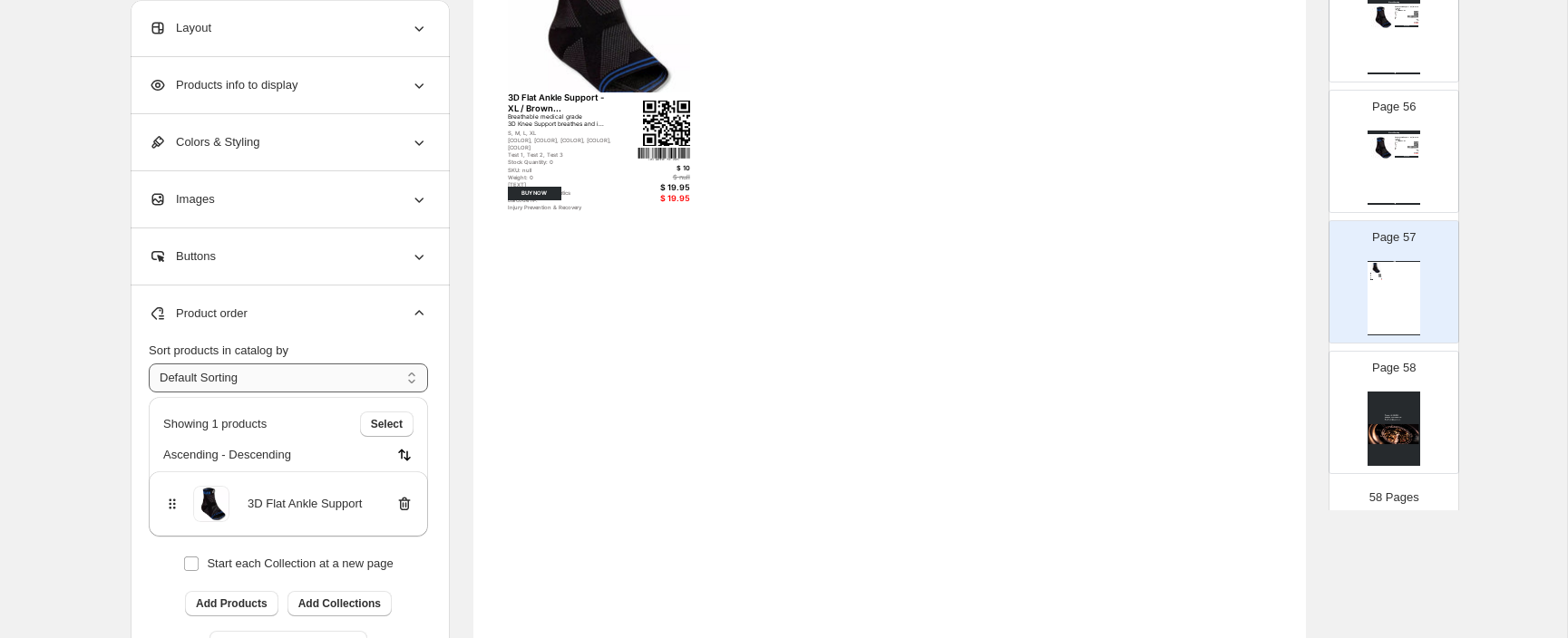 scroll, scrollTop: 283, scrollLeft: 0, axis: vertical 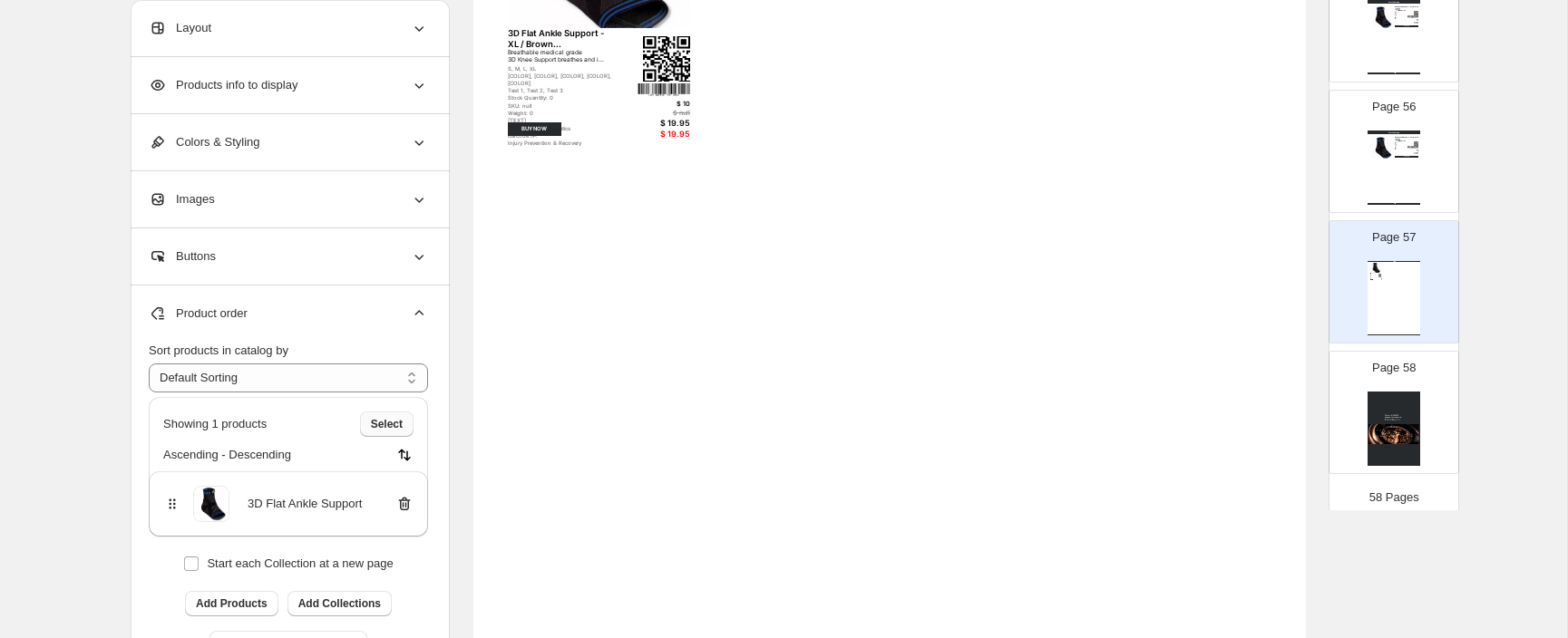 click on "Select" at bounding box center (386, 424) 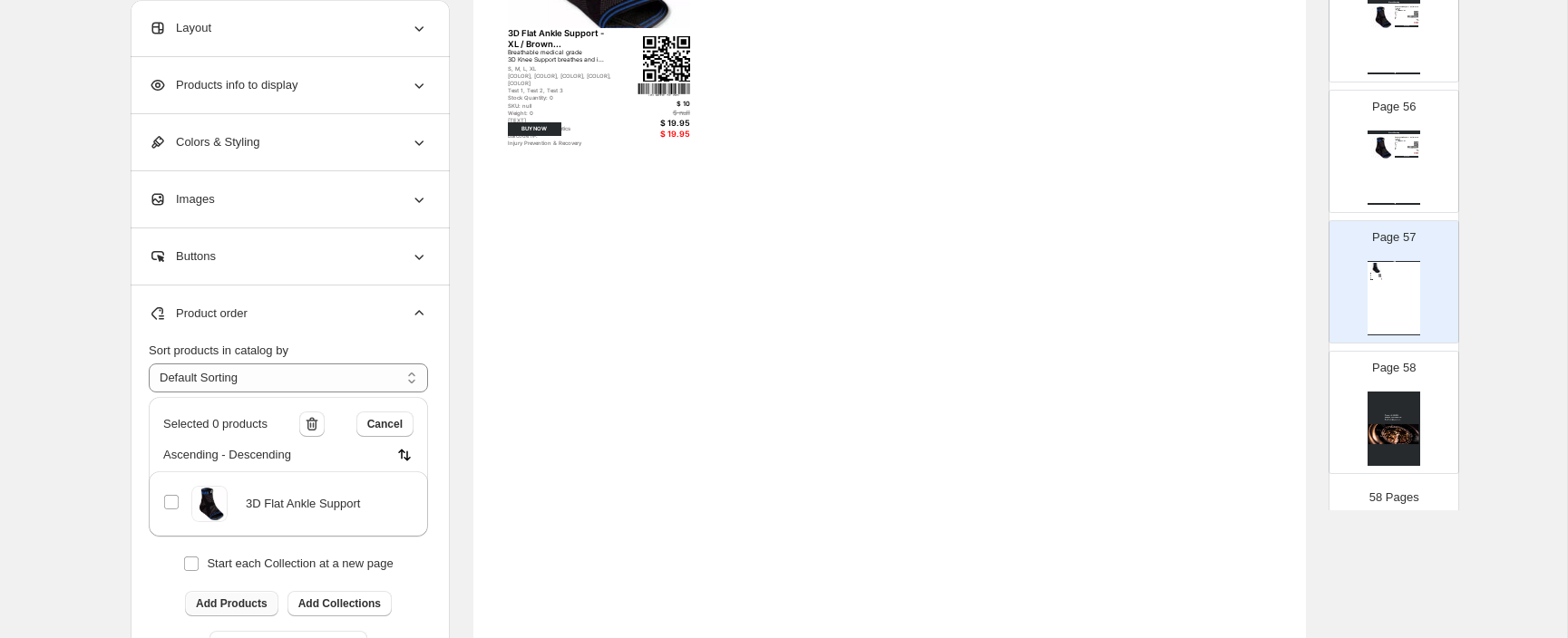 click on "Add Products" at bounding box center [231, 604] 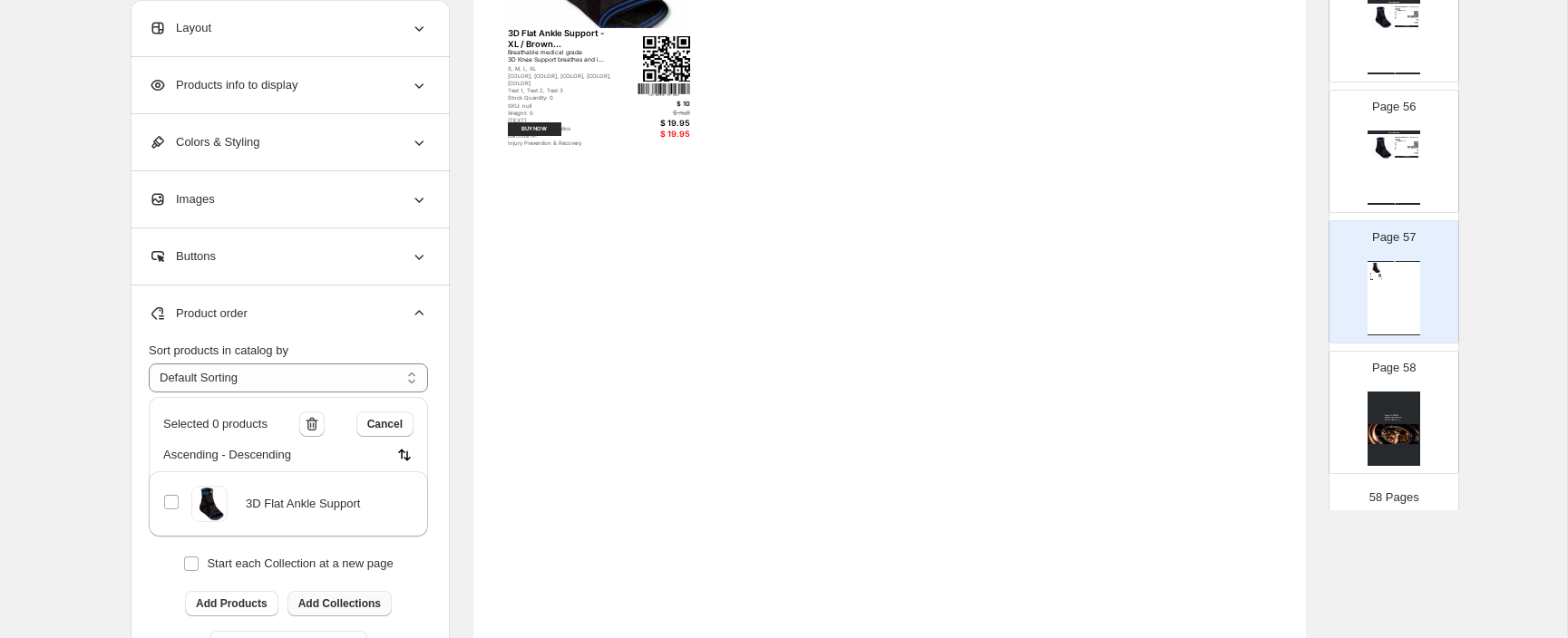 click on "Add Collections" at bounding box center [339, 604] 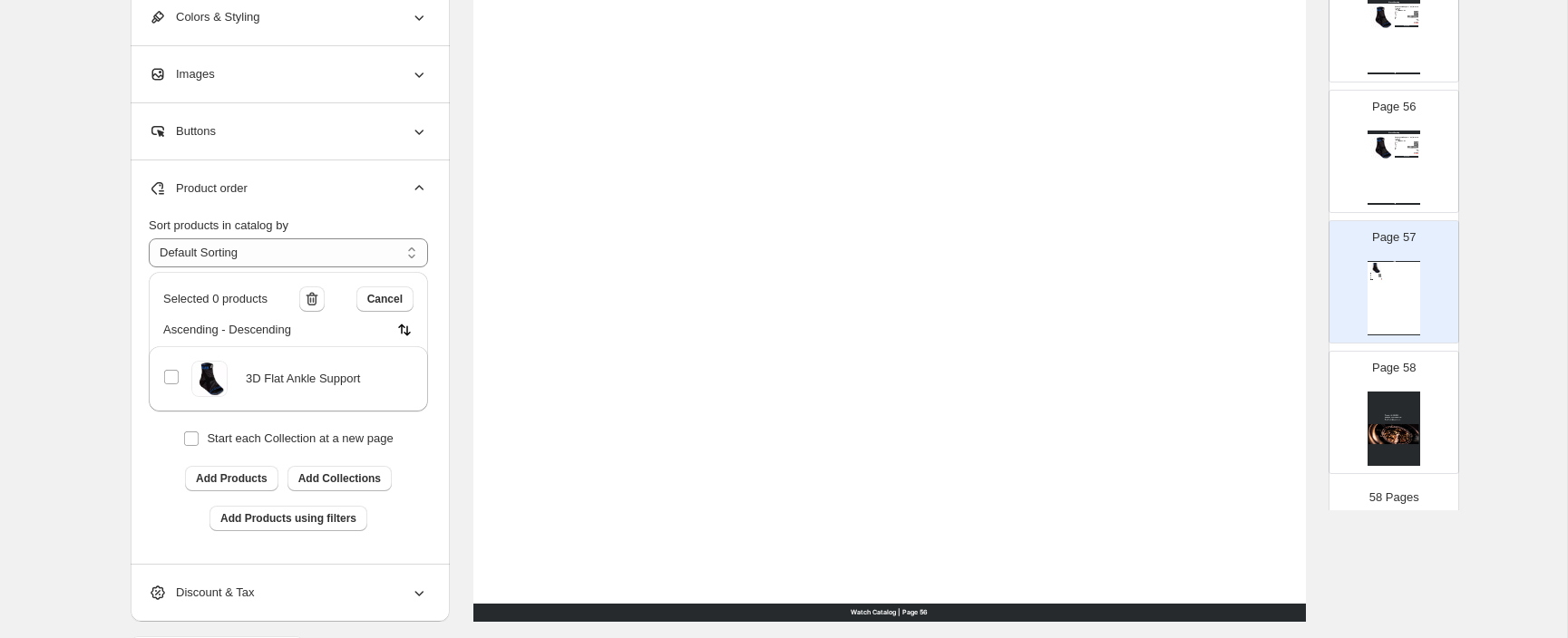 scroll, scrollTop: 653, scrollLeft: 0, axis: vertical 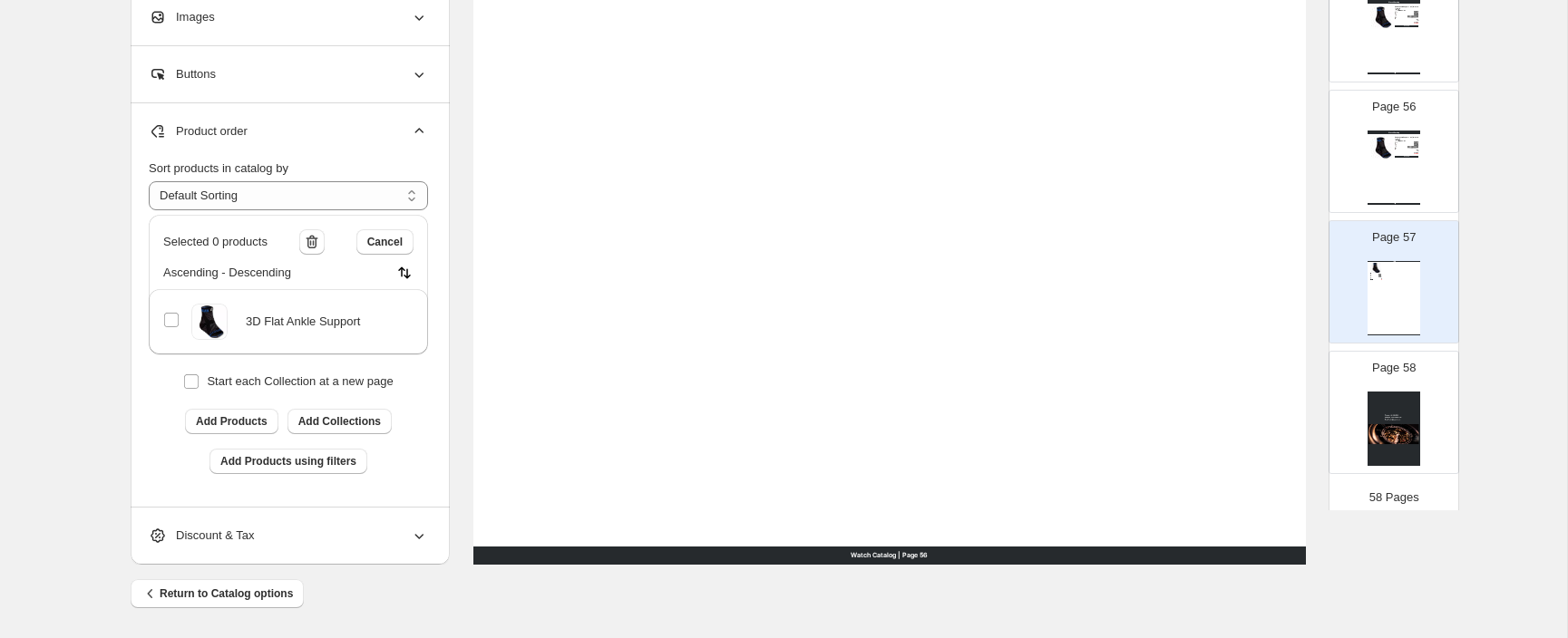 click at bounding box center [404, 273] 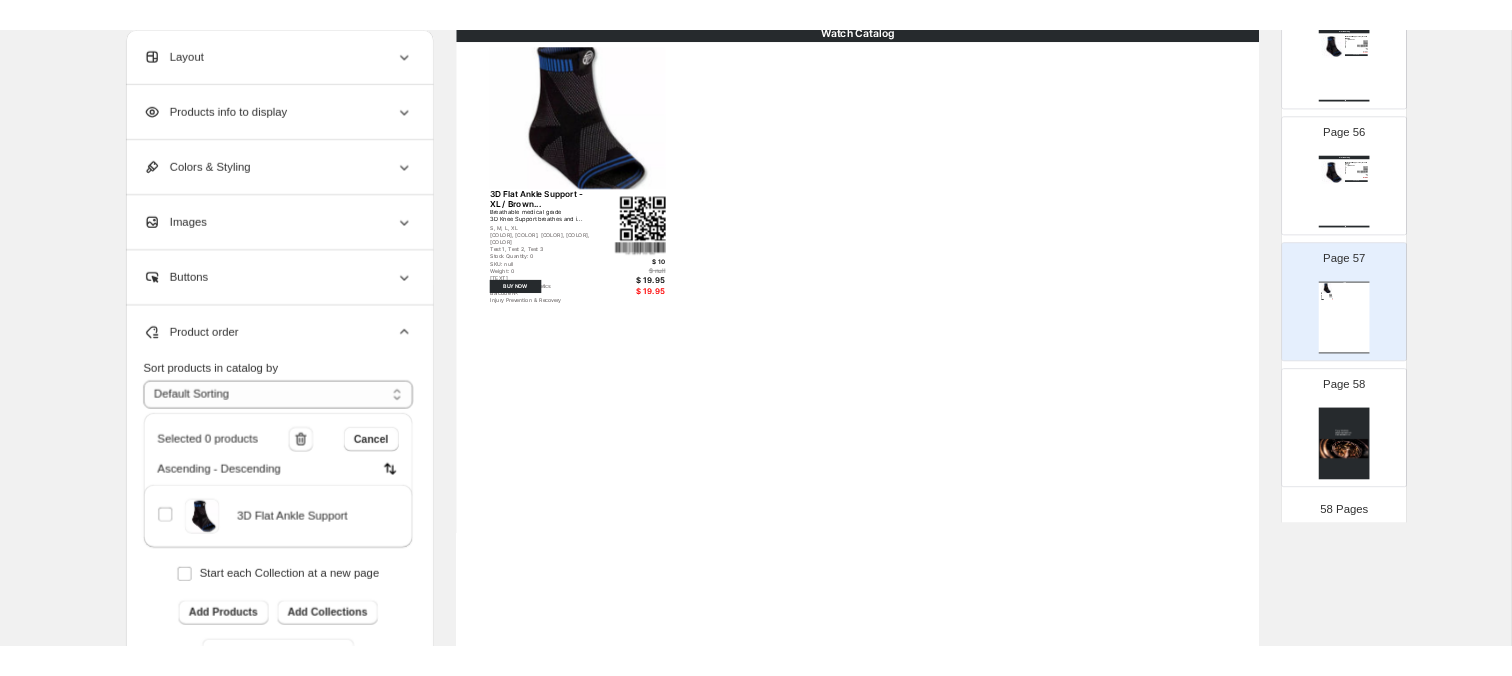 scroll, scrollTop: 0, scrollLeft: 0, axis: both 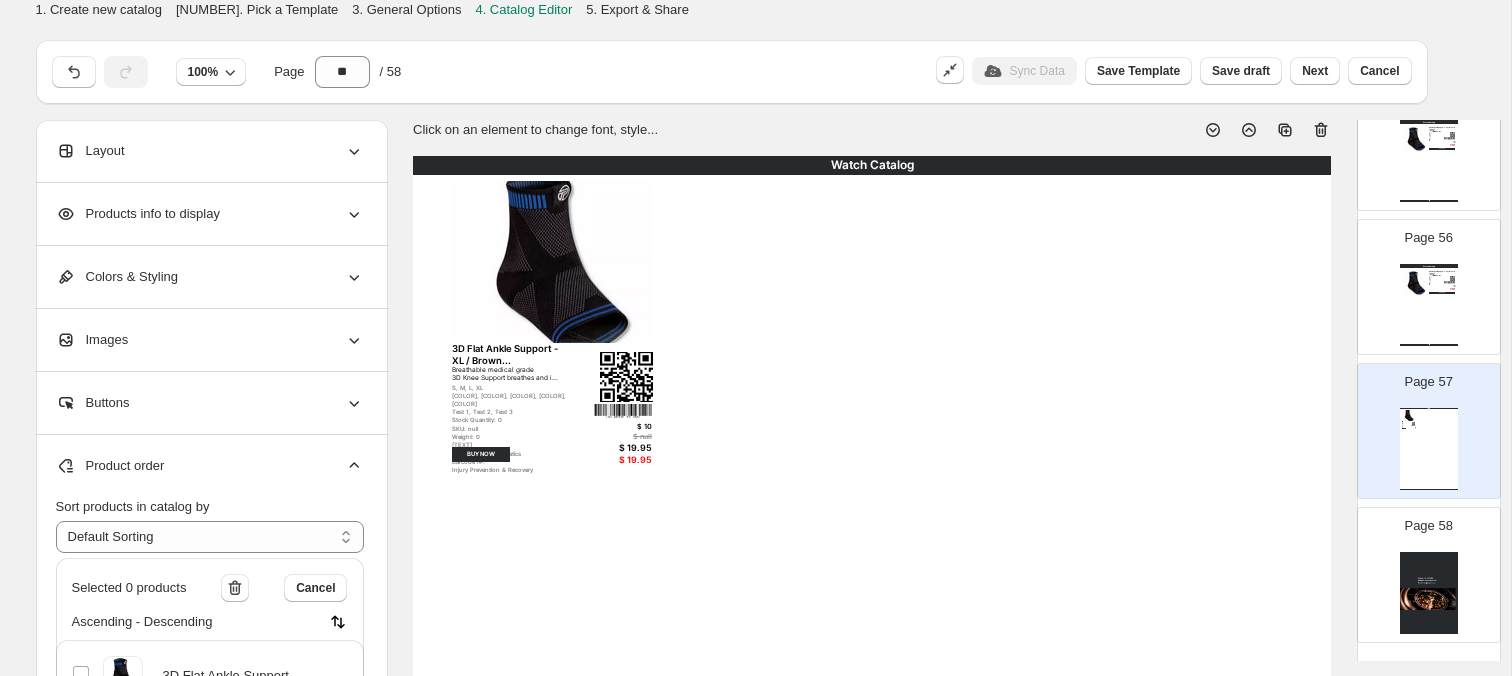 click on "Click on an element to change font, style... Watch Catalog 3D Flat Ankle Support - XL / Brown... Breathable medical grade
3D Knee Support breathes and i... S, M, L, XL Bronze, Brown, Gold, Black, Blue Test 1, Test 2, Test 3 Stock Quantity: 0 SKU: null Weight: 0 Tags: Brand: Pro-Tec Athletics Barcode №: Injury Prevention & Recovery $ 10 $ null $ 19.95 $ 19.95 BUY NOW Watch Catalog | Page 56" at bounding box center [872, 732] 